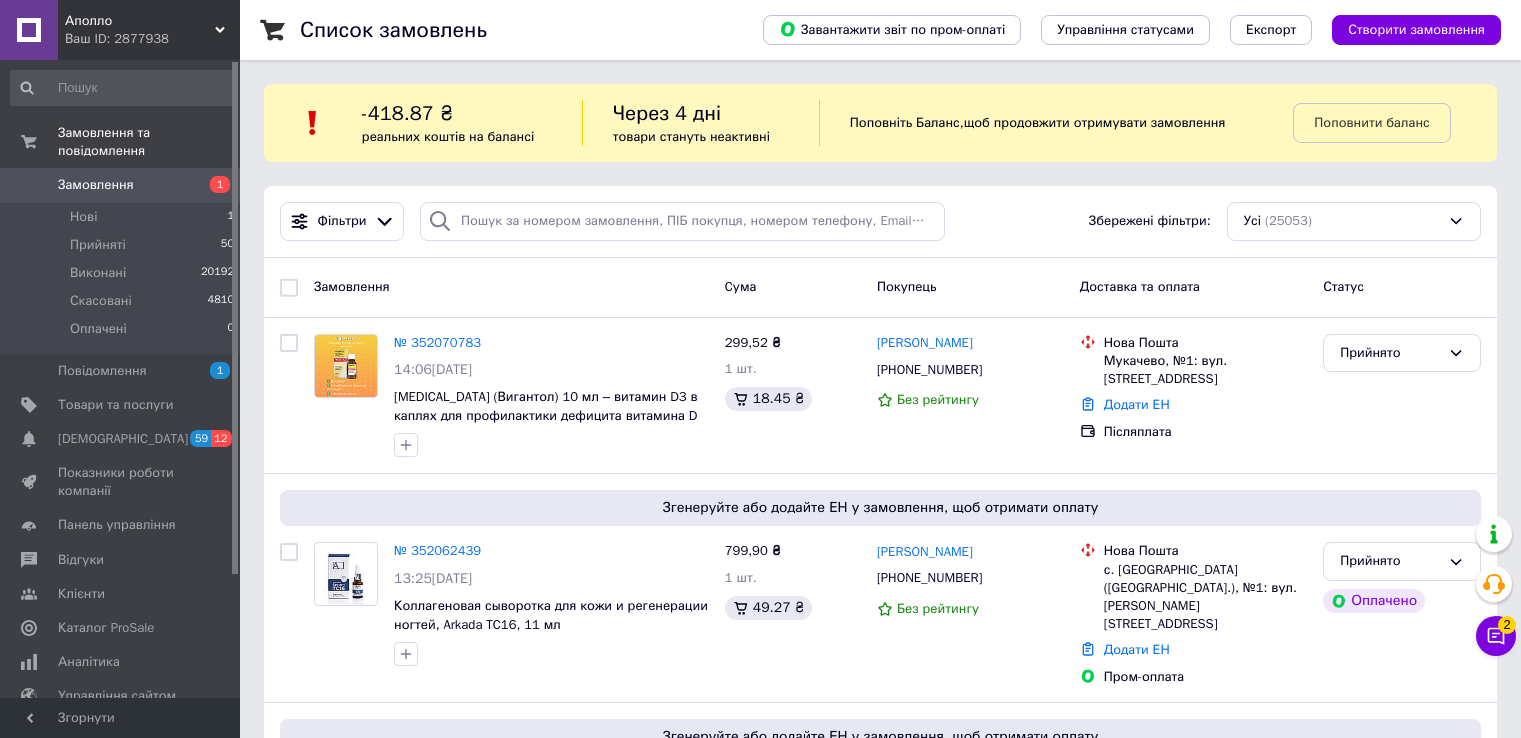 scroll, scrollTop: 0, scrollLeft: 0, axis: both 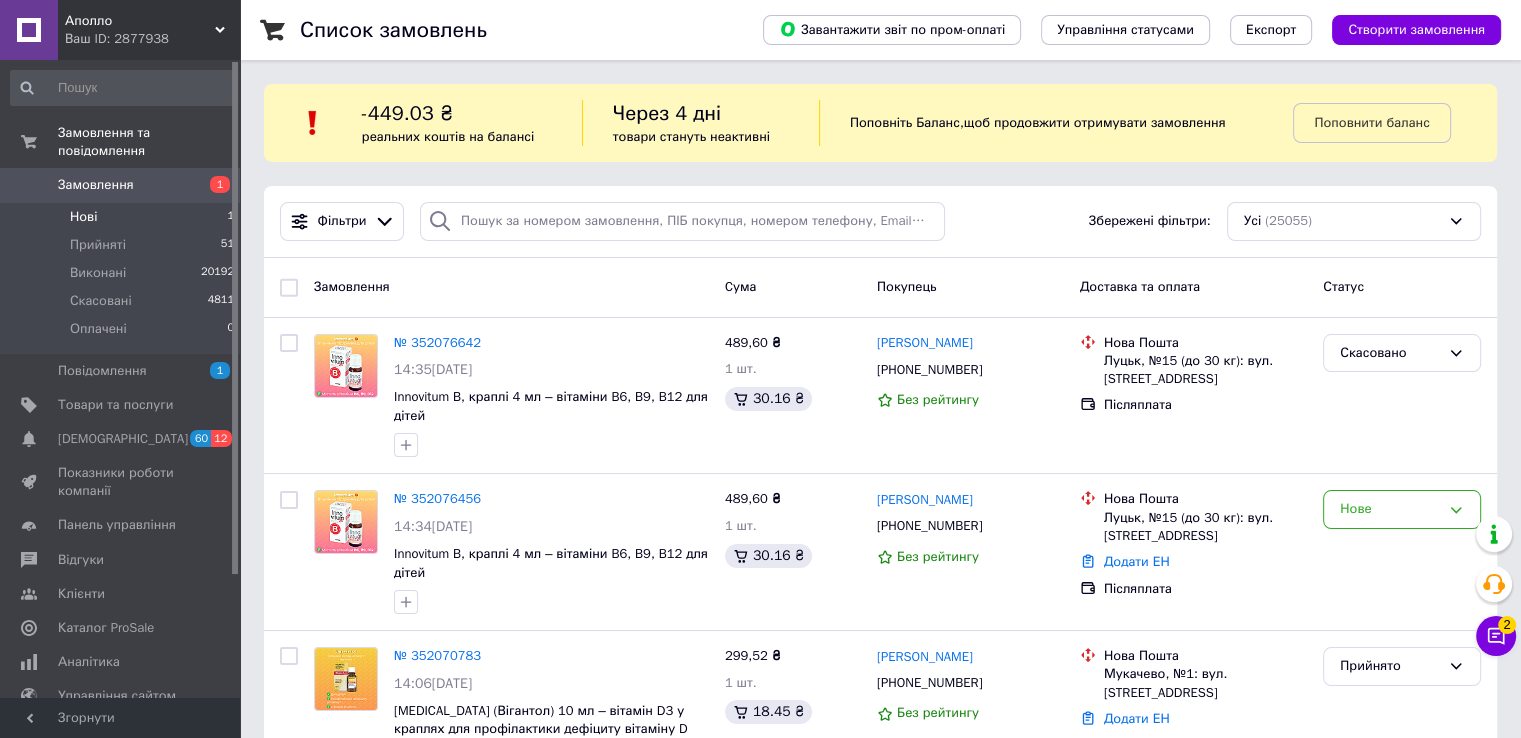 click on "Нові 1" at bounding box center (123, 217) 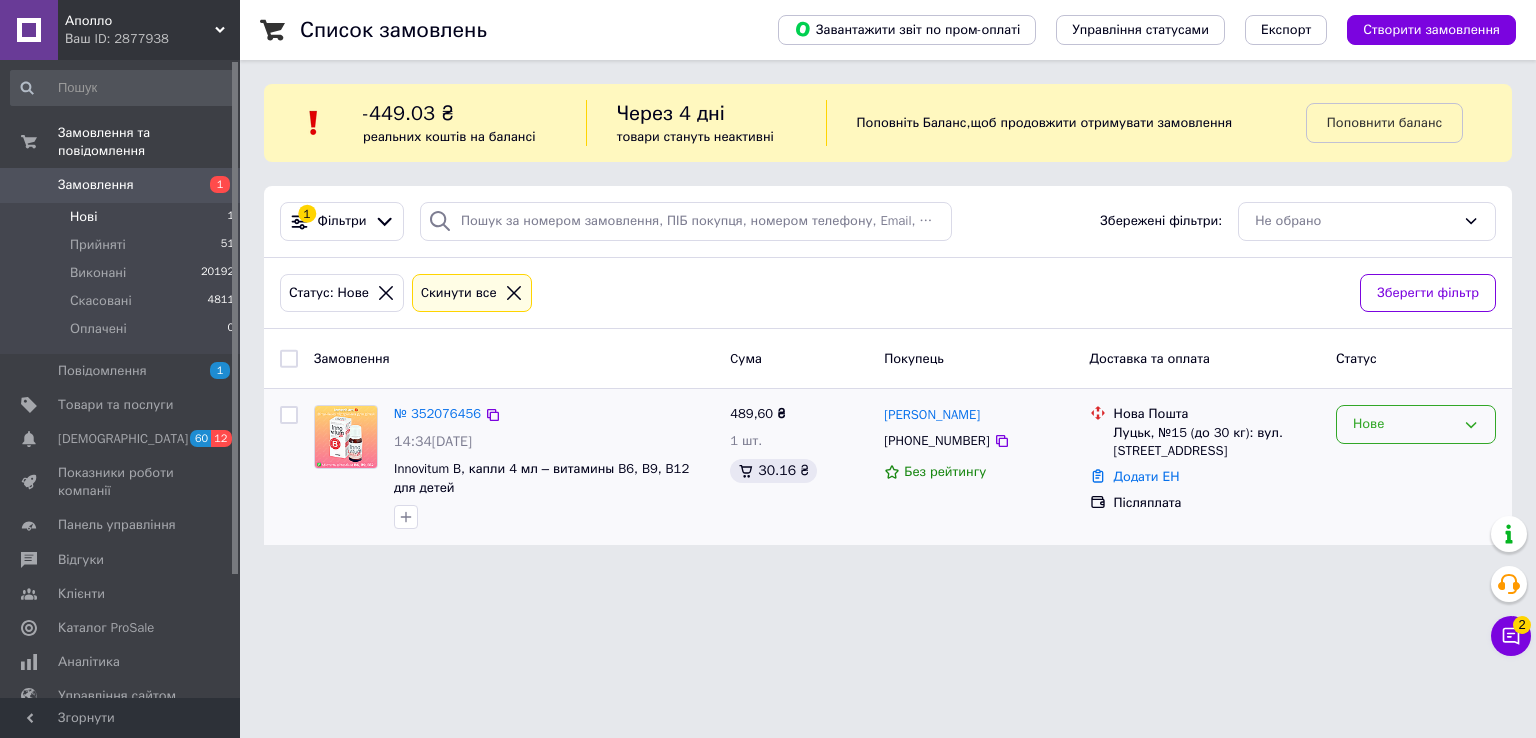 drag, startPoint x: 1415, startPoint y: 422, endPoint x: 1409, endPoint y: 434, distance: 13.416408 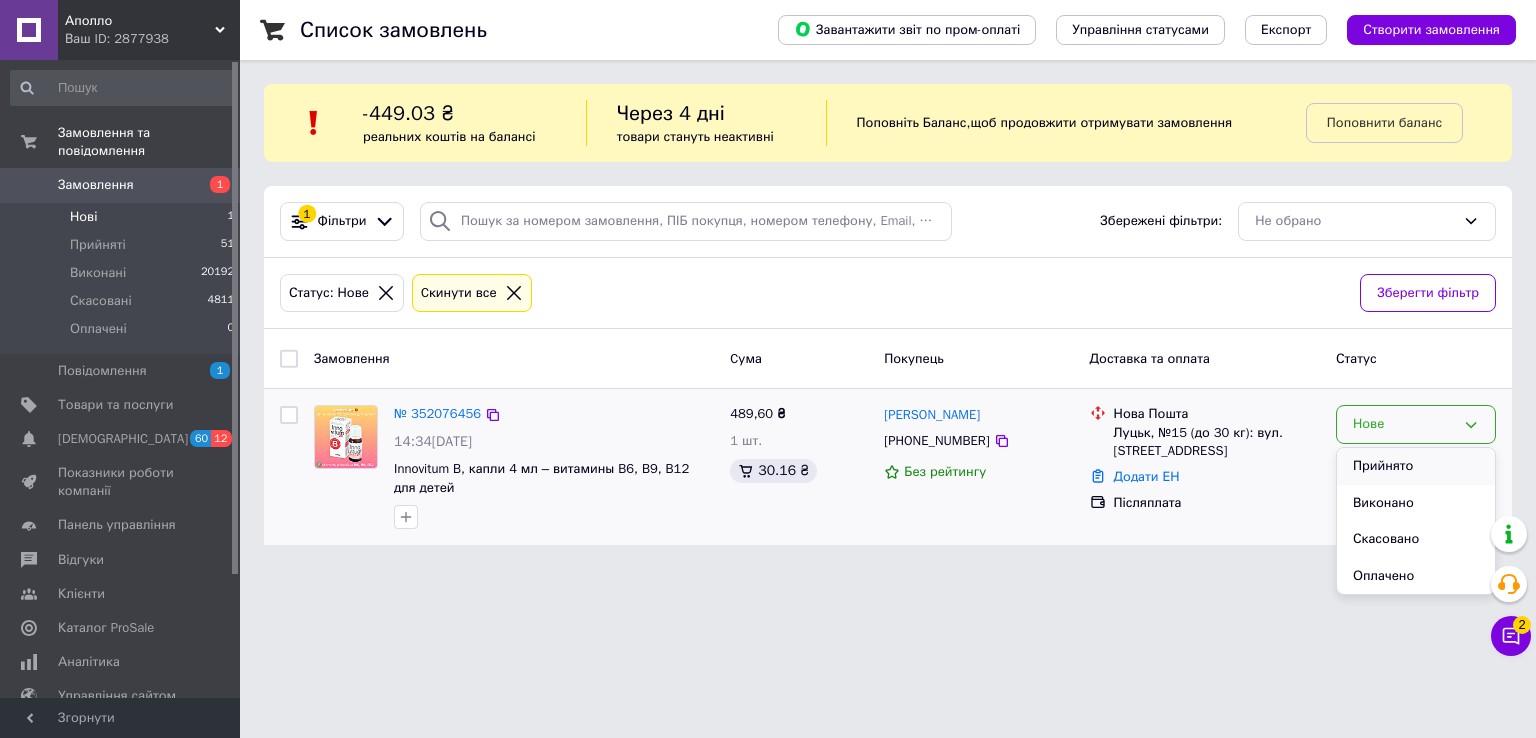click on "Прийнято" at bounding box center (1416, 466) 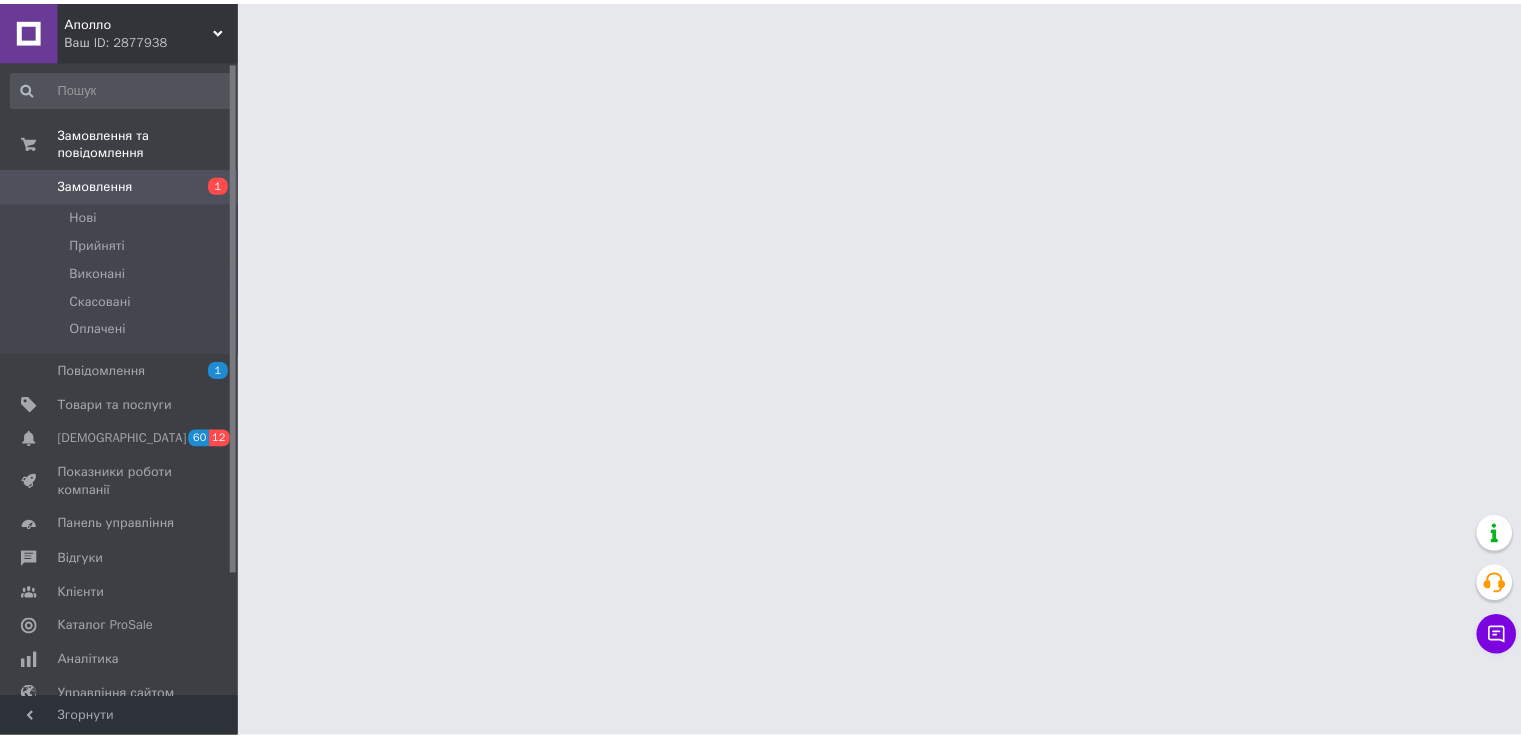 scroll, scrollTop: 0, scrollLeft: 0, axis: both 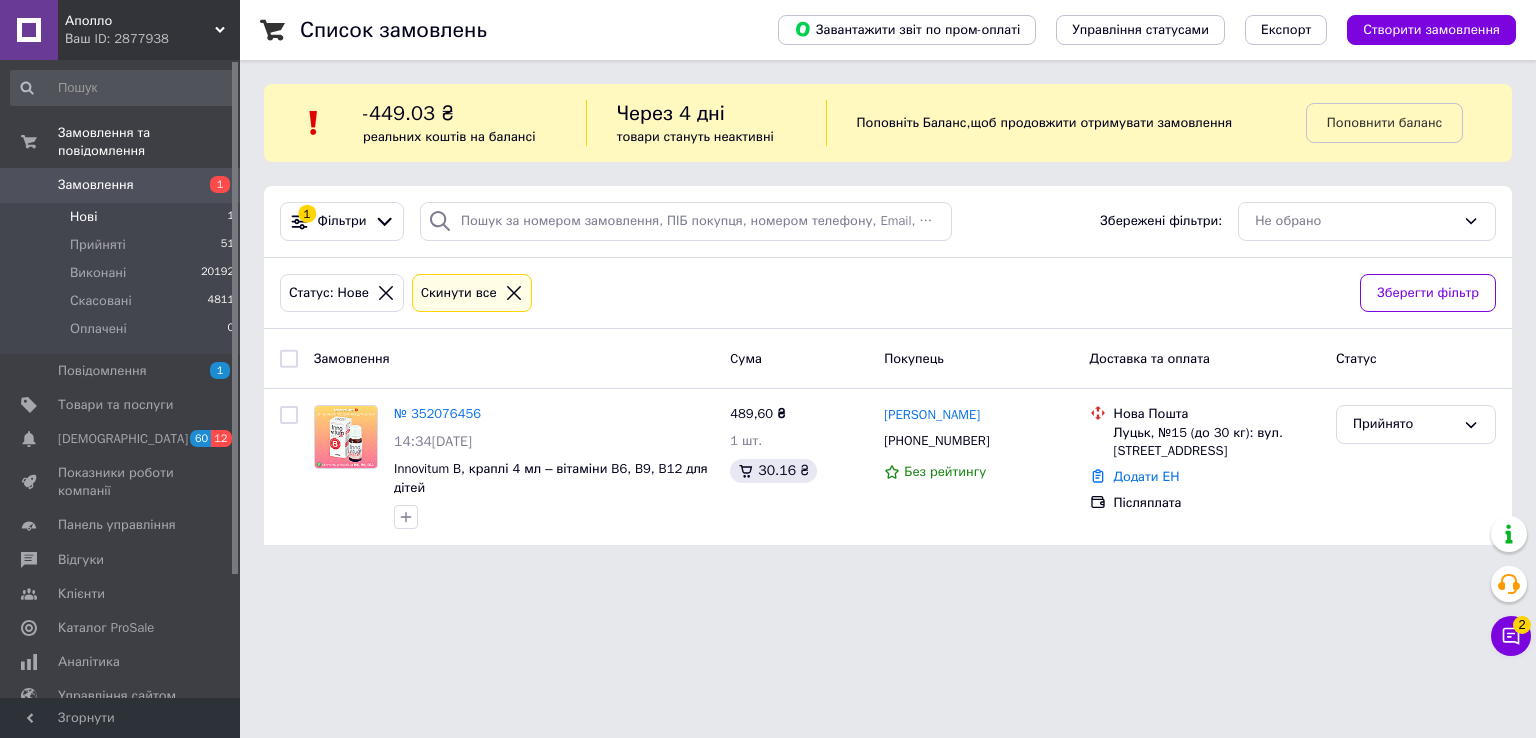 click on "Замовлення" at bounding box center (121, 185) 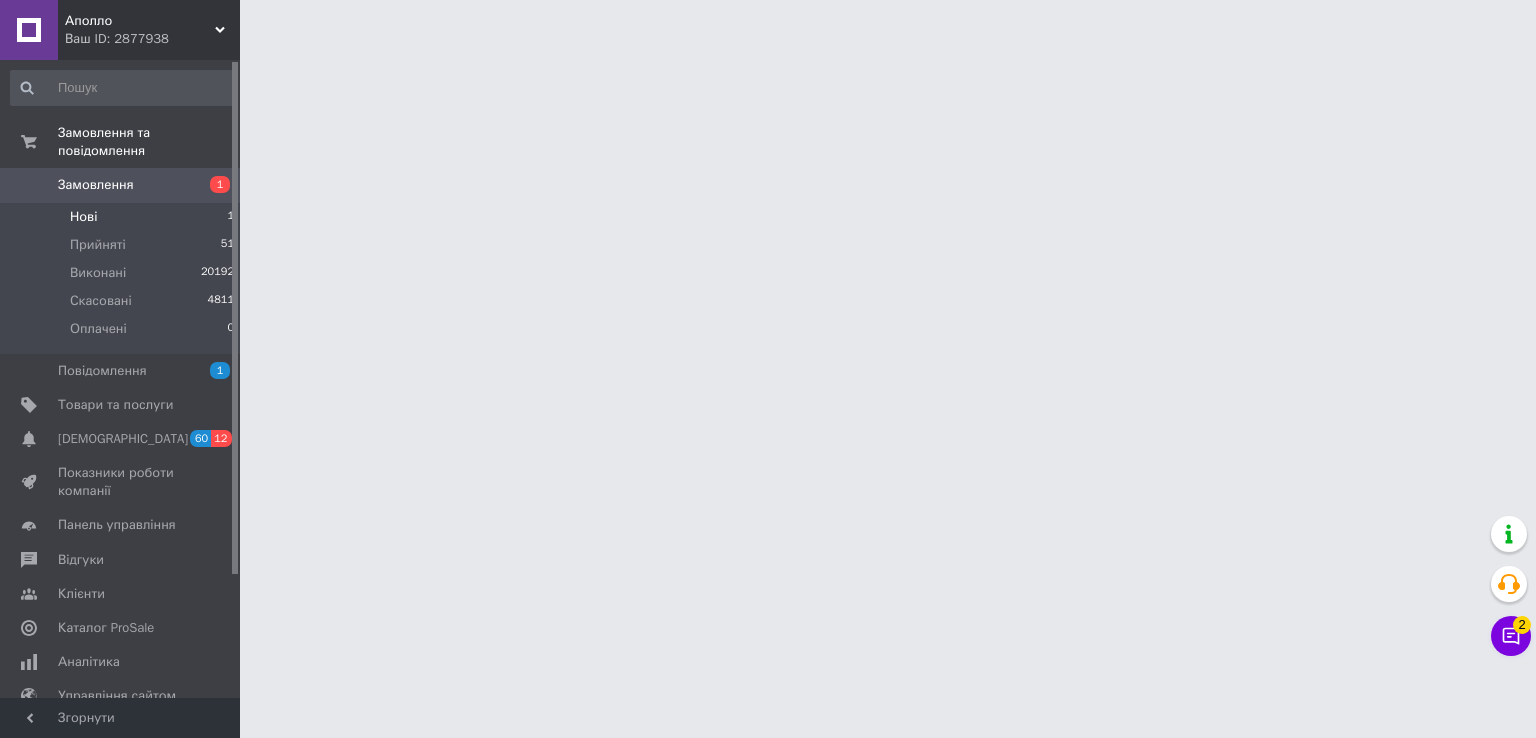 click on "Нові 1" at bounding box center [123, 217] 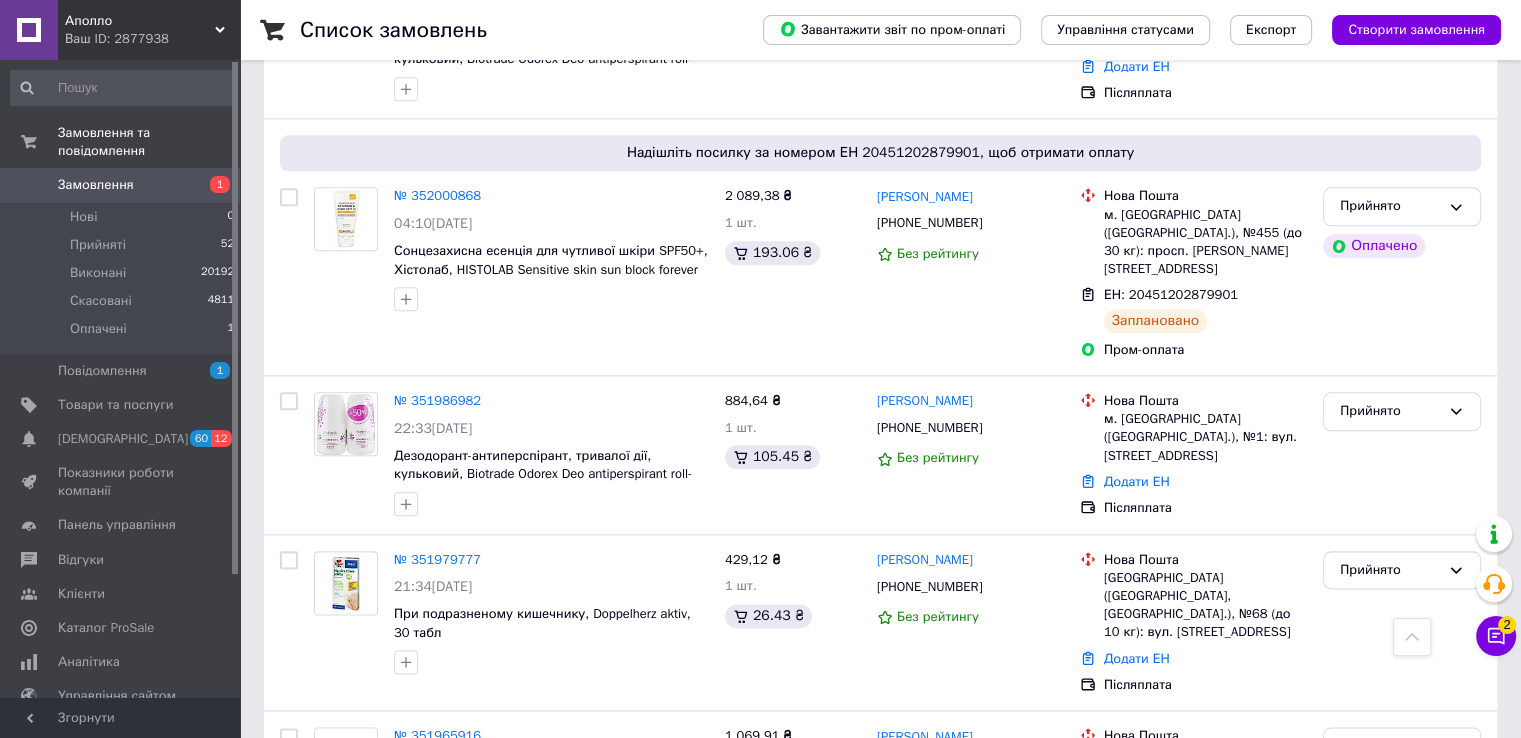 scroll, scrollTop: 3200, scrollLeft: 0, axis: vertical 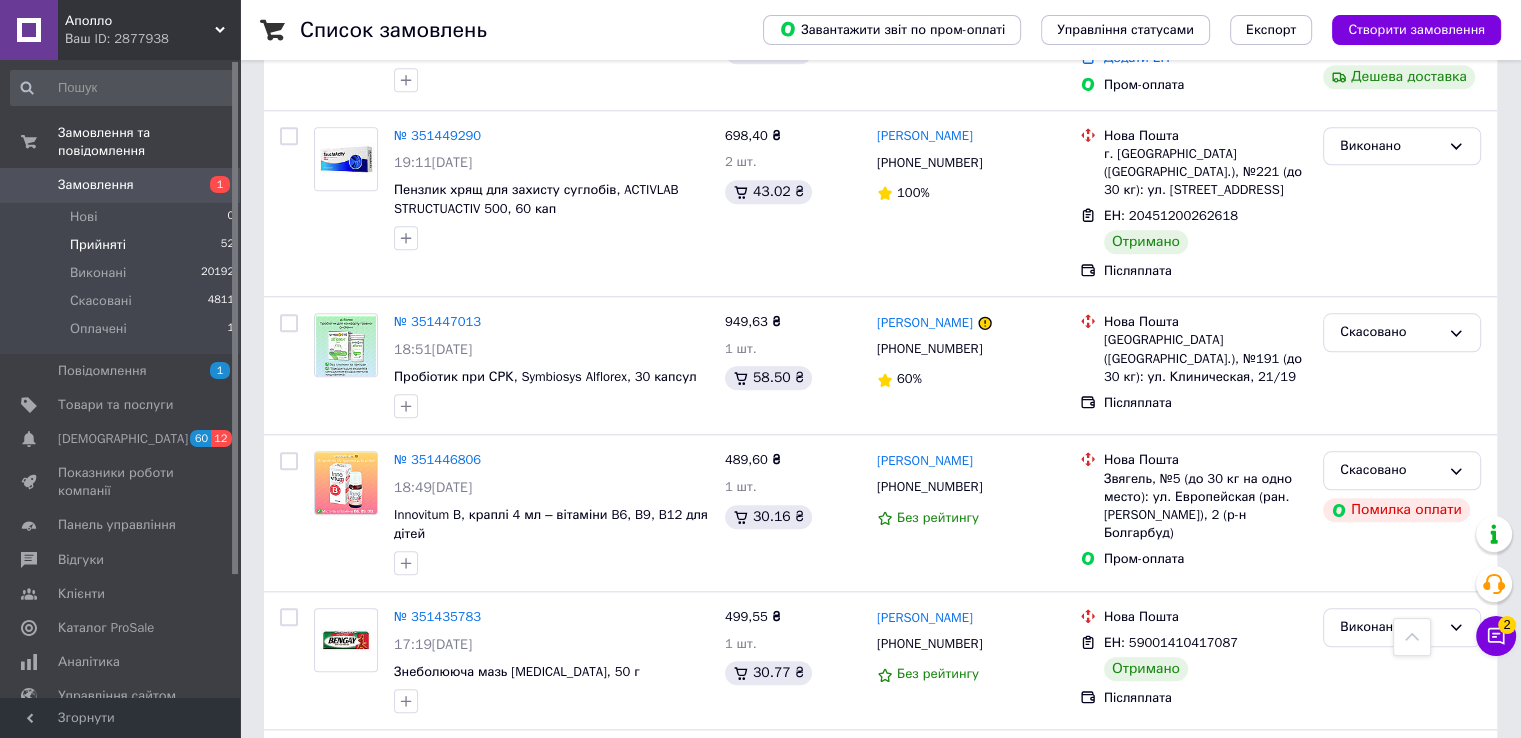 click on "Прийняті 52" at bounding box center (123, 245) 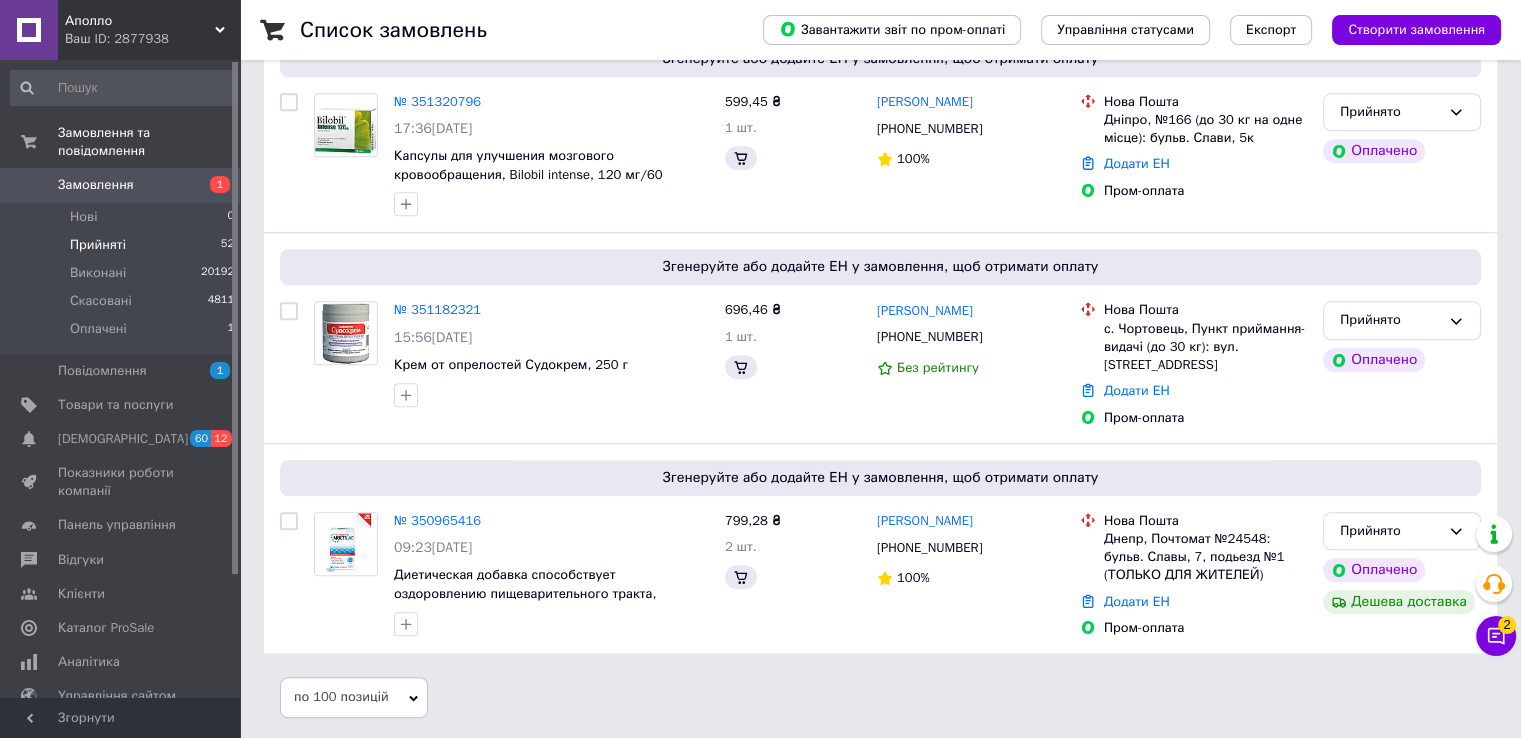 scroll, scrollTop: 0, scrollLeft: 0, axis: both 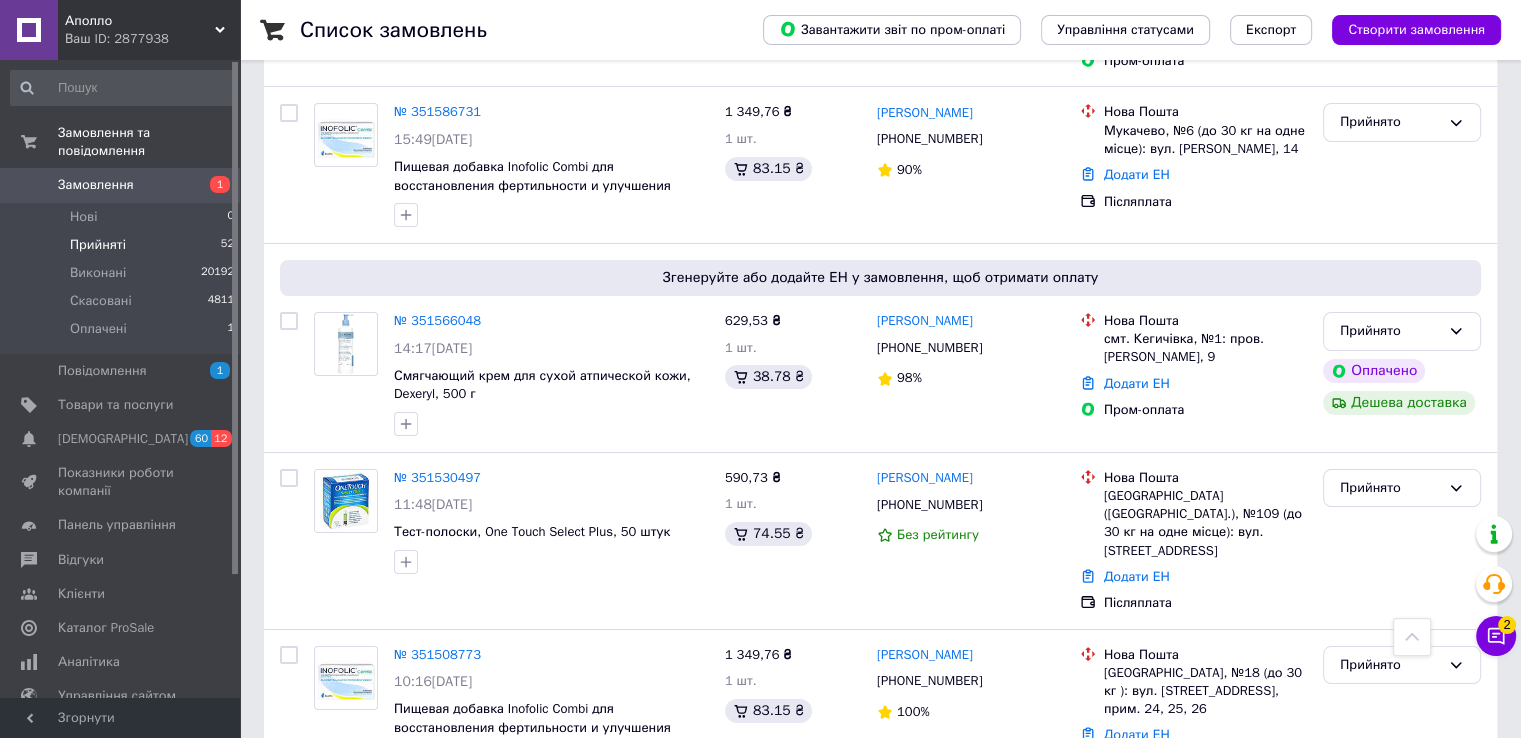 click on "Список замовлень   Завантажити звіт по пром-оплаті Управління статусами Експорт Створити замовлення -554.48 ₴ реальних коштів на балансі Через 4 дні товари стануть неактивні Поповніть Баланс ,  щоб продовжити отримувати замовлення Поповнити баланс 1 Фільтри Збережені фільтри: Не обрано Статус: Прийнято Cкинути все Зберегти фільтр Замовлення Cума Покупець Доставка та оплата Статус № 352076456 14:34, 10.07.2025 Innovitum B, капли 4 мл – витамины B6, B9, B12 для детей 489,60 ₴ 1 шт. 30.16 ₴ Сергій Бондарук +380957566595 Без рейтингу Нова Пошта Луцьк, №15 (до 30 кг): вул. Чорновола, 2в Додати ЕН 1 шт." at bounding box center [880, -2308] 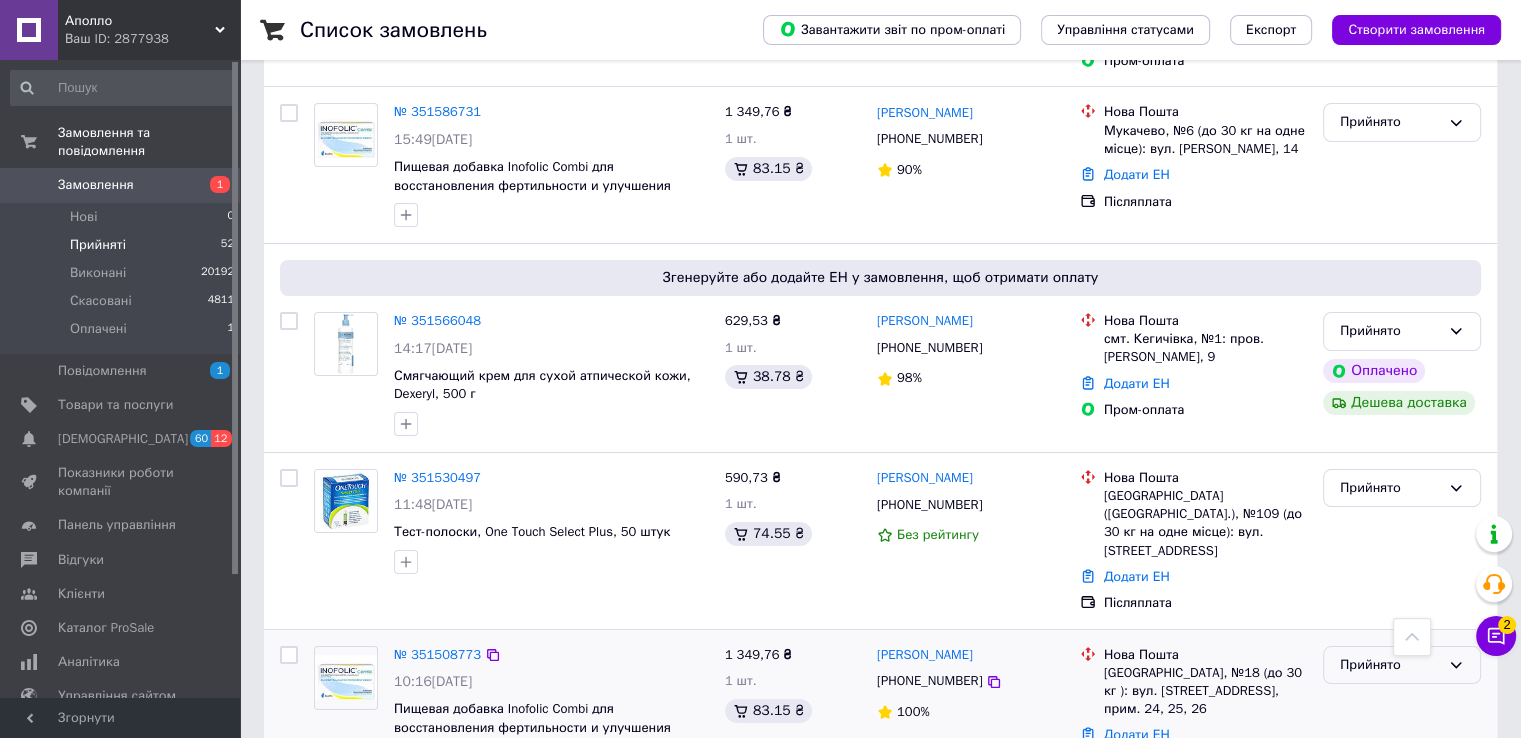 drag, startPoint x: 1492, startPoint y: 301, endPoint x: 1456, endPoint y: 337, distance: 50.91169 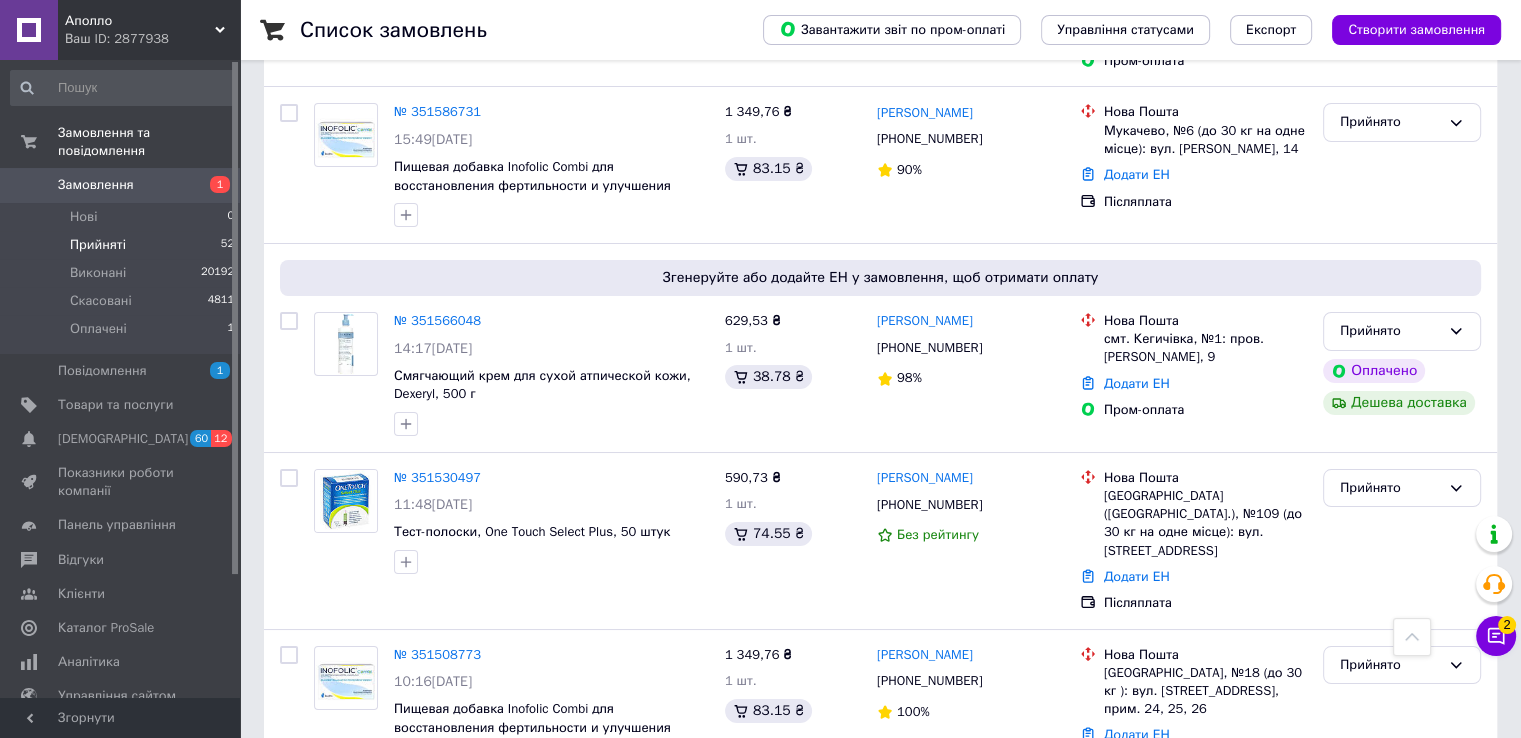 click on "Список замовлень   Завантажити звіт по пром-оплаті Управління статусами Експорт Створити замовлення -554.48 ₴ реальних коштів на балансі Через 4 дні товари стануть неактивні Поповніть Баланс ,  щоб продовжити отримувати замовлення Поповнити баланс 1 Фільтри Збережені фільтри: Не обрано Статус: Прийнято Cкинути все Зберегти фільтр Замовлення Cума Покупець Доставка та оплата Статус № 352076456 14:34, 10.07.2025 Innovitum B, капли 4 мл – витамины B6, B9, B12 для детей 489,60 ₴ 1 шт. 30.16 ₴ Сергій Бондарук +380957566595 Без рейтингу Нова Пошта Луцьк, №15 (до 30 кг): вул. Чорновола, 2в Додати ЕН 1 шт." at bounding box center [880, -2308] 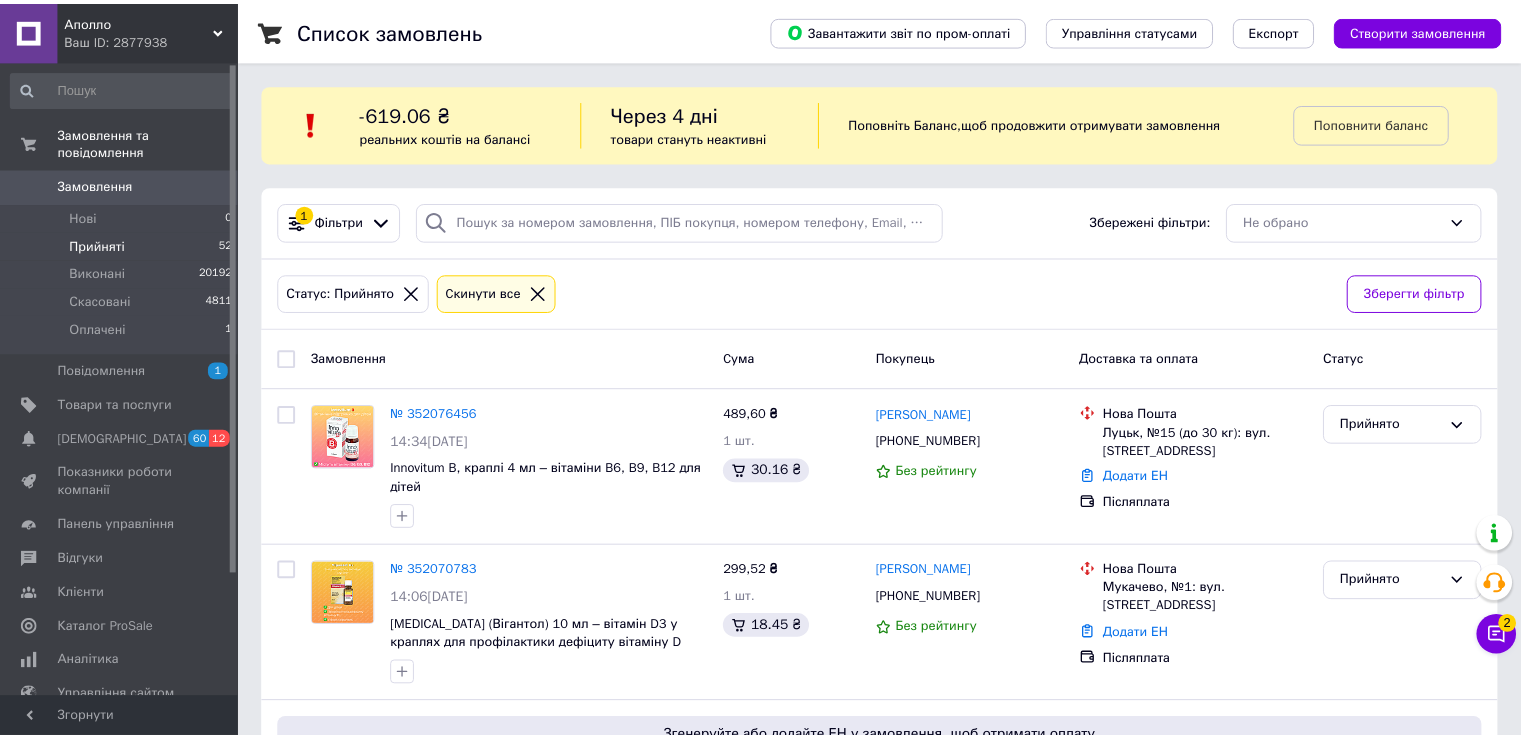 scroll, scrollTop: 0, scrollLeft: 0, axis: both 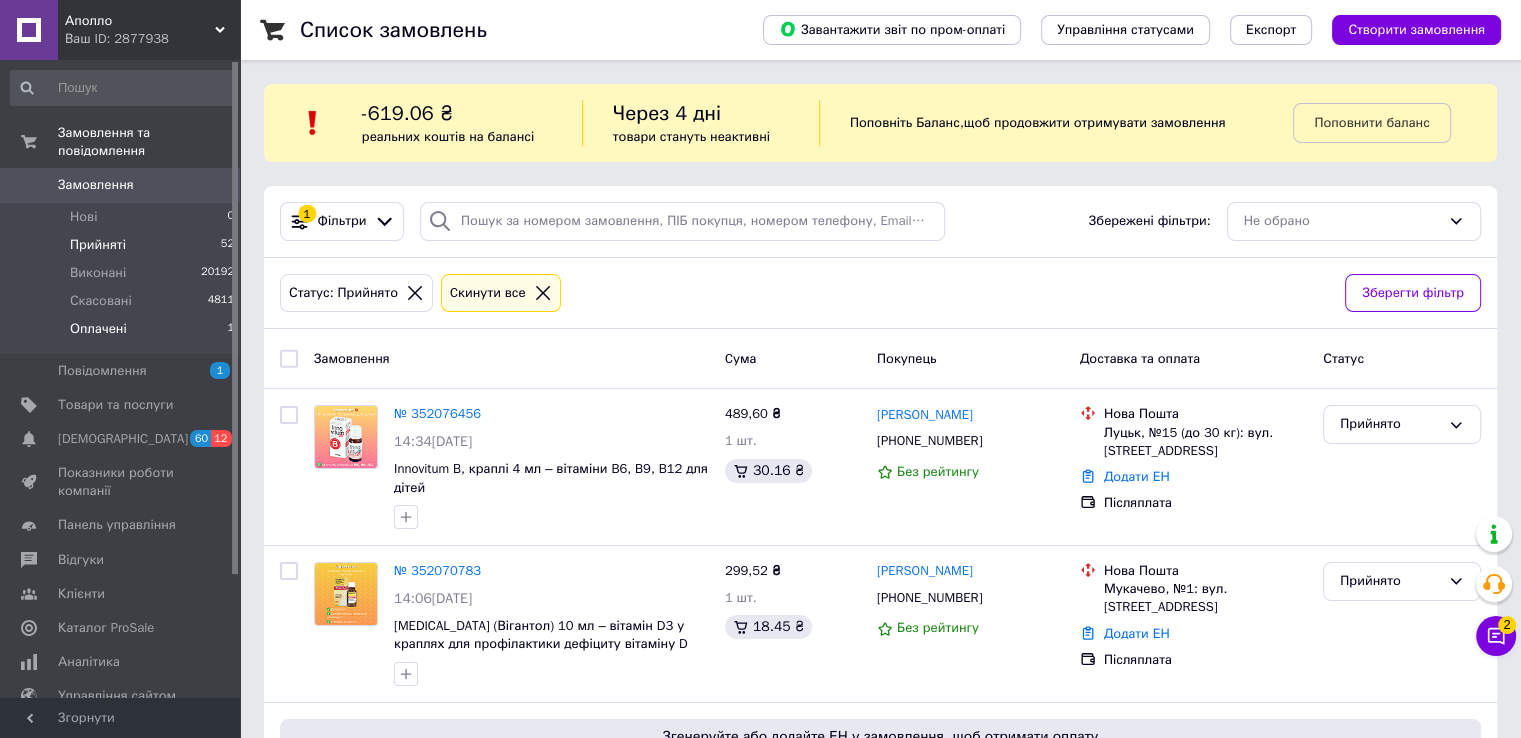 click on "Оплачені 1" at bounding box center (123, 334) 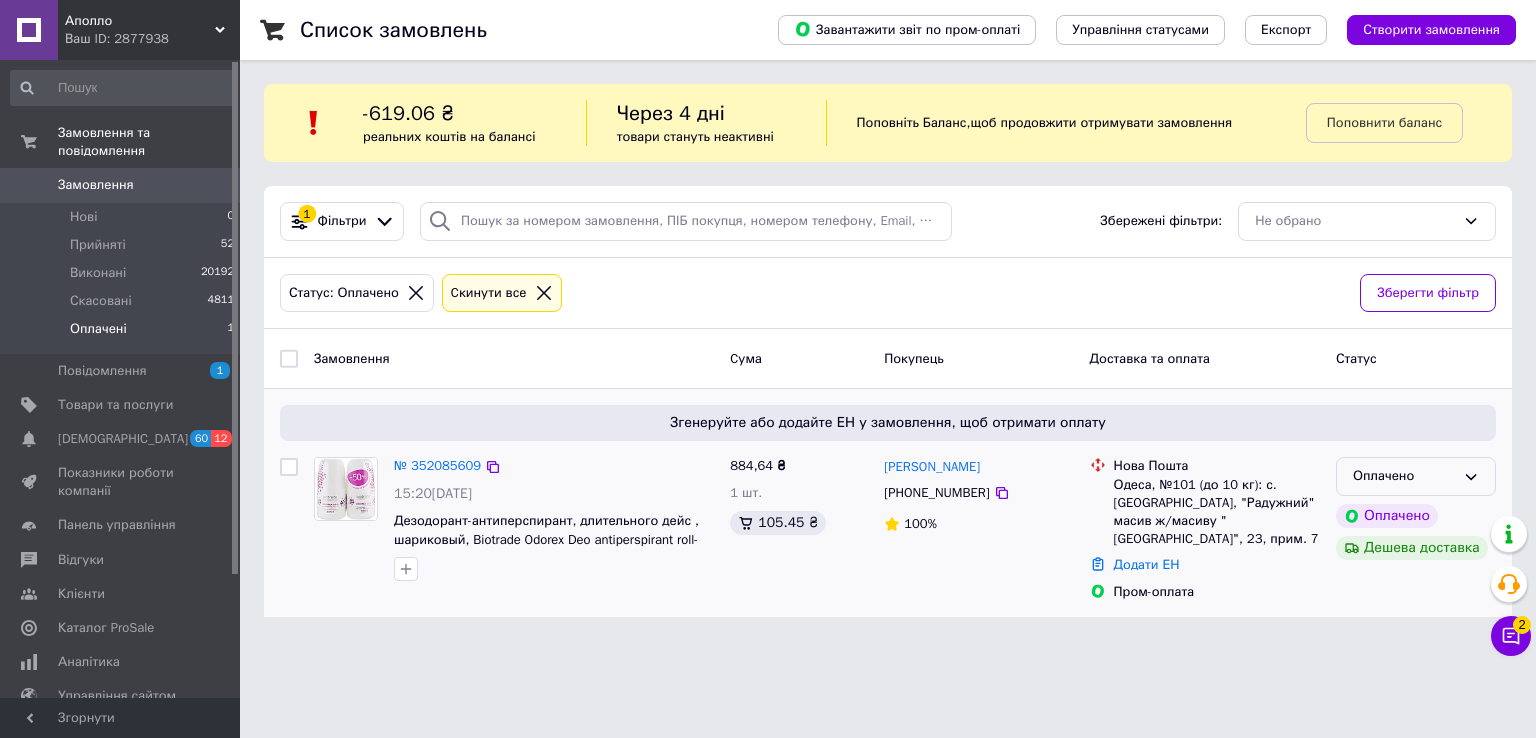 click on "Оплачено" at bounding box center (1404, 476) 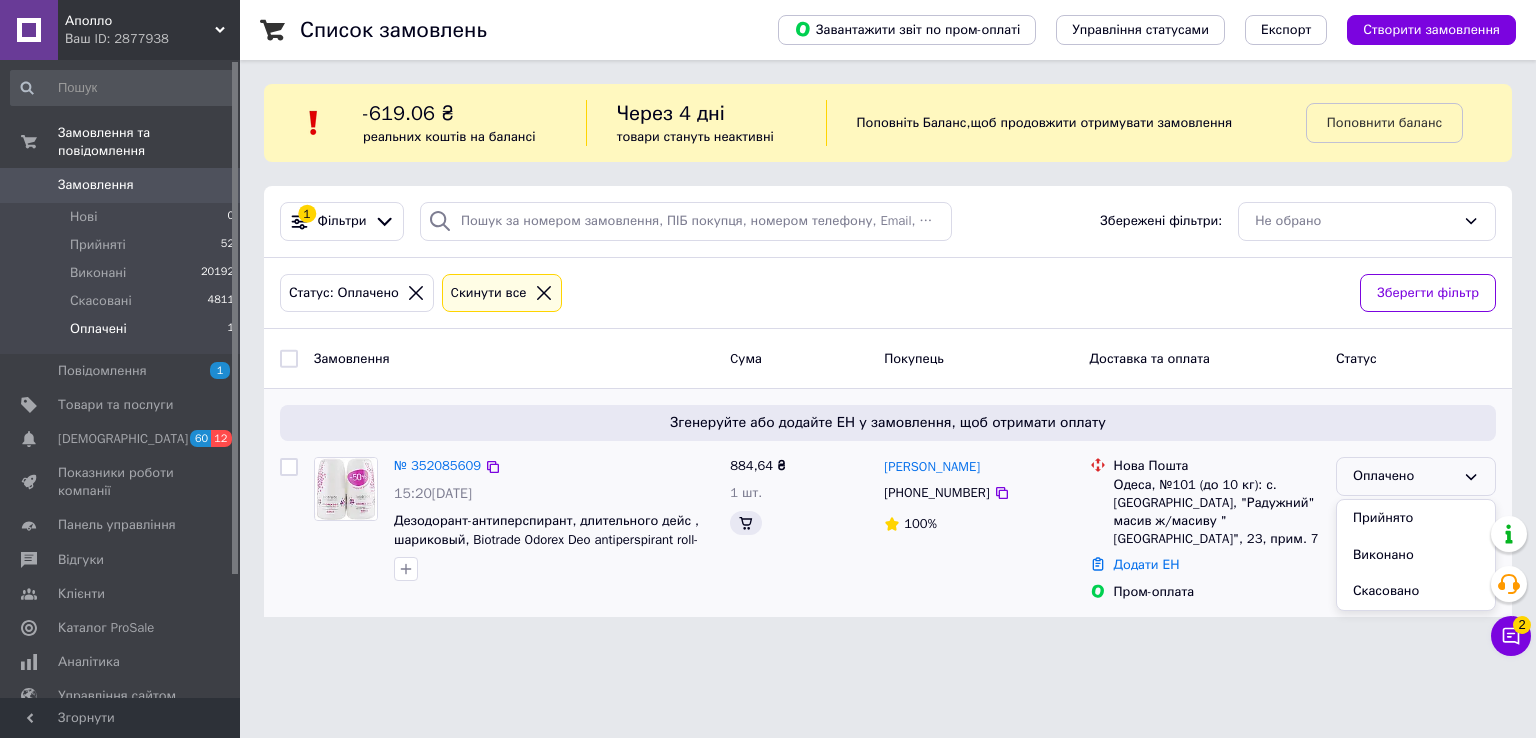 click on "Прийнято" at bounding box center (1416, 518) 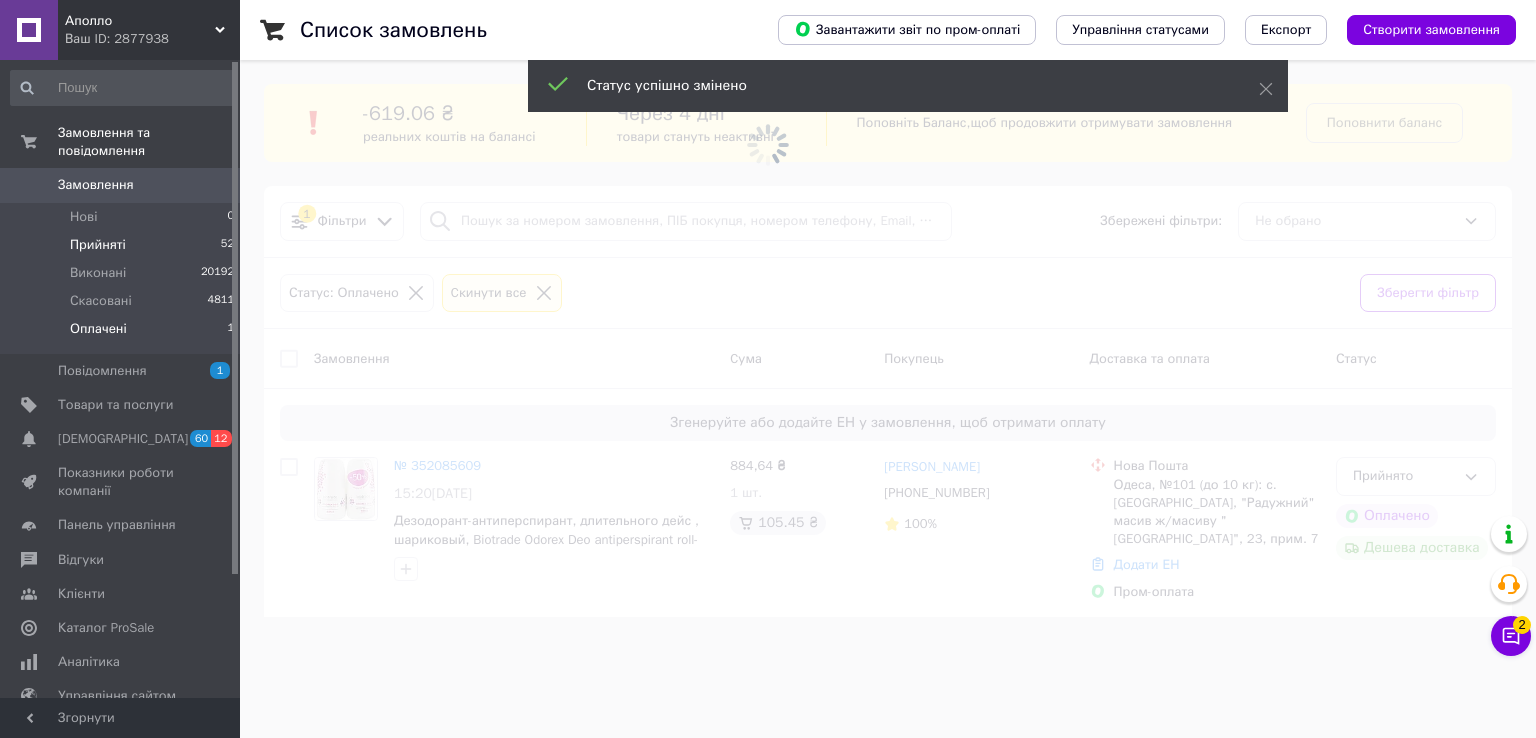 click on "Прийняті 52" at bounding box center (123, 245) 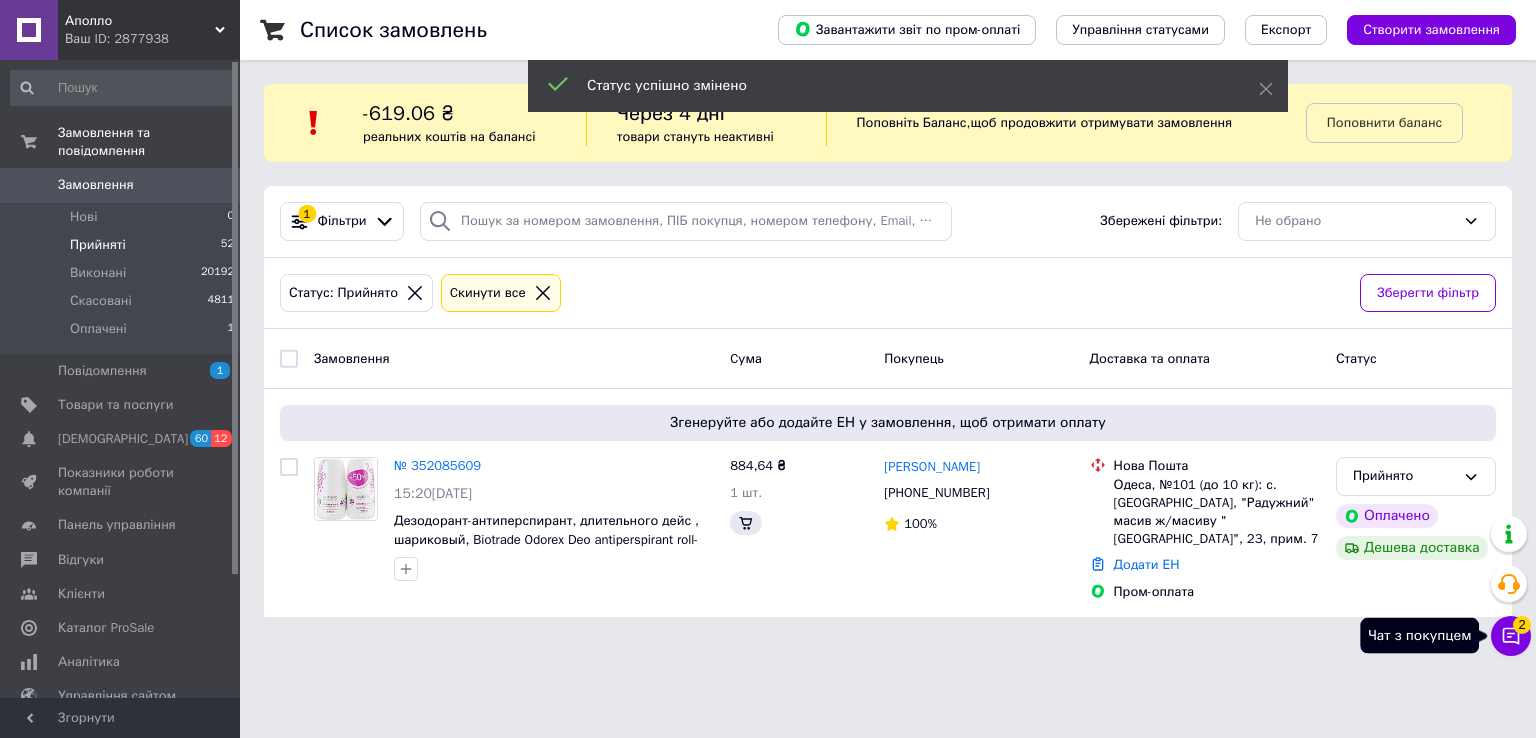 click on "2" at bounding box center (1522, 625) 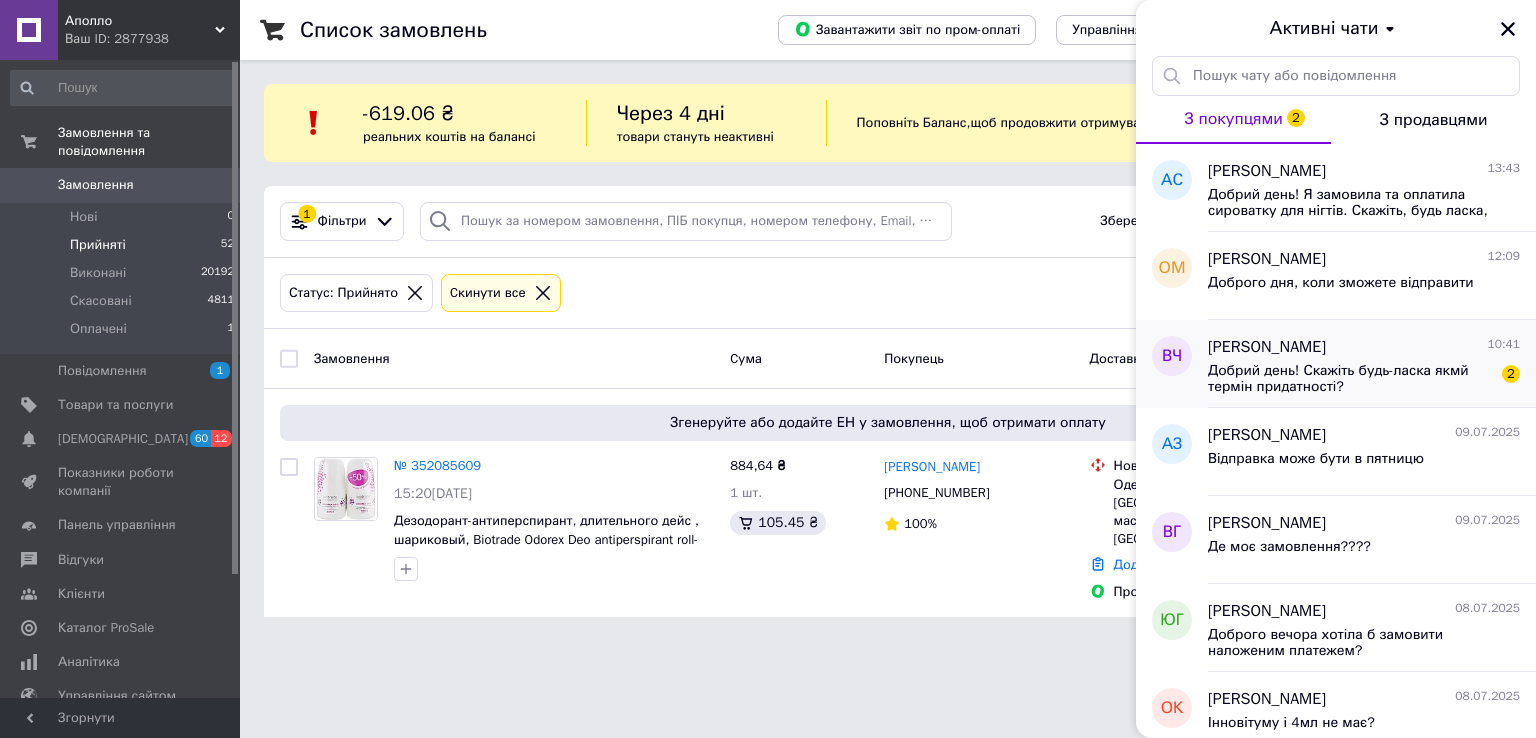 click on "Добрий  день! Скажіть будь-ласка якмй термін придатності?" at bounding box center (1350, 379) 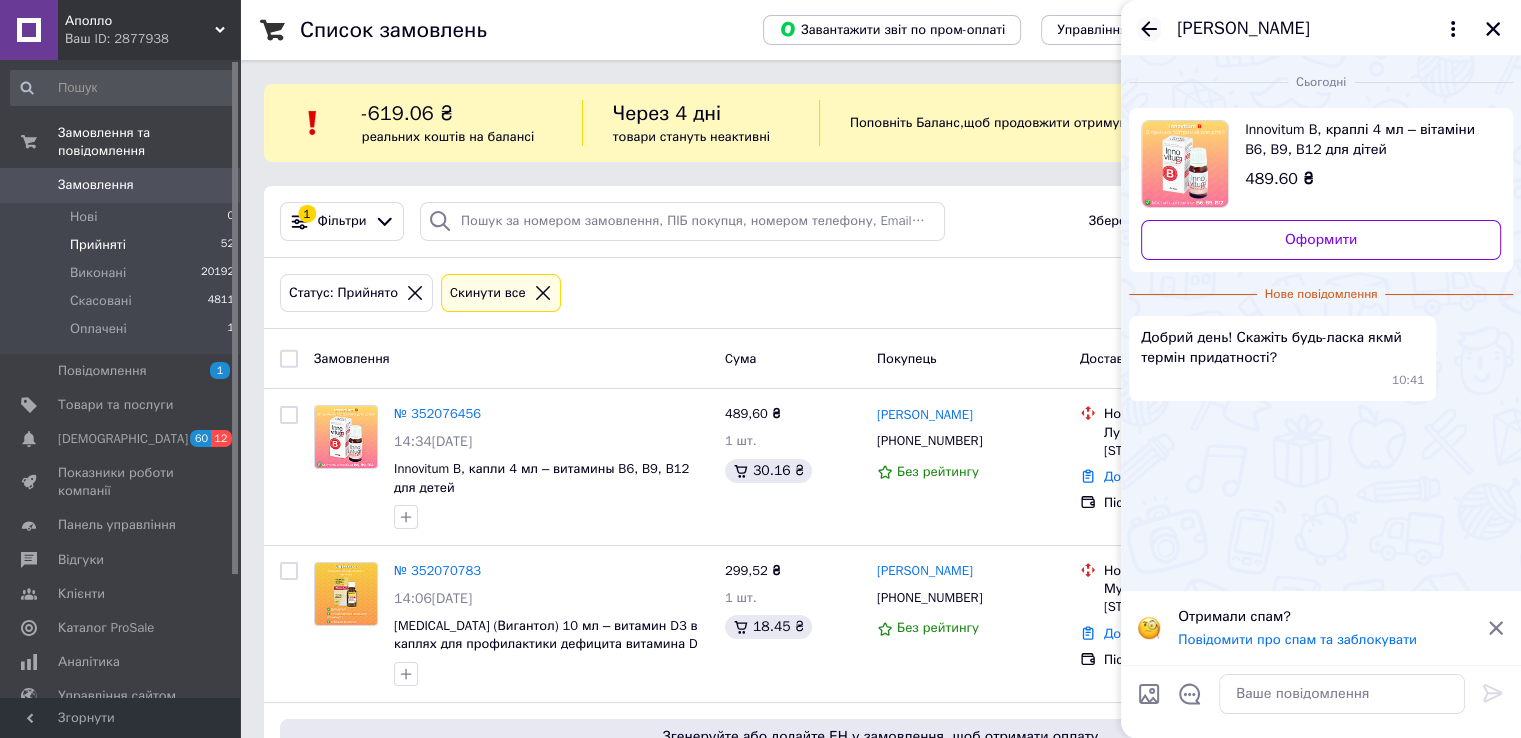 click 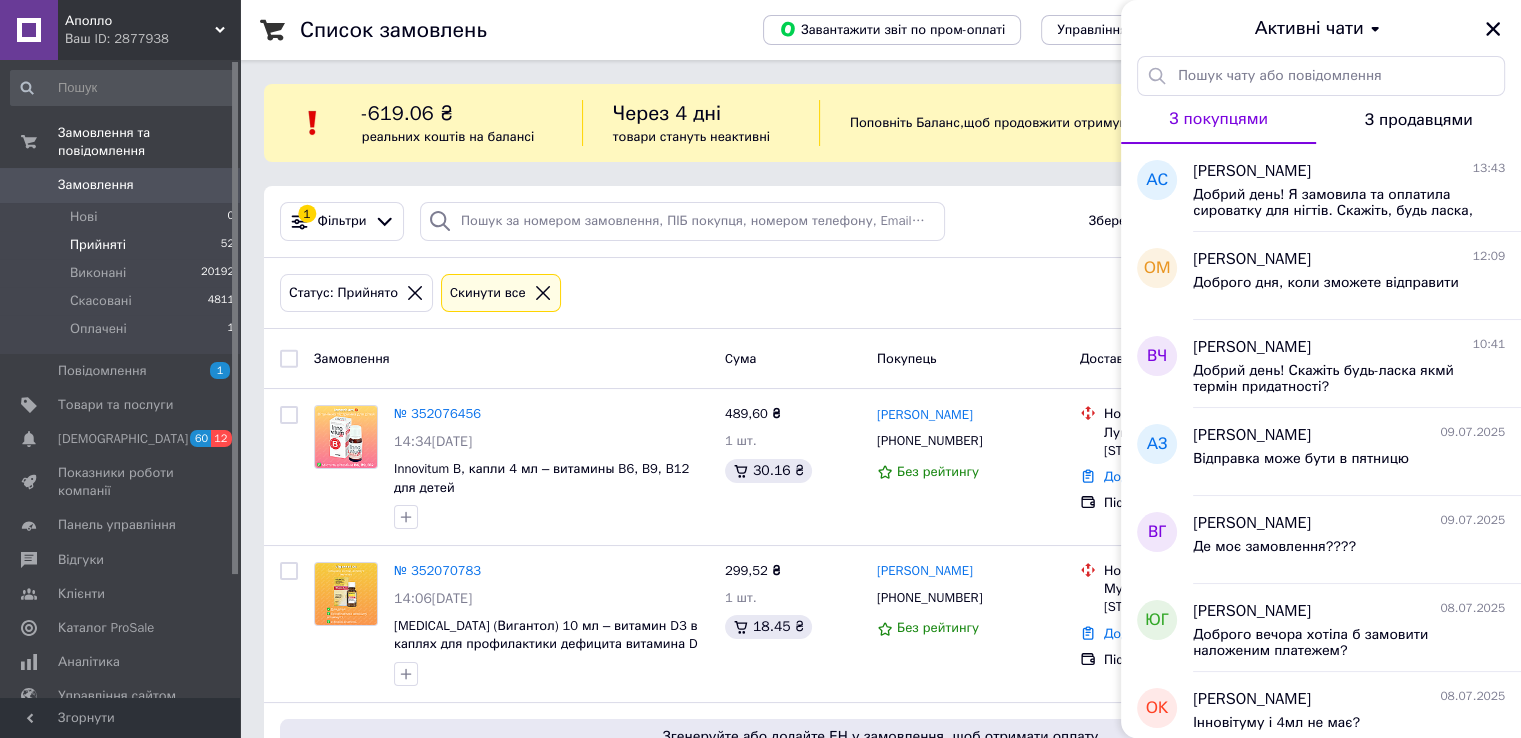 click on "Статус: Прийнято Cкинути все" at bounding box center [804, 293] 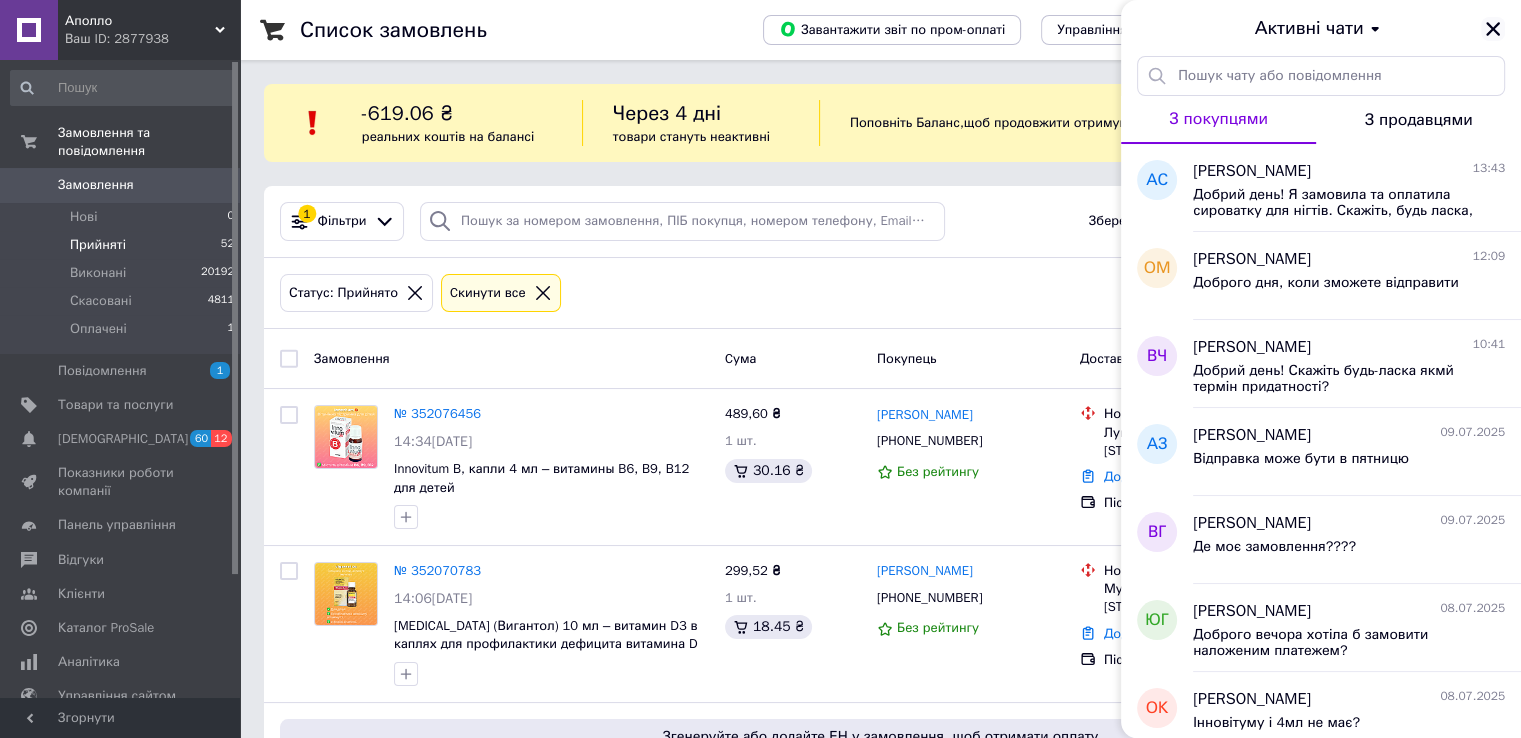 click 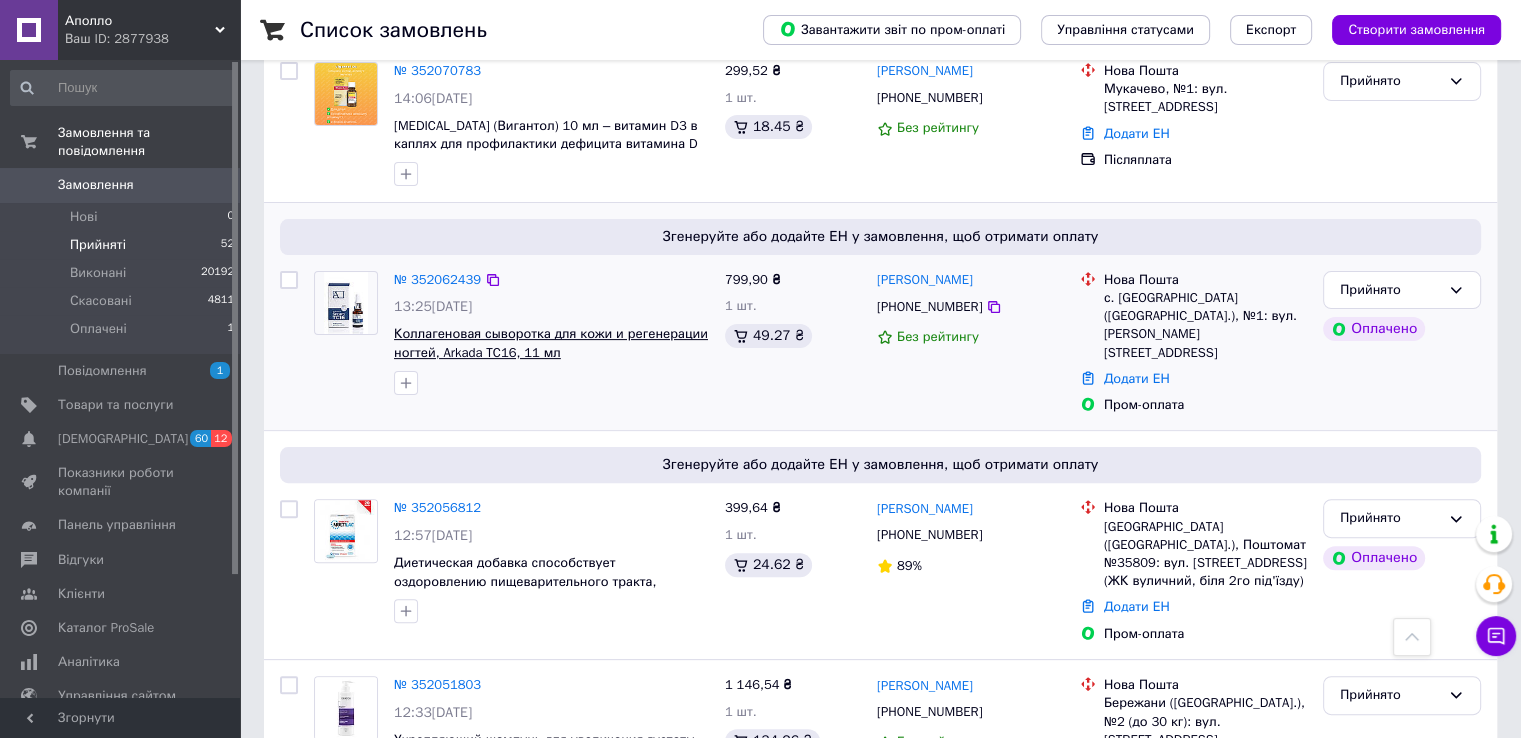scroll, scrollTop: 900, scrollLeft: 0, axis: vertical 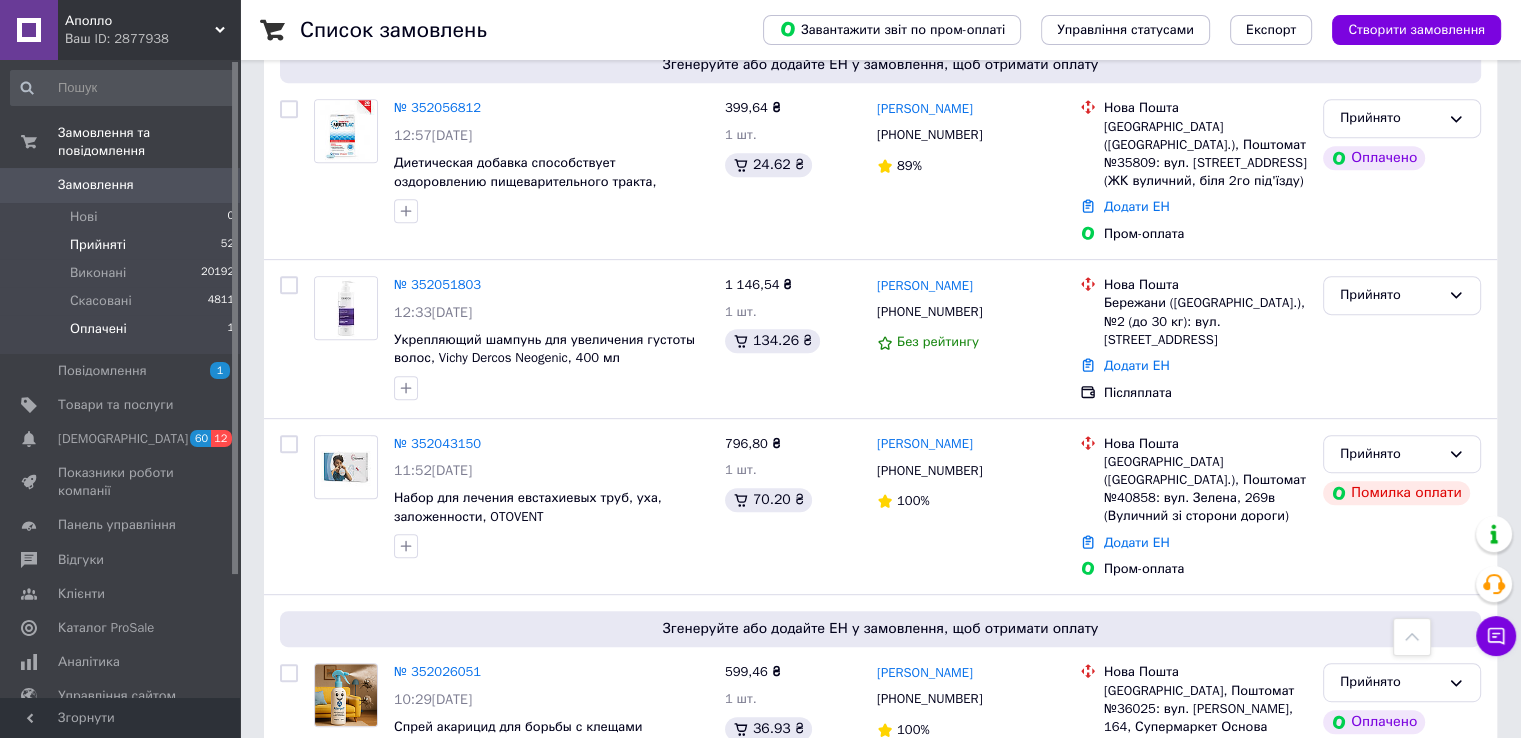 click on "Оплачені 1" at bounding box center (123, 334) 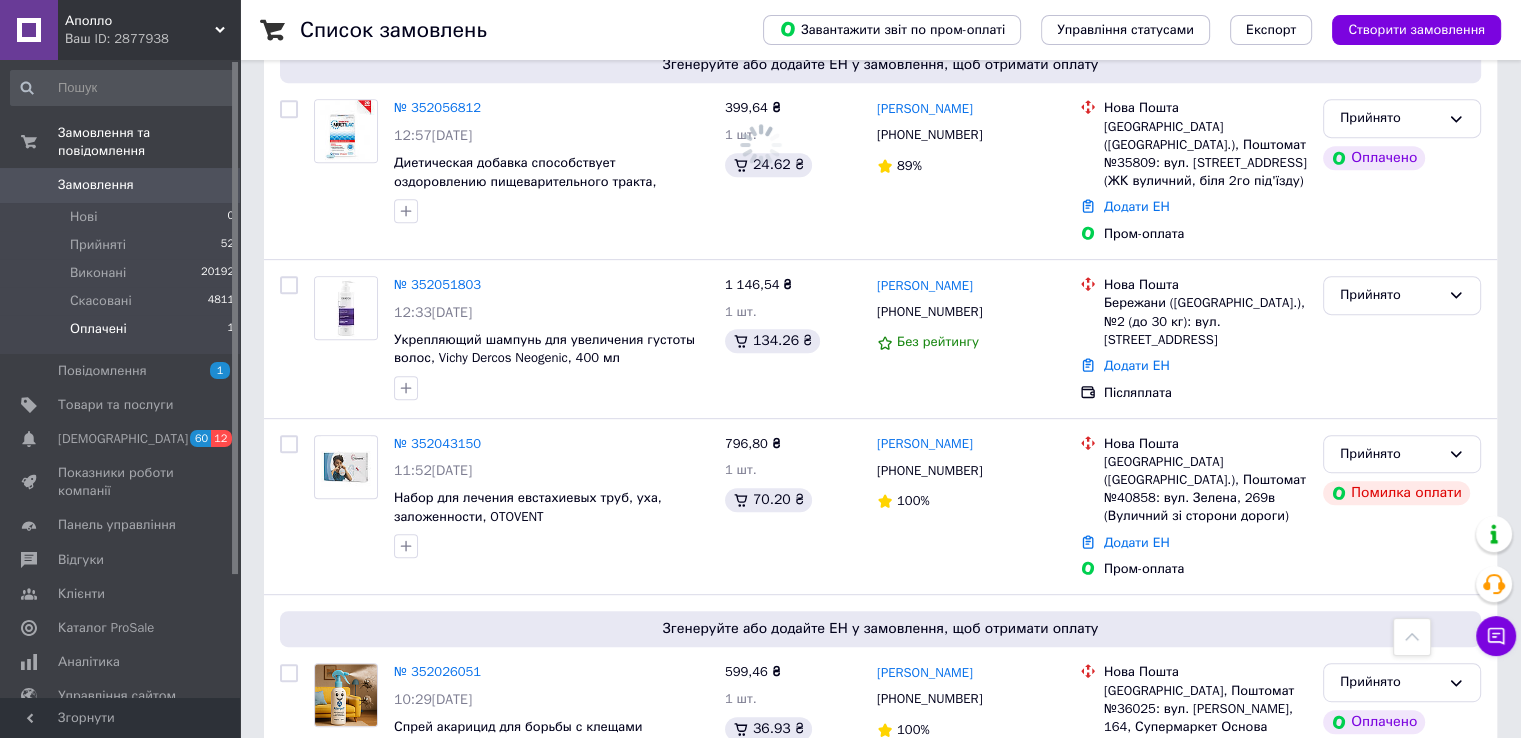 scroll, scrollTop: 0, scrollLeft: 0, axis: both 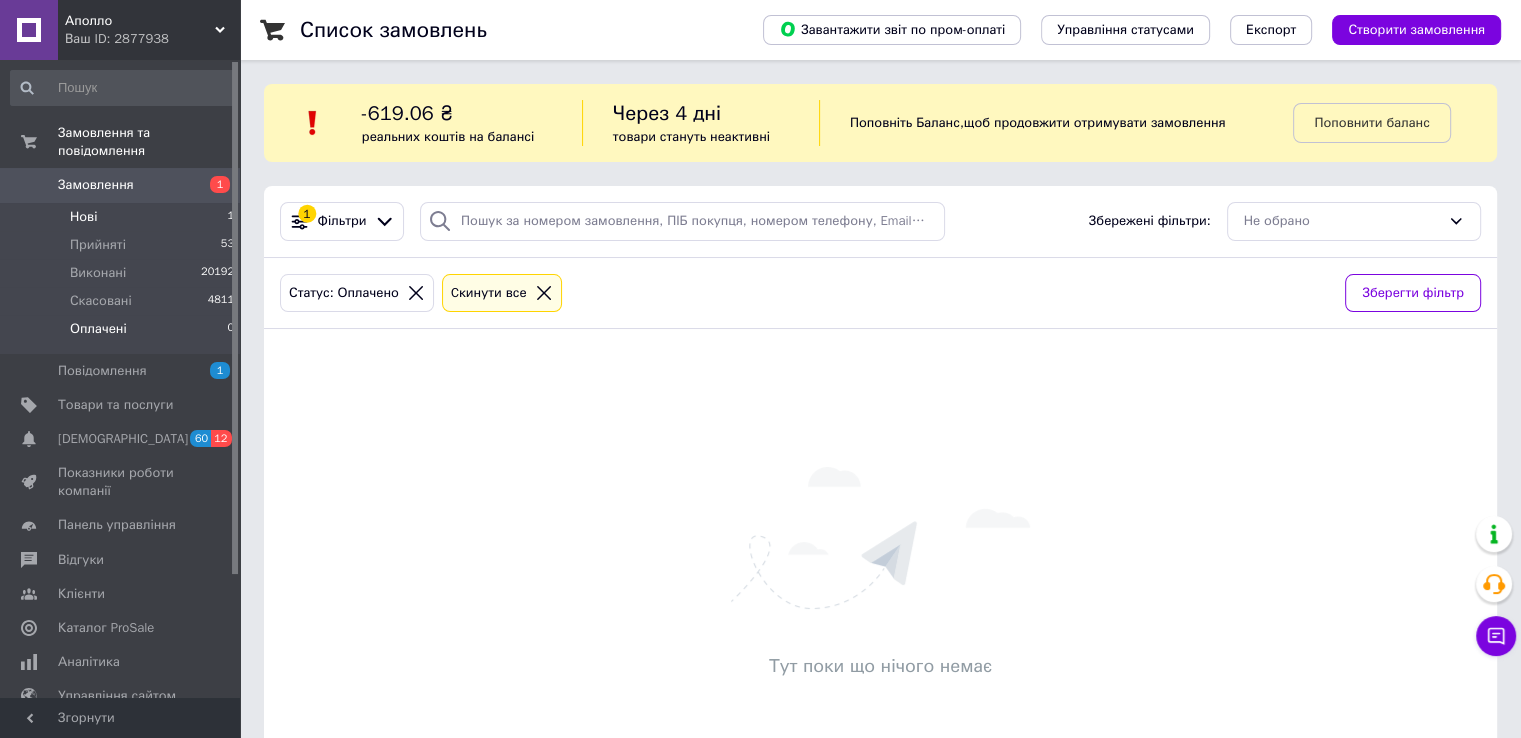 click on "Нові 1" at bounding box center (123, 217) 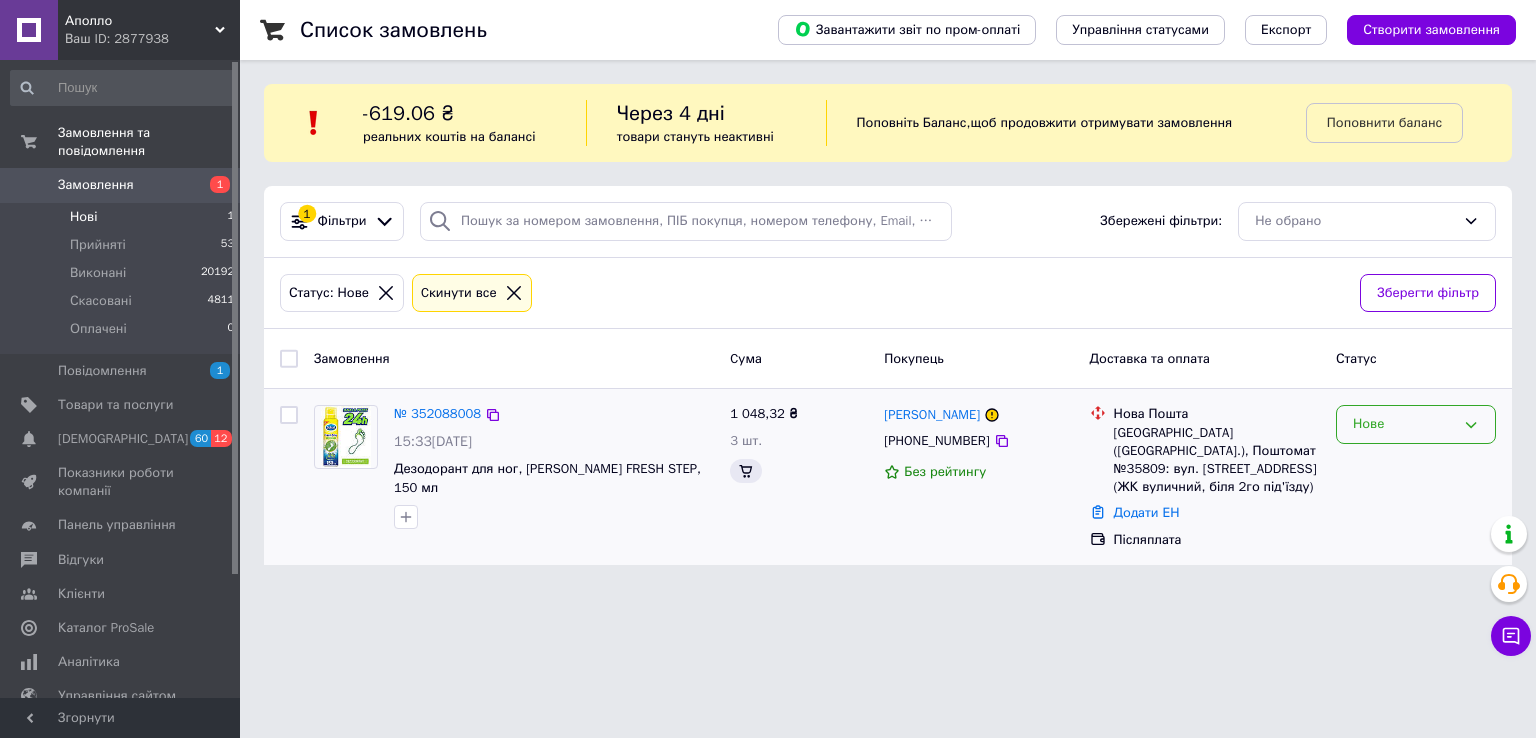 click on "Нове" at bounding box center (1404, 424) 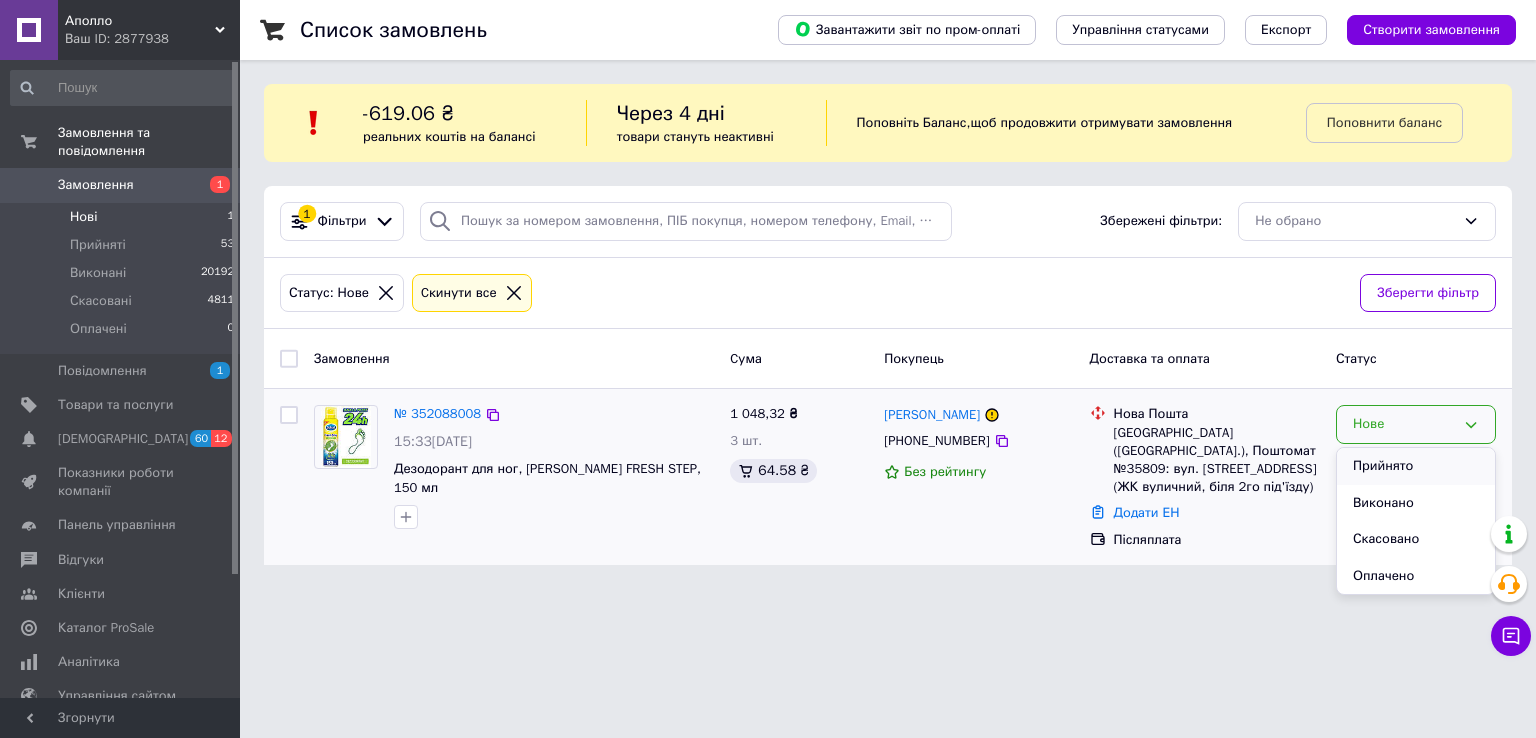 click on "Прийнято" at bounding box center [1416, 466] 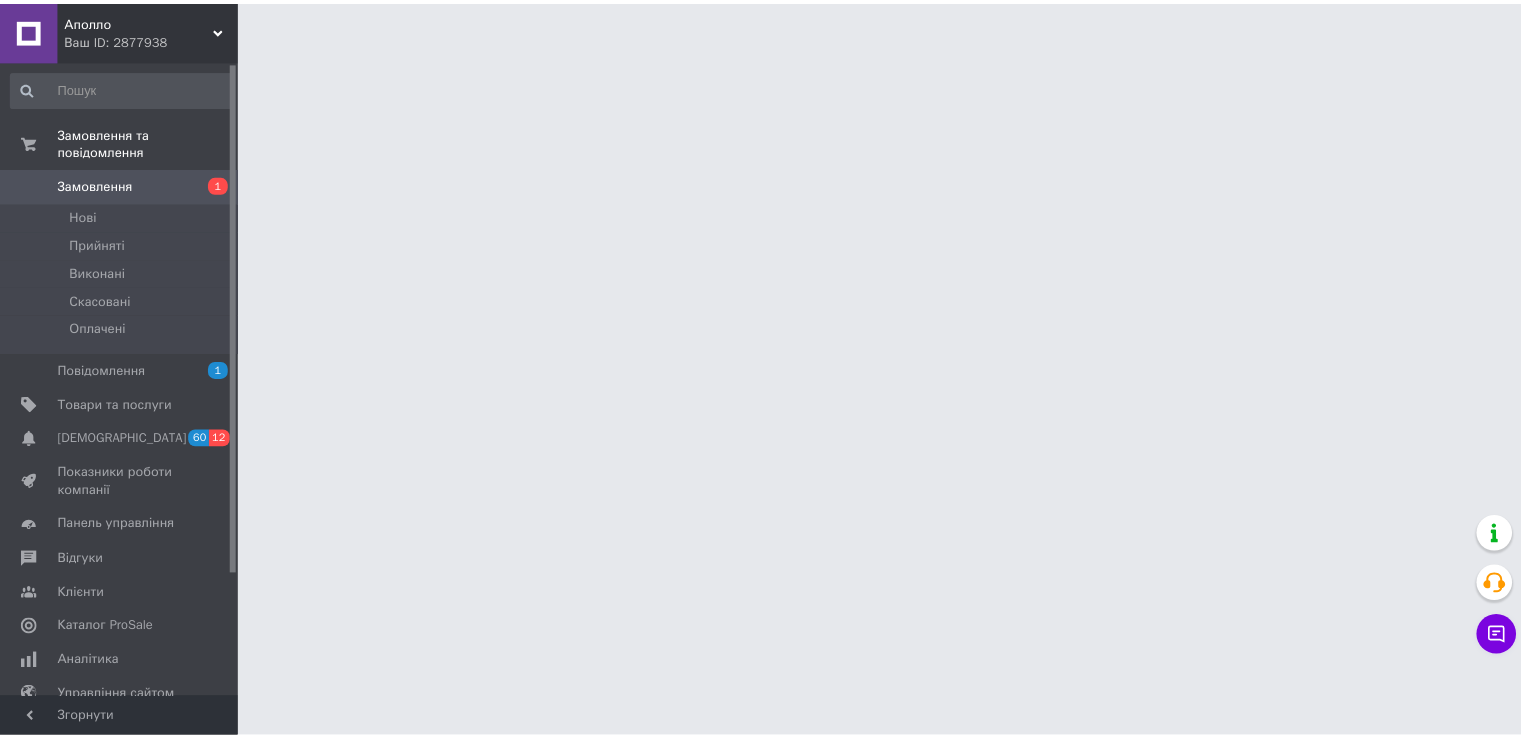 scroll, scrollTop: 0, scrollLeft: 0, axis: both 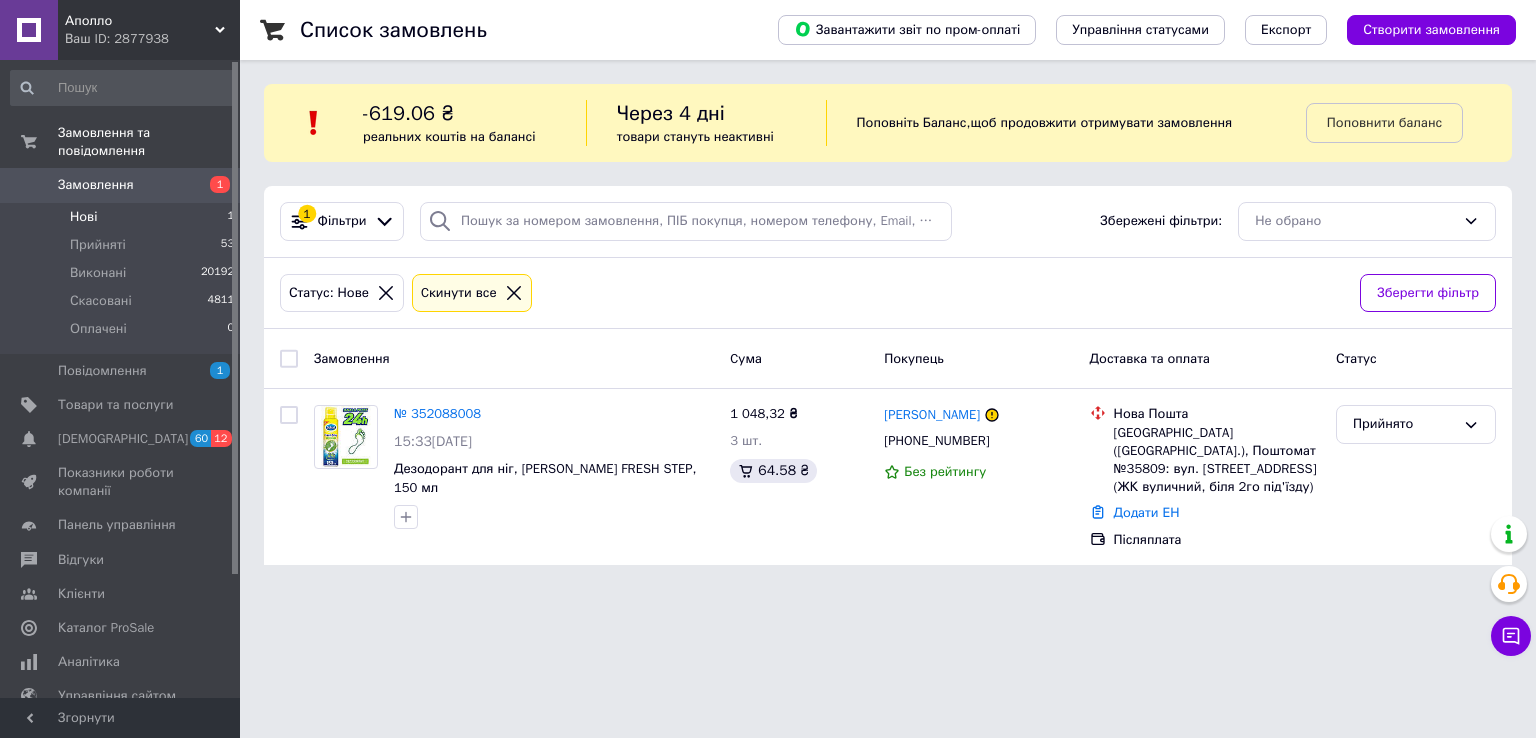 click on "Нові 1" at bounding box center [123, 217] 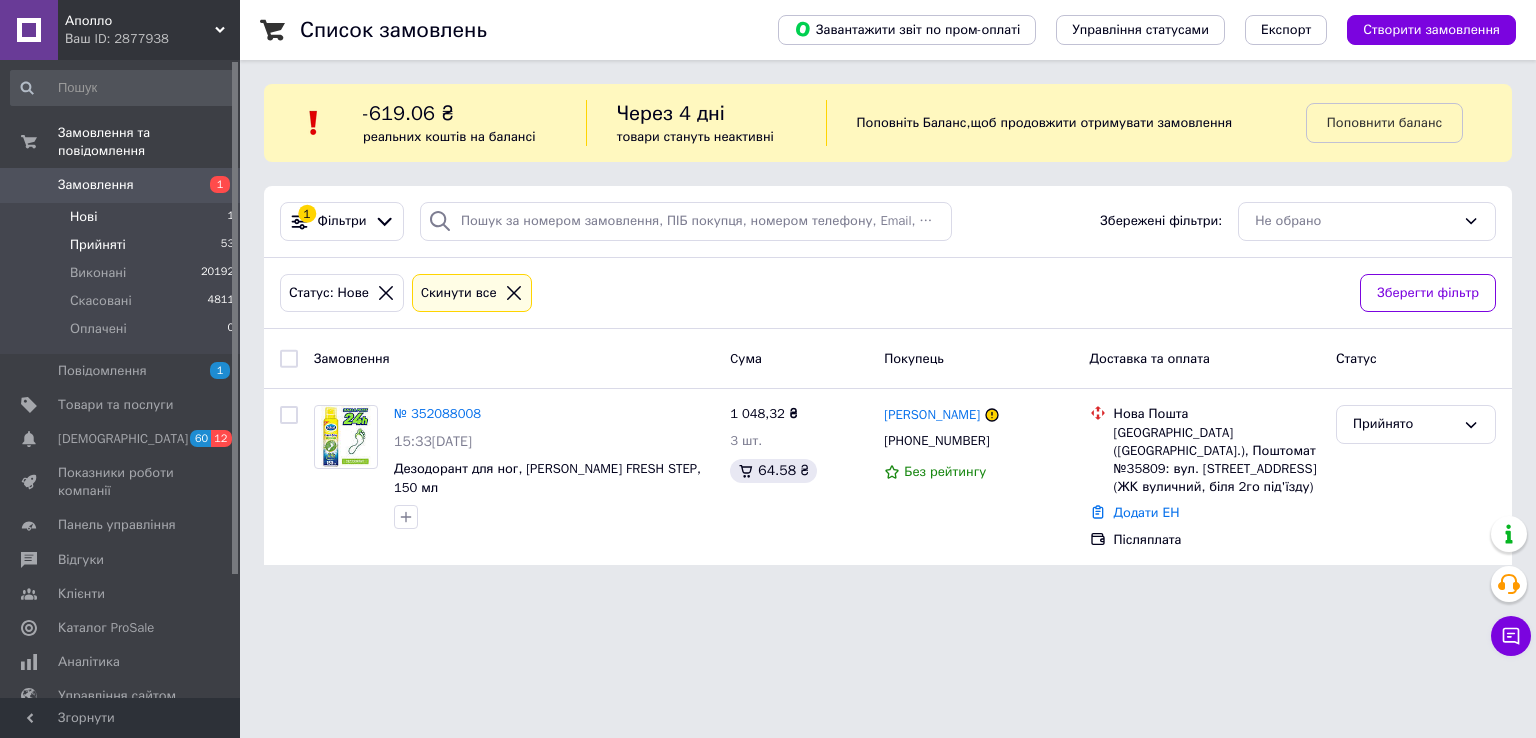 click on "Прийняті" at bounding box center (98, 245) 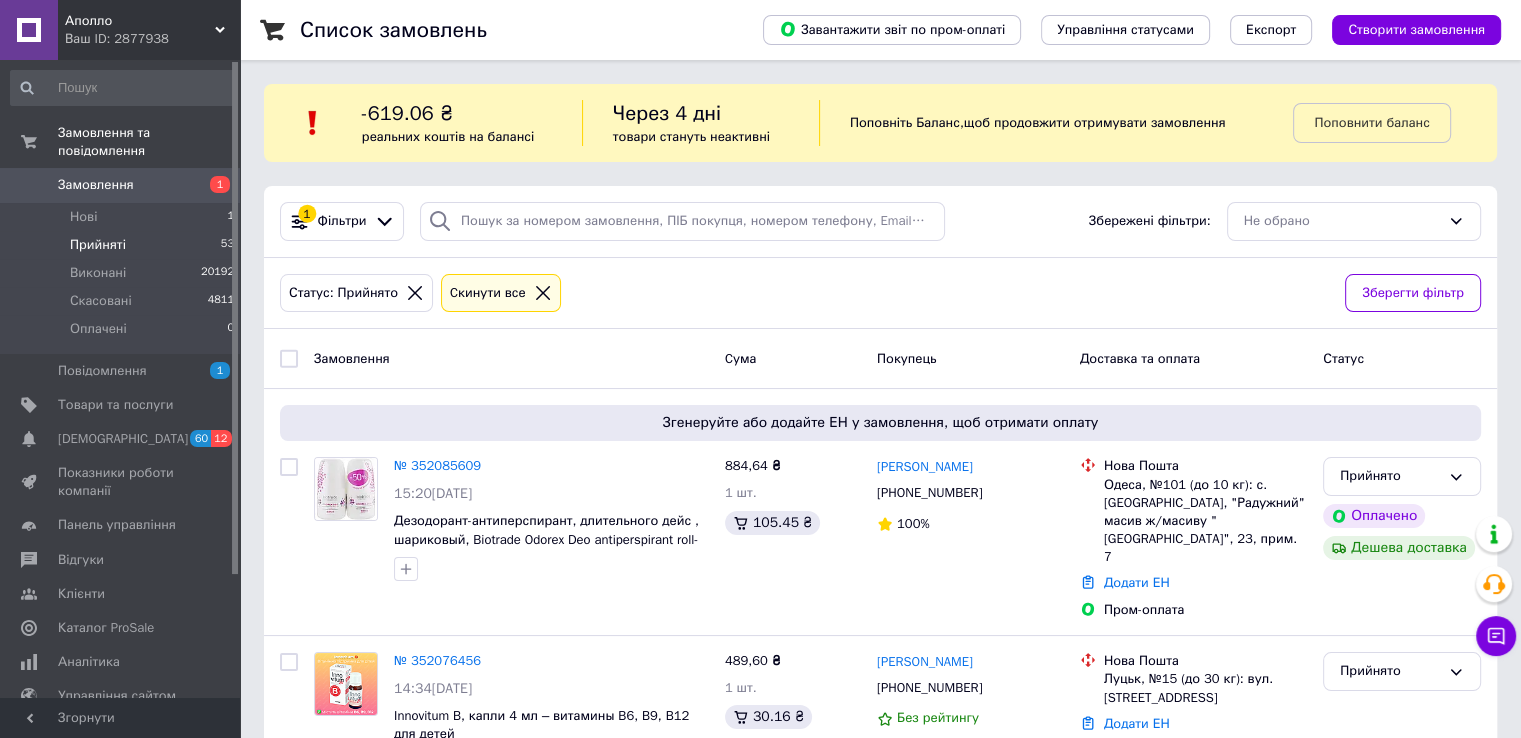 click on "Статус" at bounding box center (1402, 359) 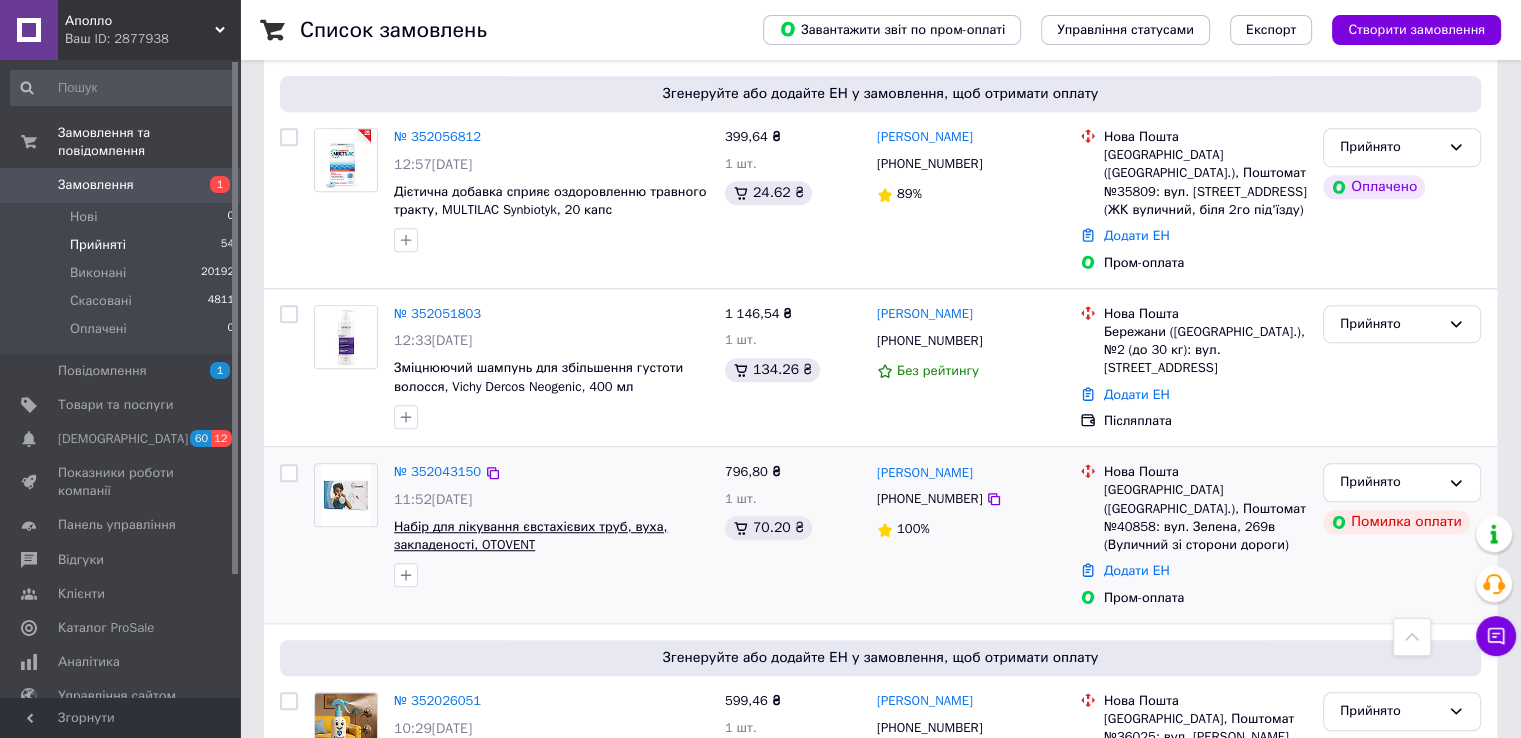 scroll, scrollTop: 1300, scrollLeft: 0, axis: vertical 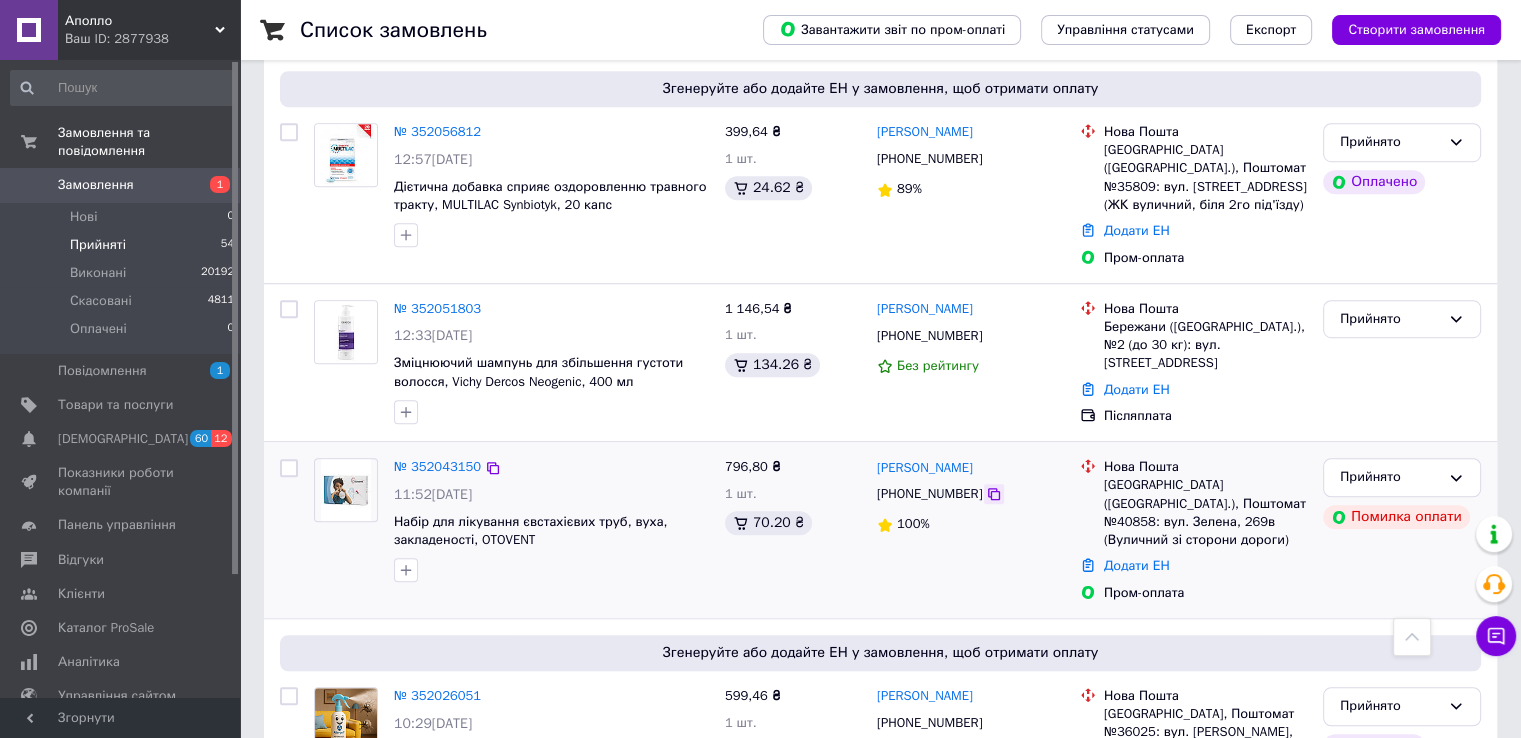 click at bounding box center (994, 494) 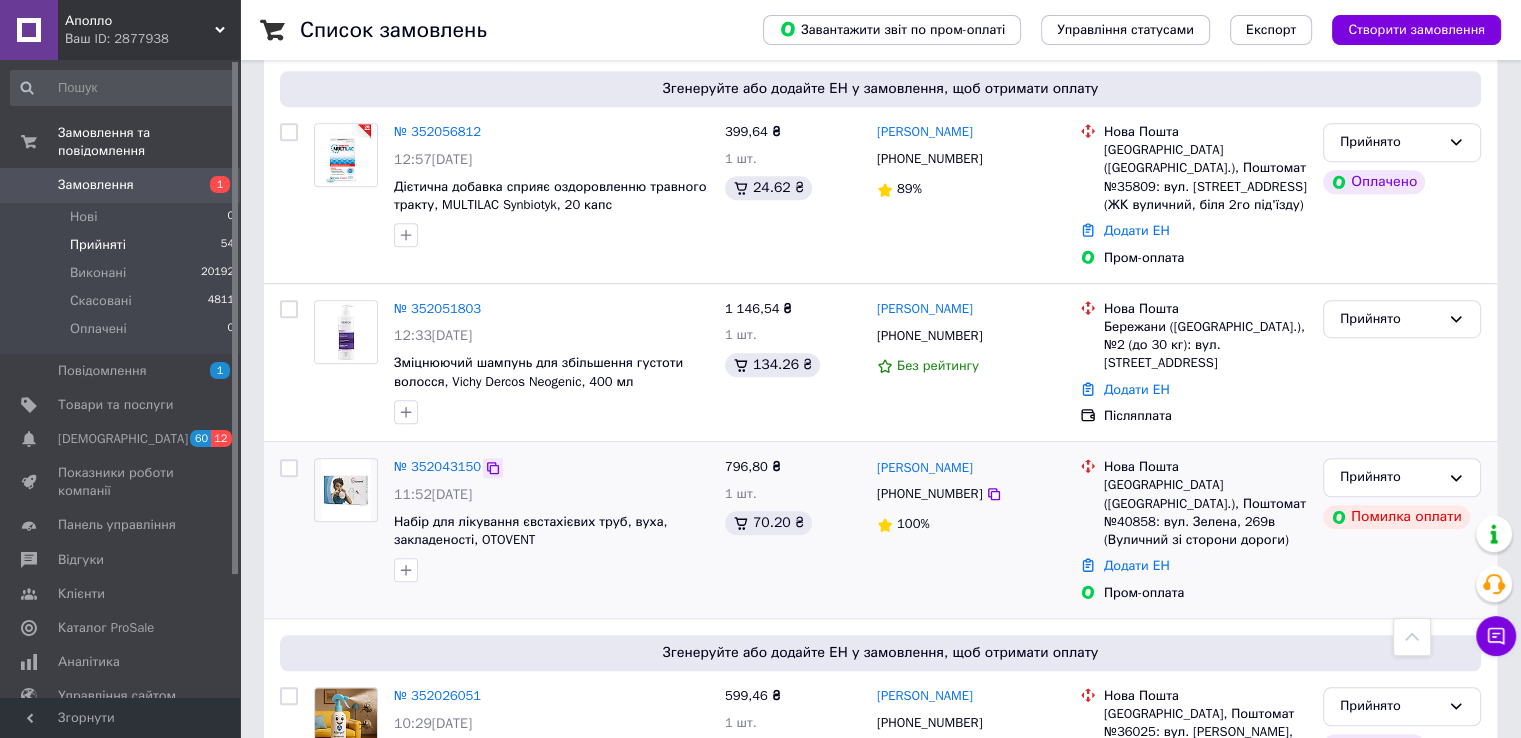 click 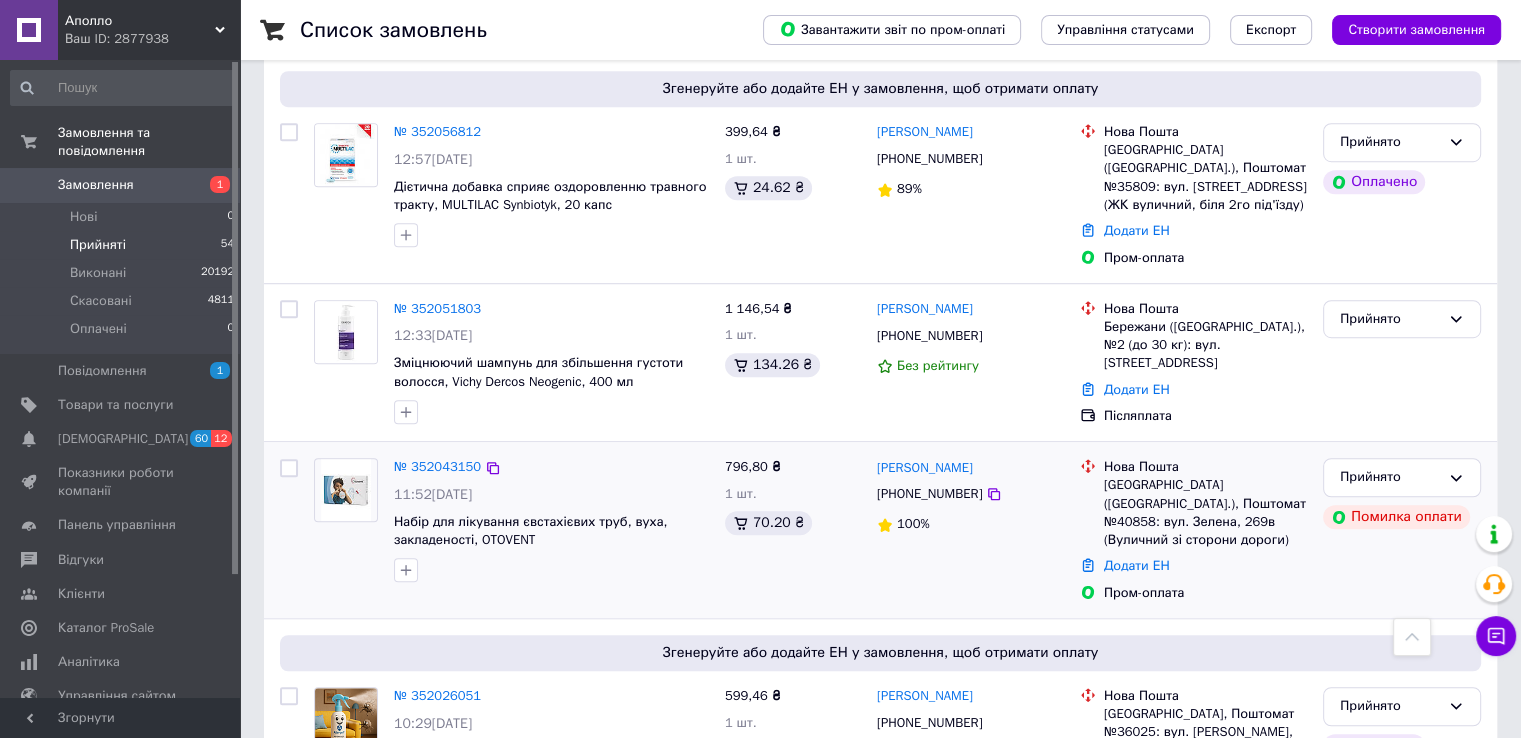 copy on "796,80 ₴ 1 шт. 70.20 ₴ Ольга Василиця" 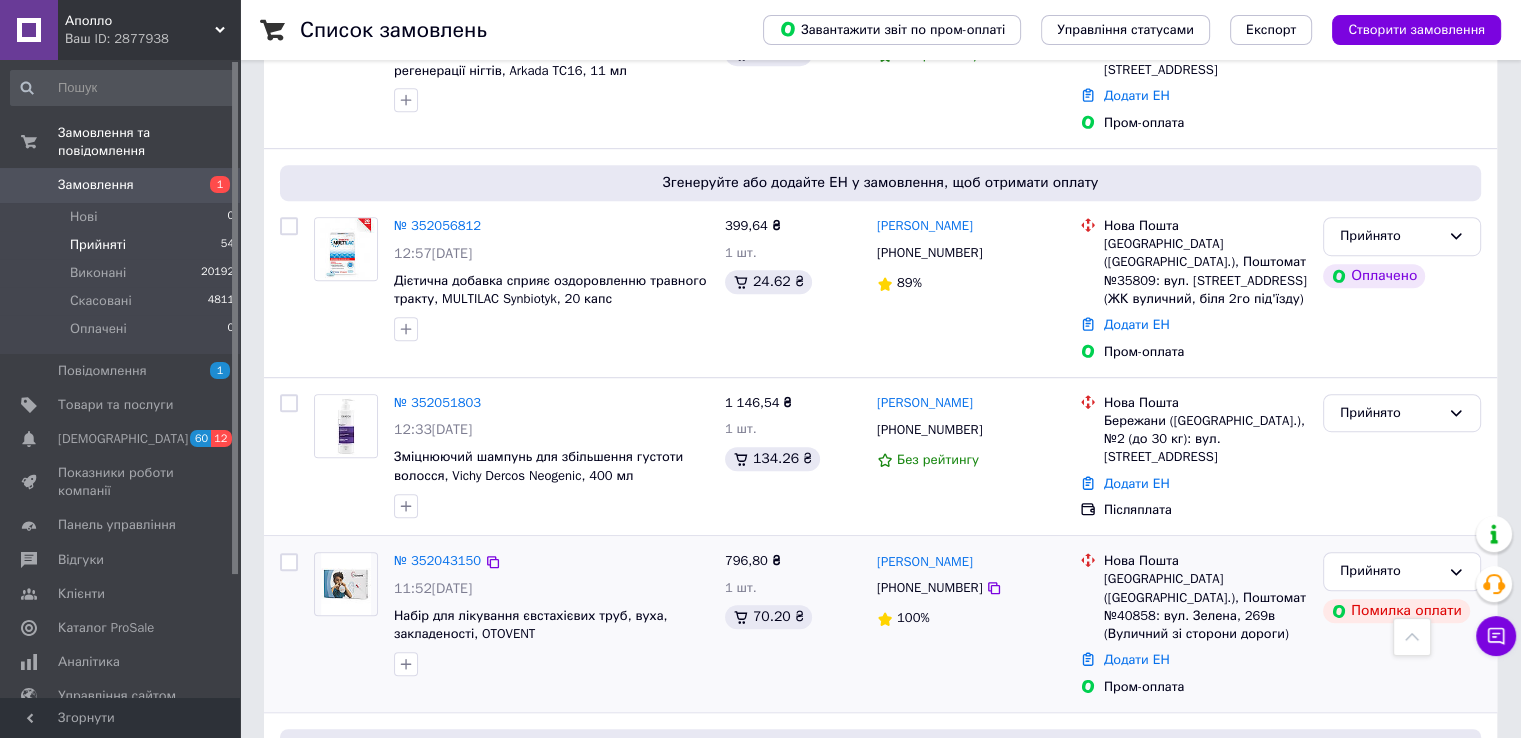 scroll, scrollTop: 1200, scrollLeft: 0, axis: vertical 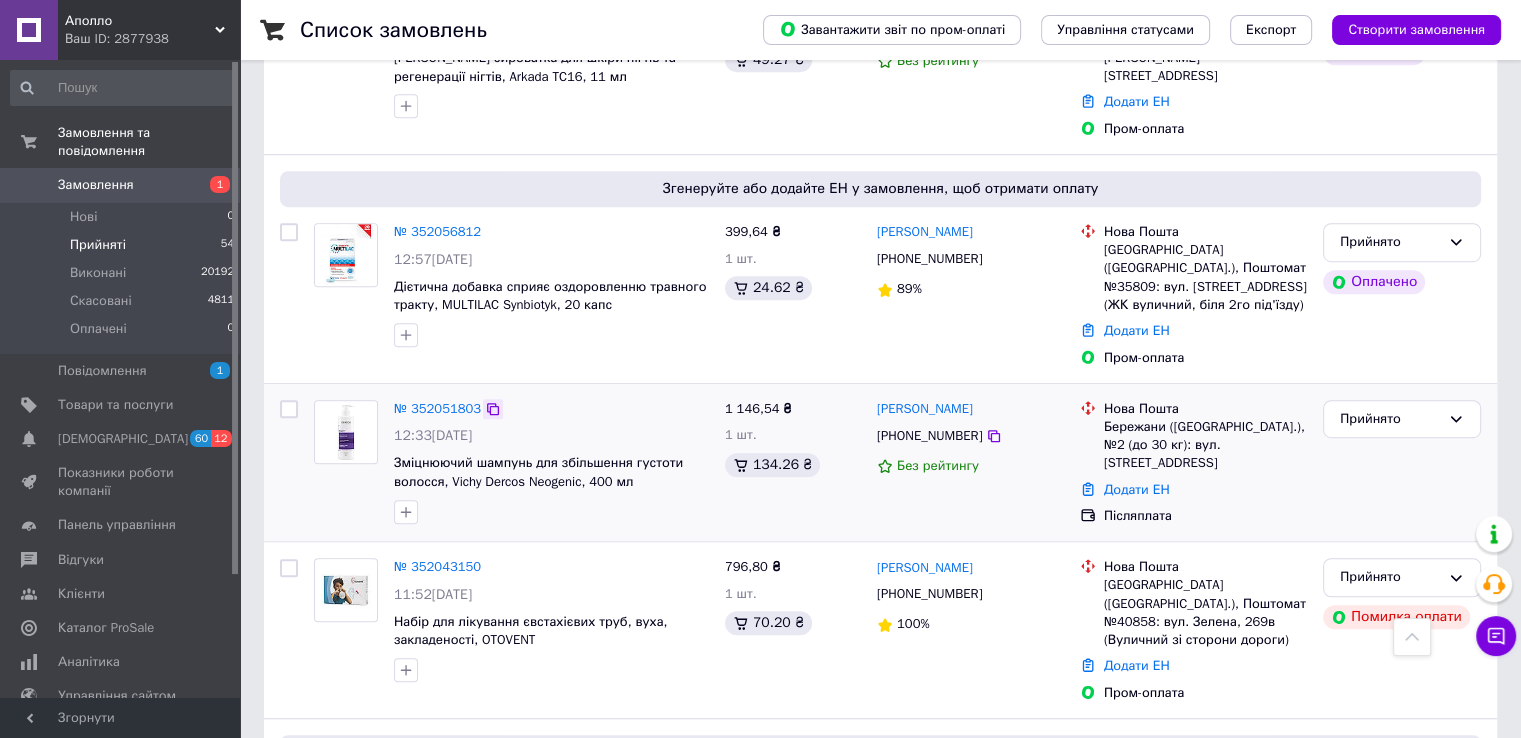 click 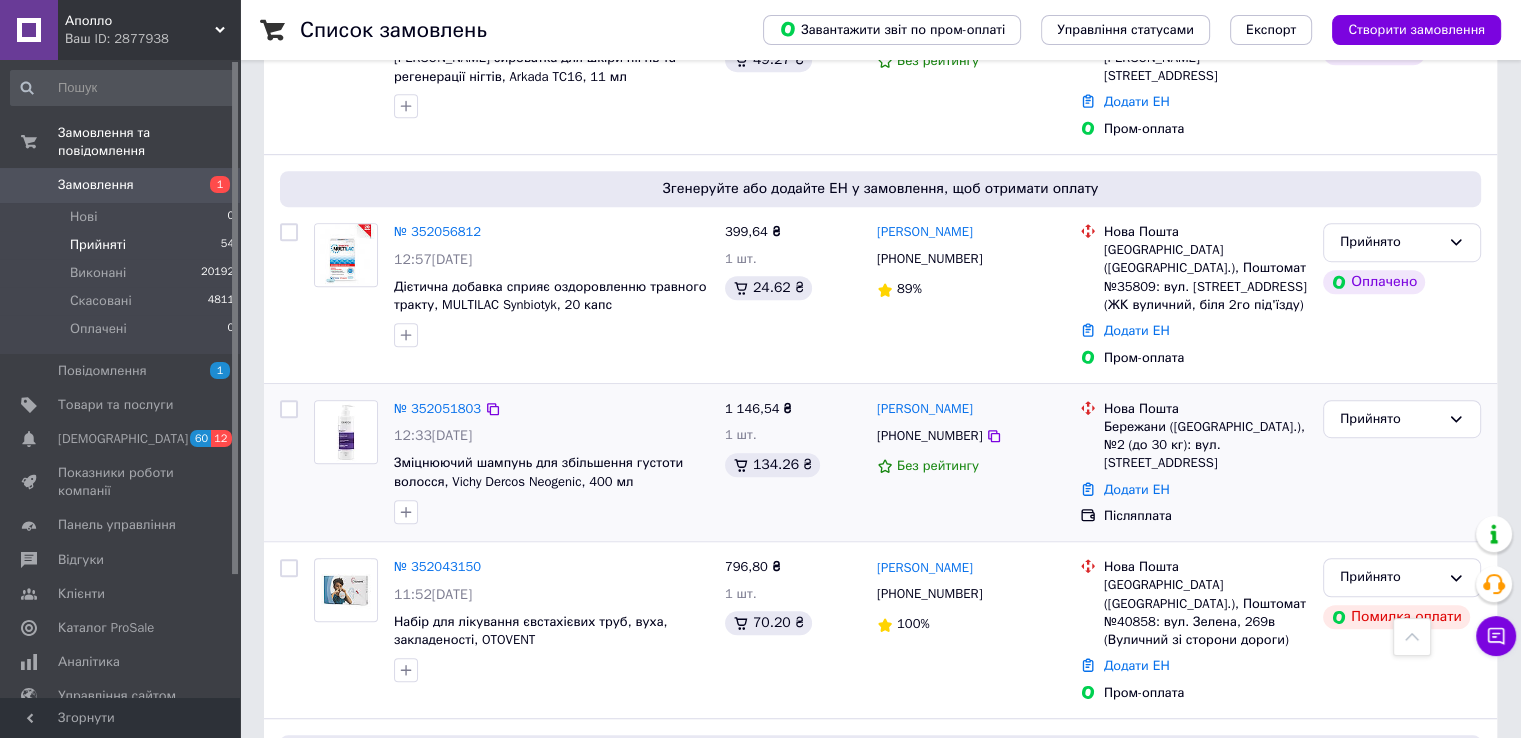 copy on "[PERSON_NAME]" 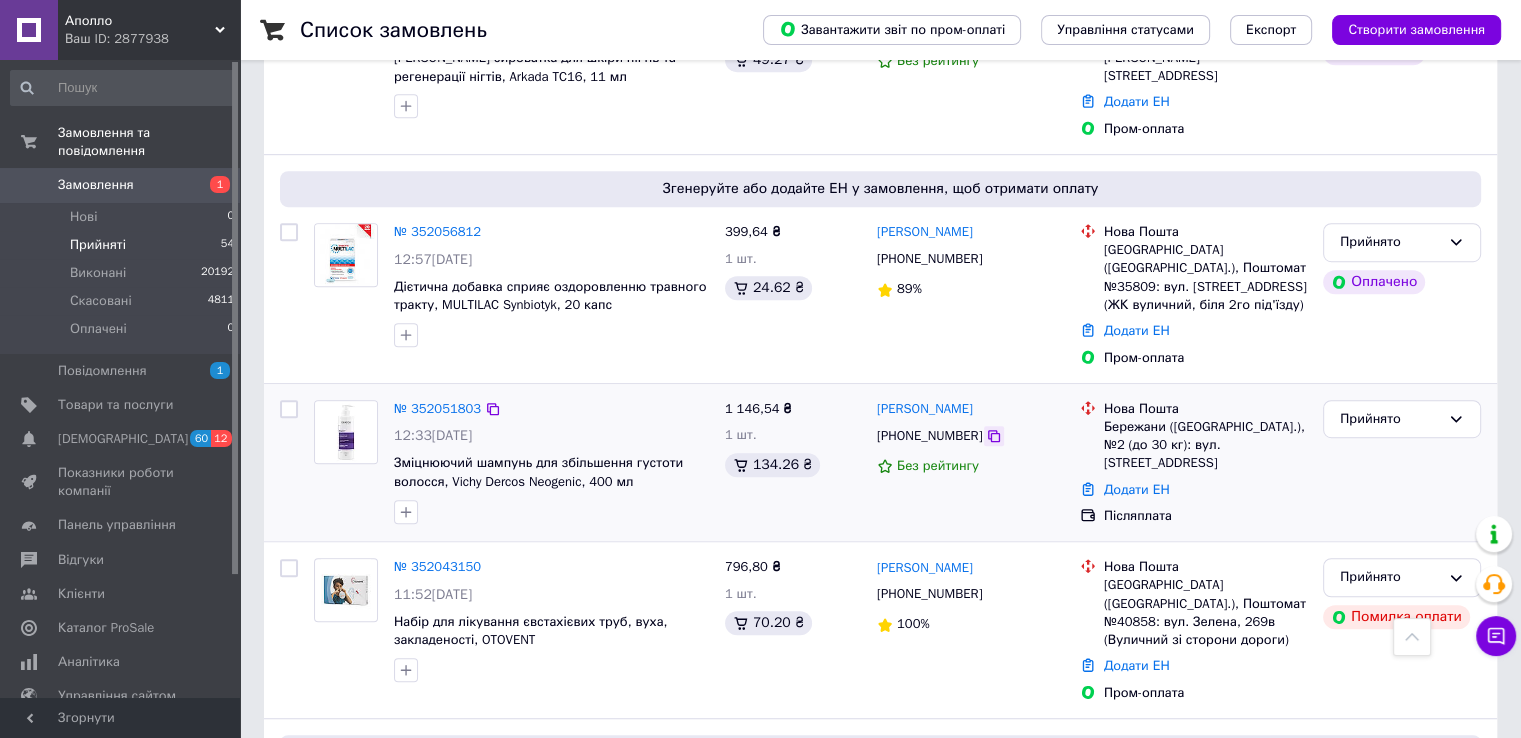 click 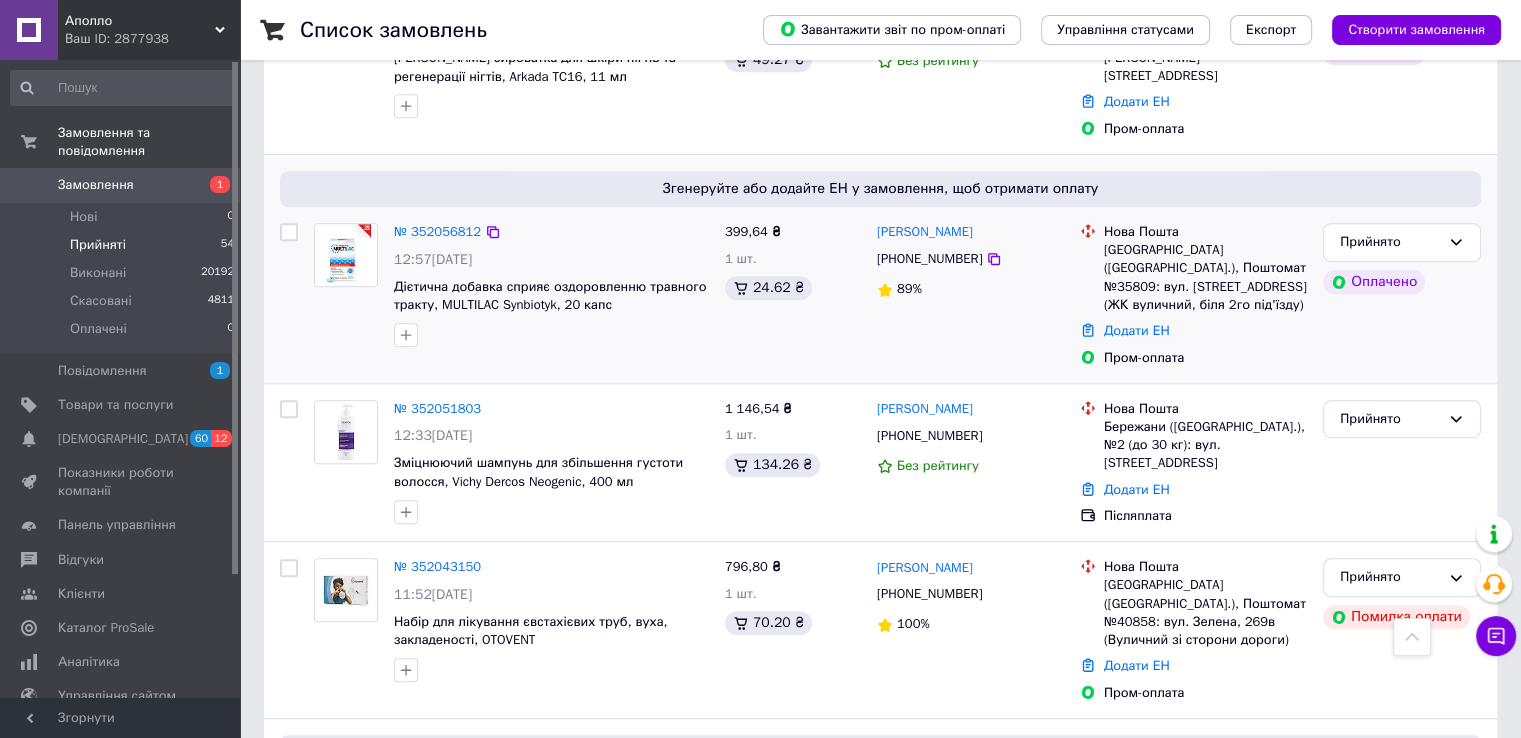 click on "Прийнято Оплачено" at bounding box center (1402, 295) 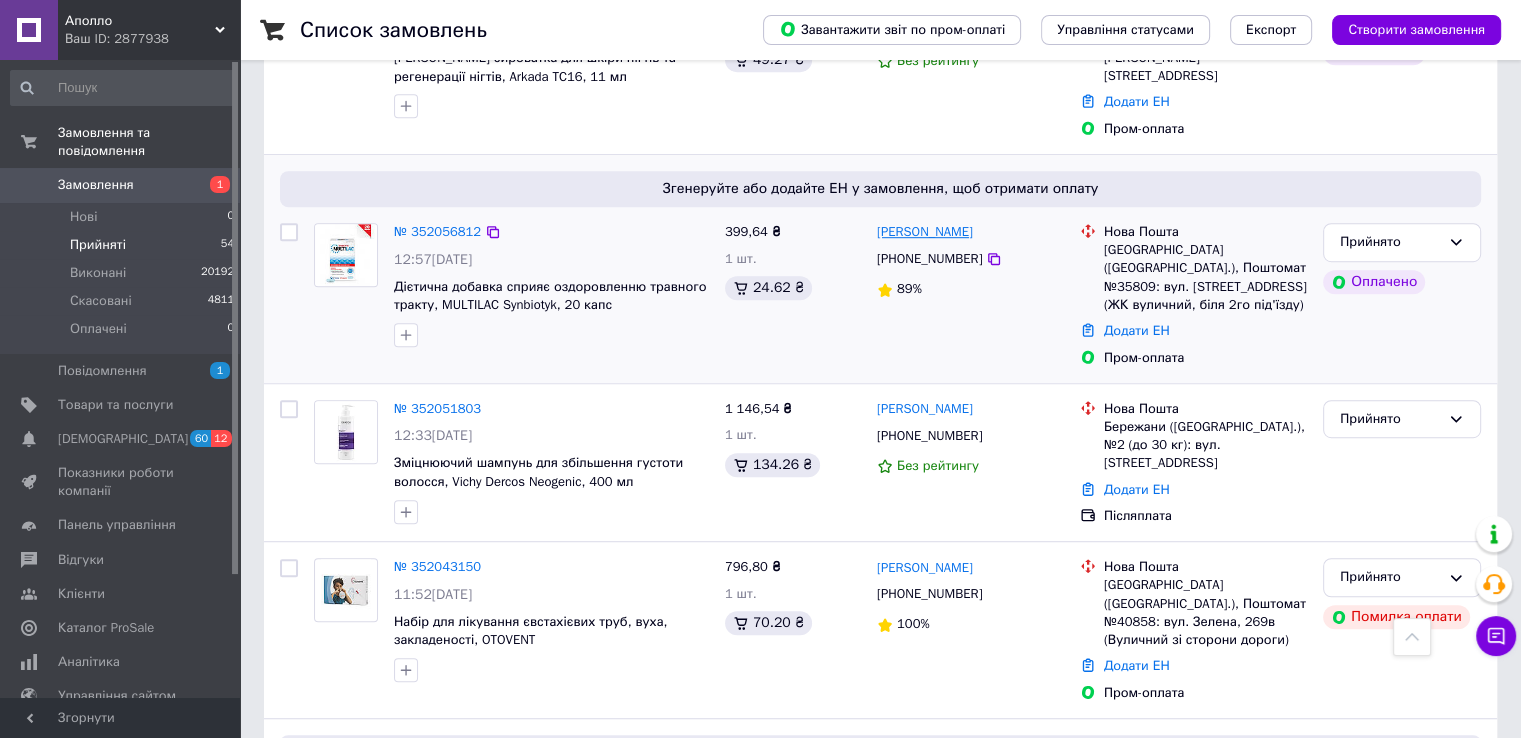drag, startPoint x: 977, startPoint y: 153, endPoint x: 919, endPoint y: 153, distance: 58 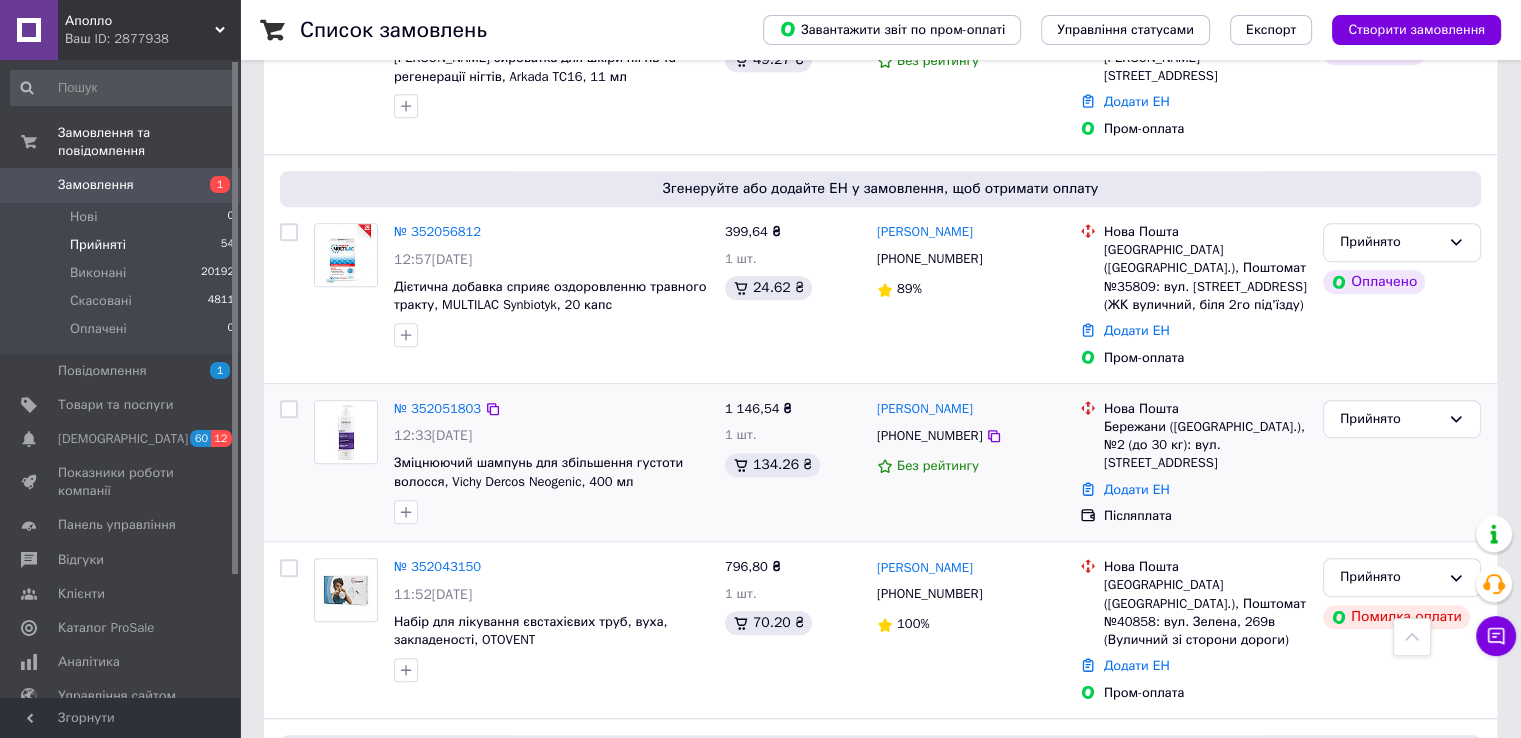 copy on "[PERSON_NAME]" 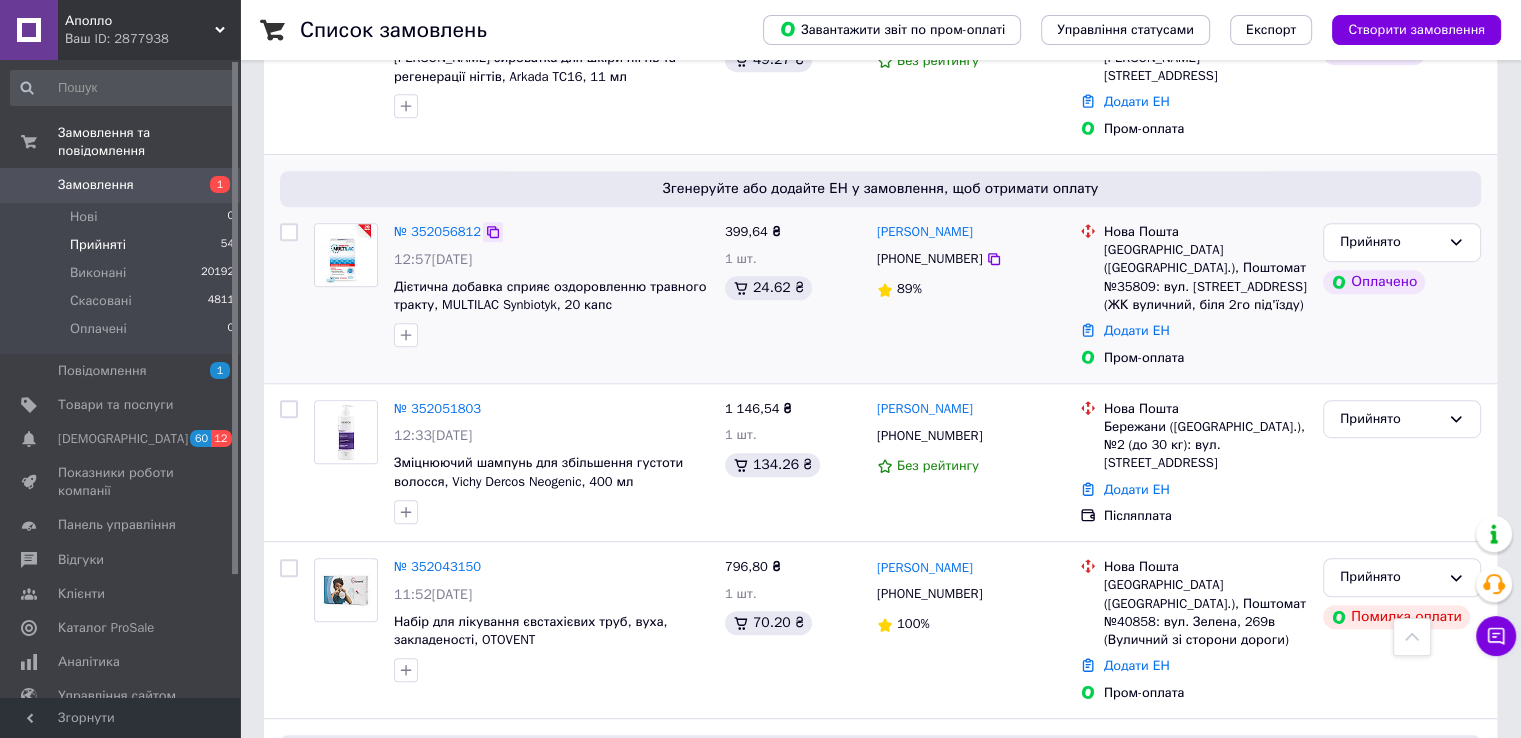 click 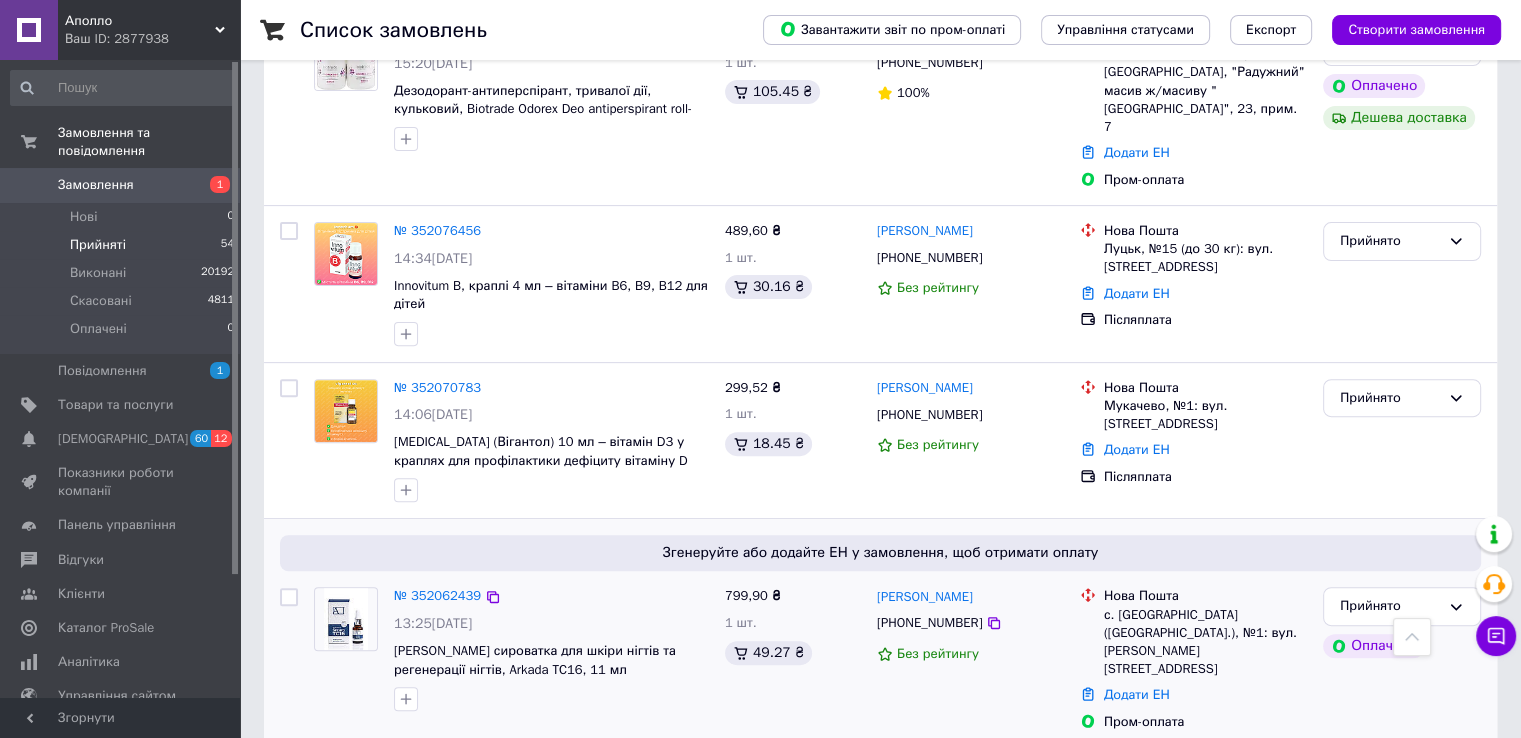 scroll, scrollTop: 600, scrollLeft: 0, axis: vertical 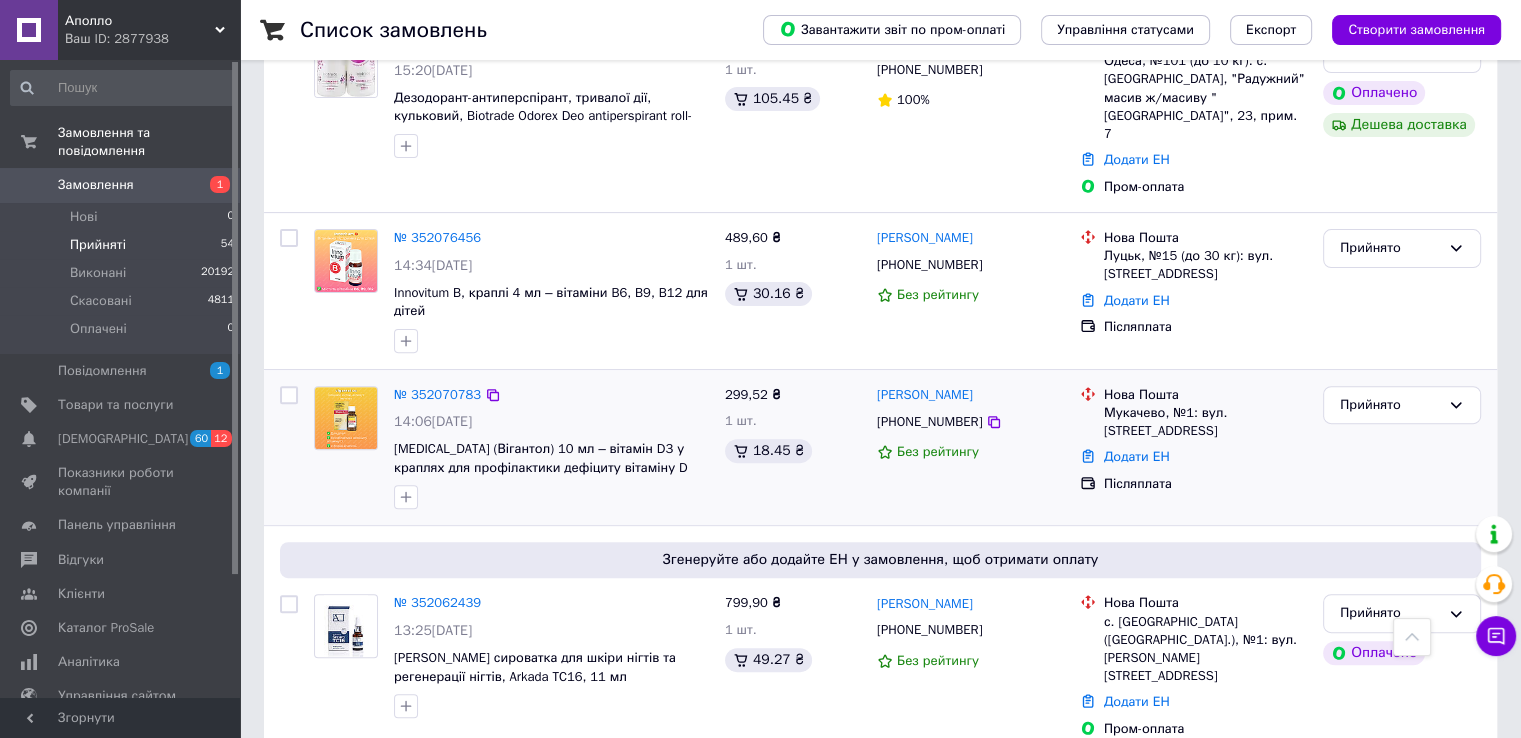 click on "Нова Пошта Мукачево, №1: вул. Кооперативна, 4 Додати ЕН Післяплата" at bounding box center (1193, 448) 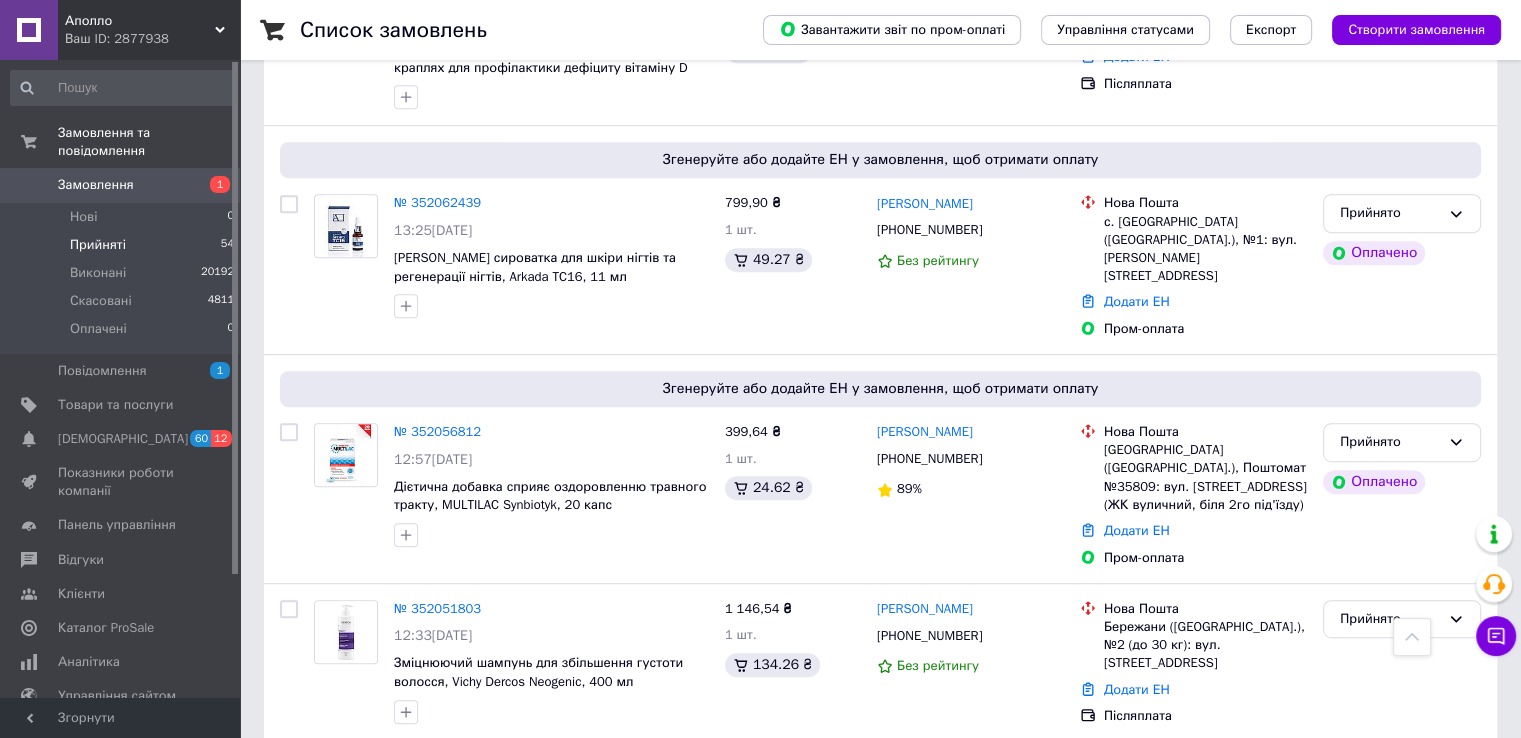 scroll, scrollTop: 1400, scrollLeft: 0, axis: vertical 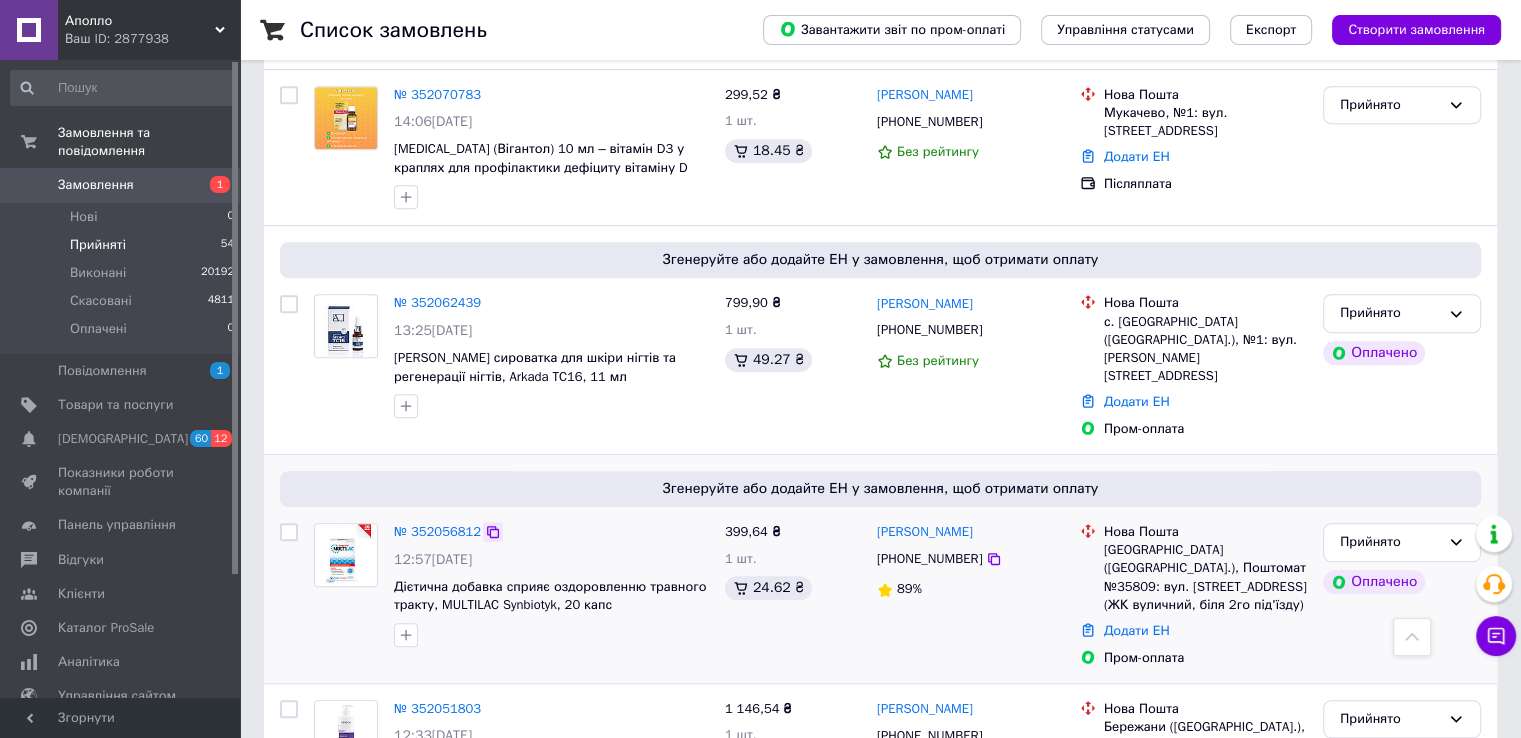 click 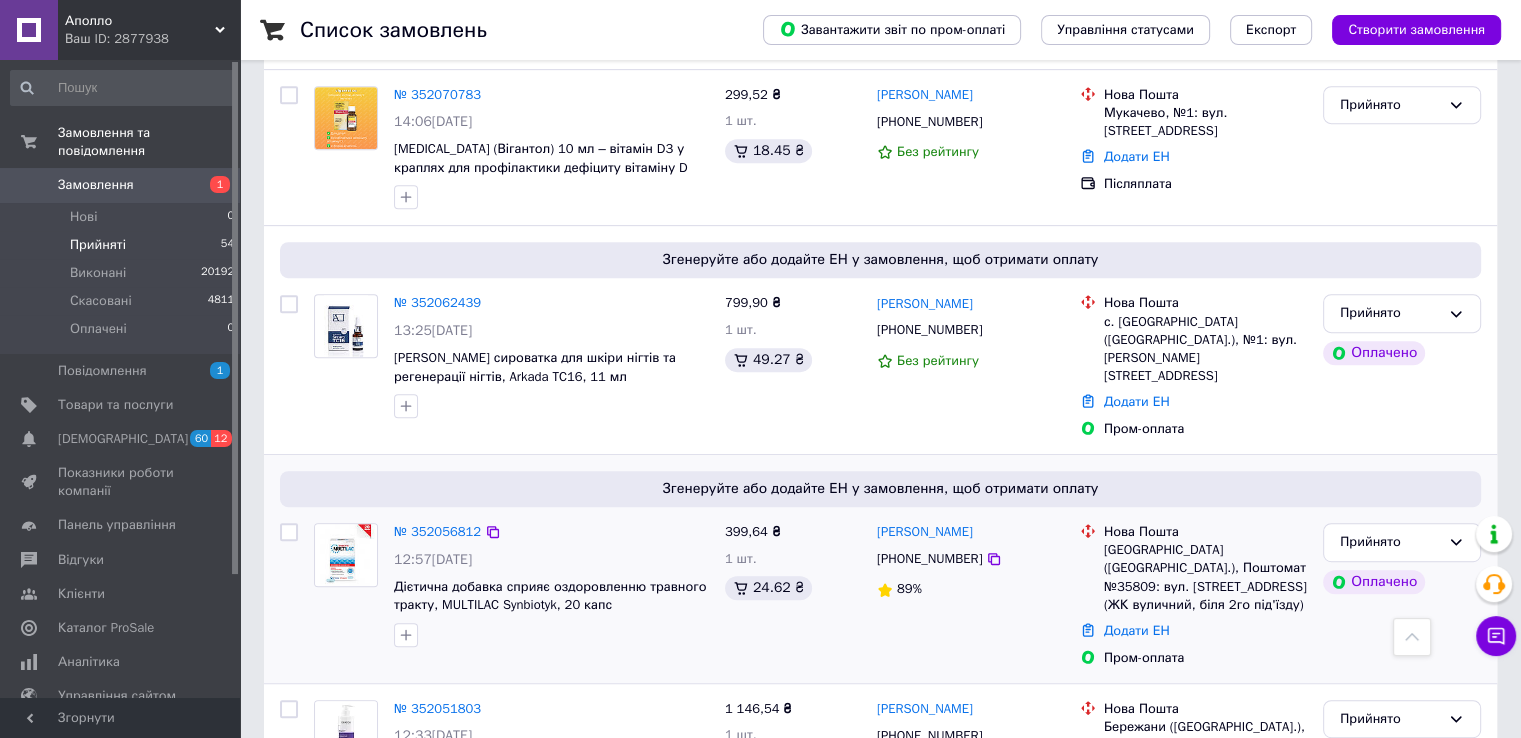 copy on "[PERSON_NAME]" 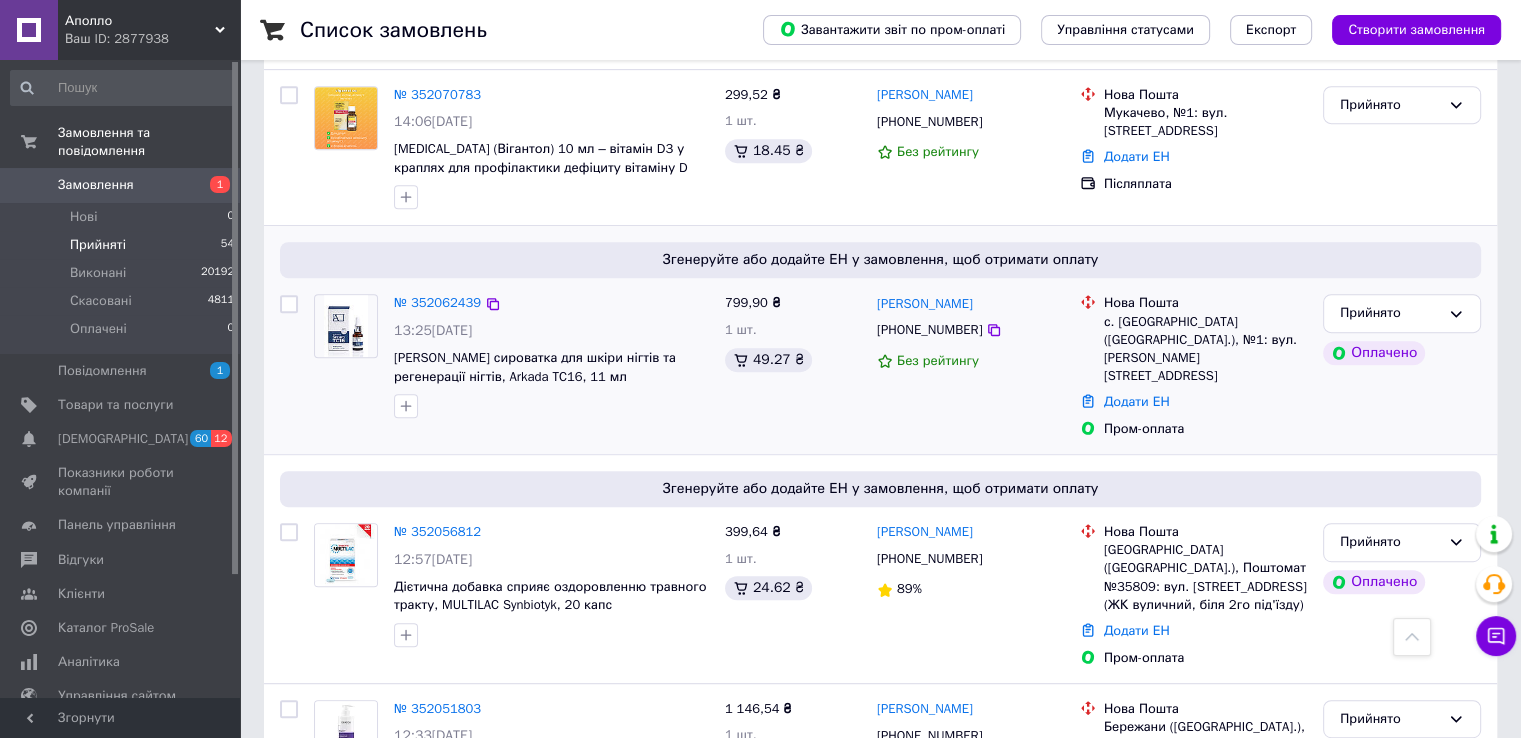 click on "Прийнято Оплачено" at bounding box center [1402, 366] 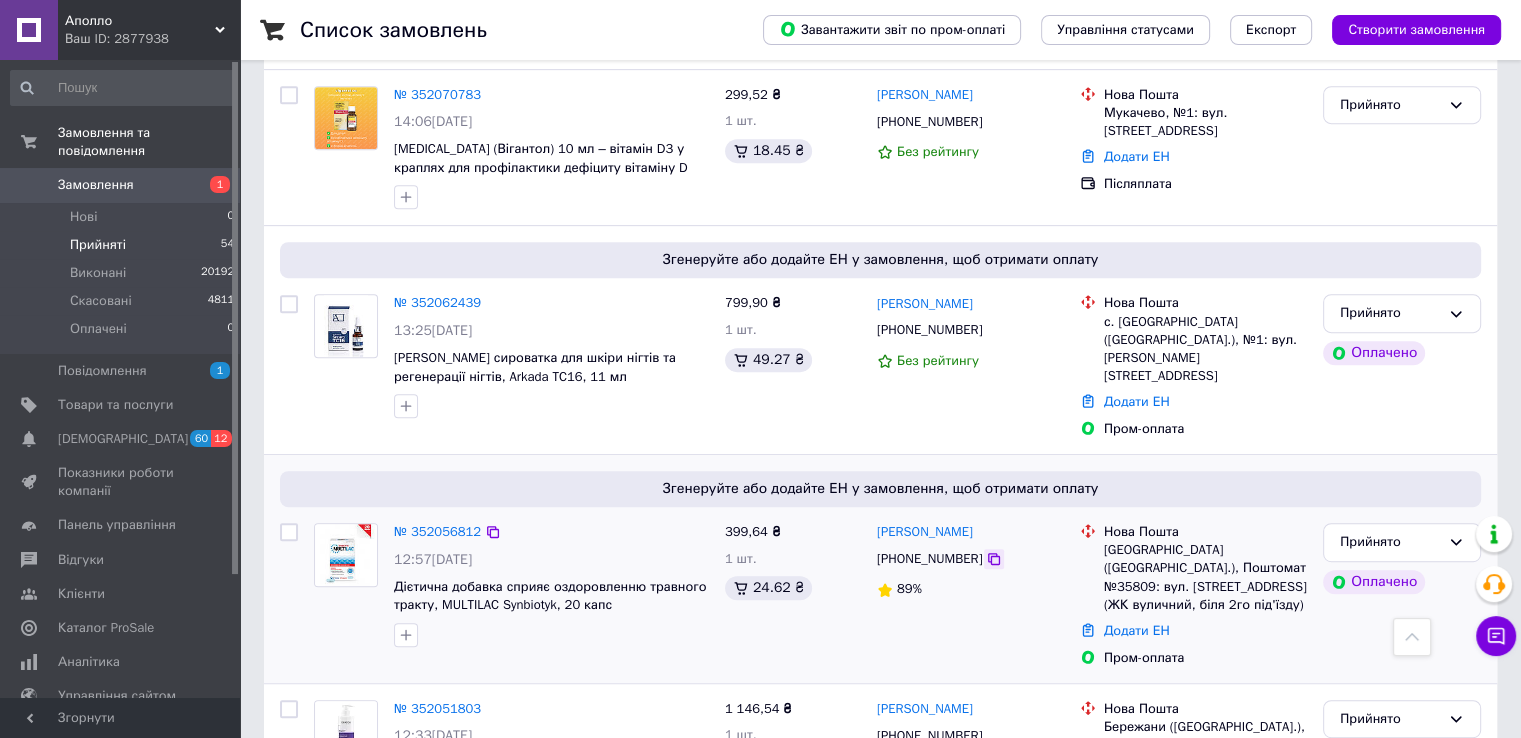 click 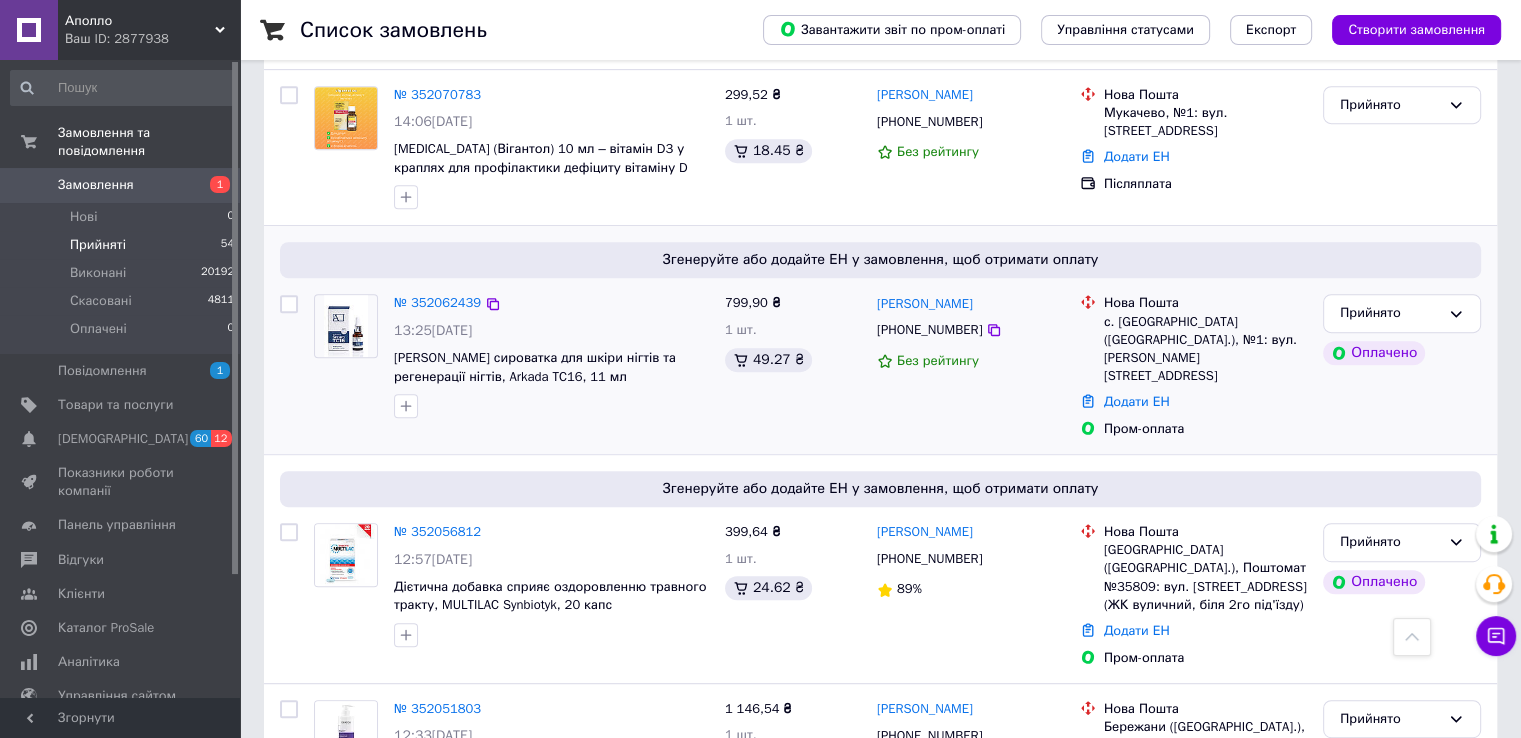 click on "Прийнято Оплачено" at bounding box center (1402, 366) 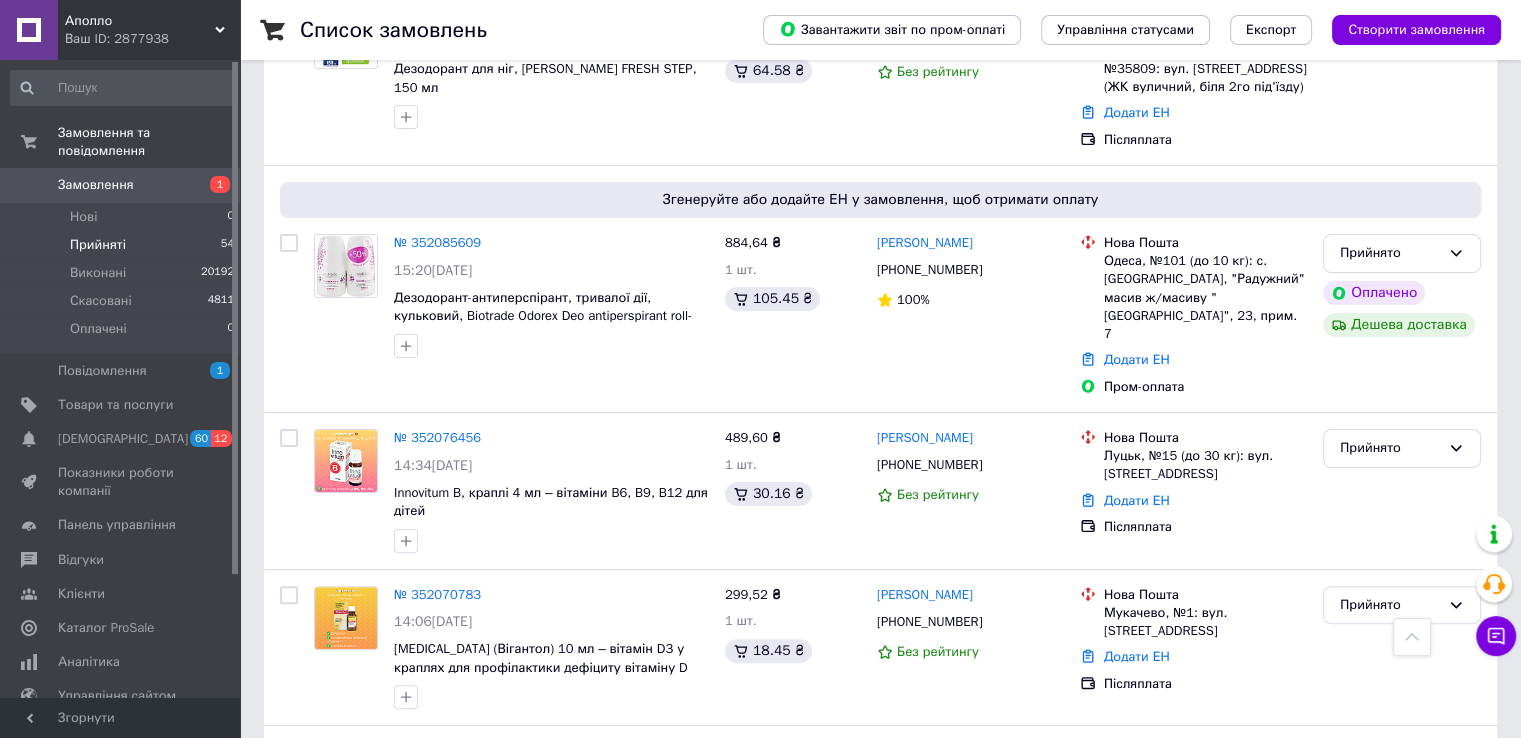 scroll, scrollTop: 900, scrollLeft: 0, axis: vertical 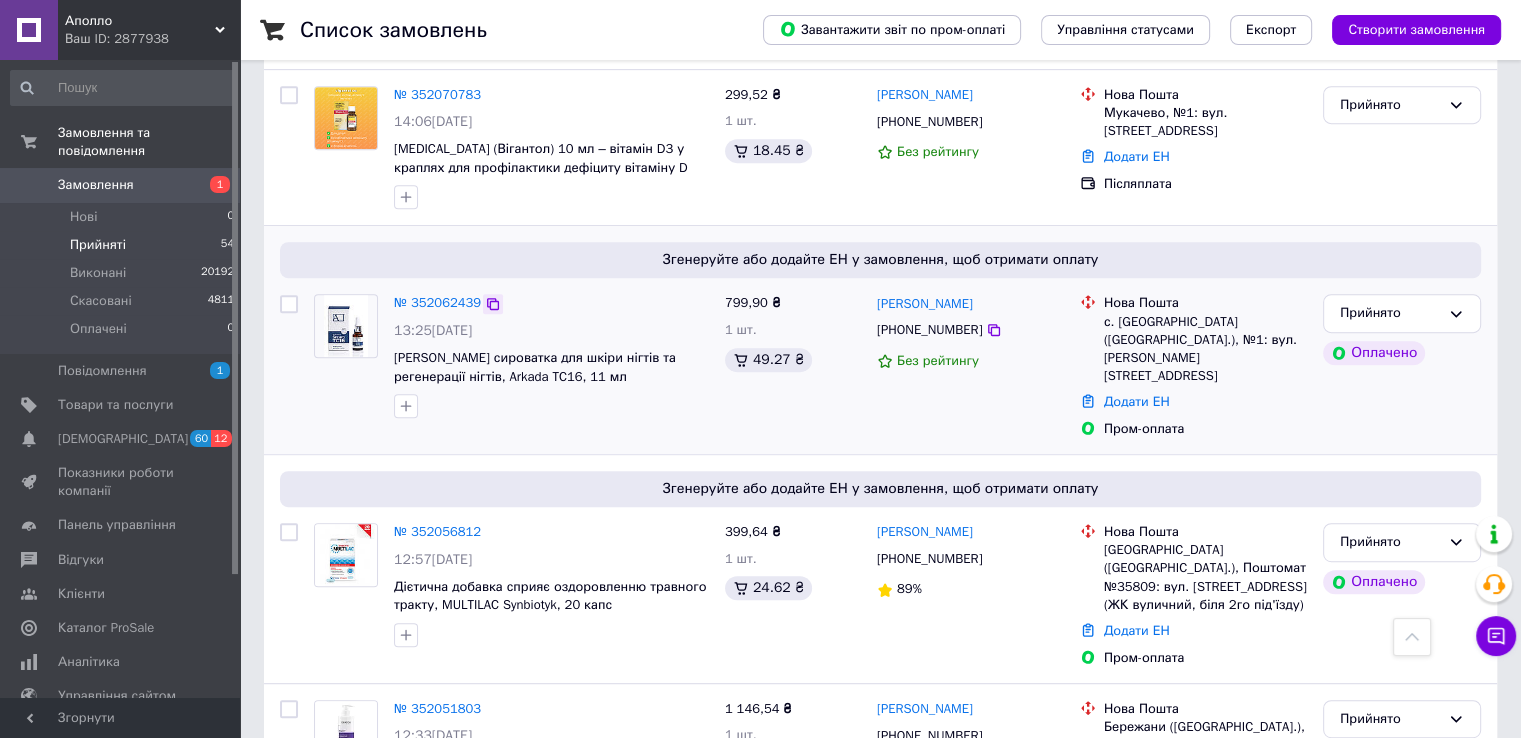 click 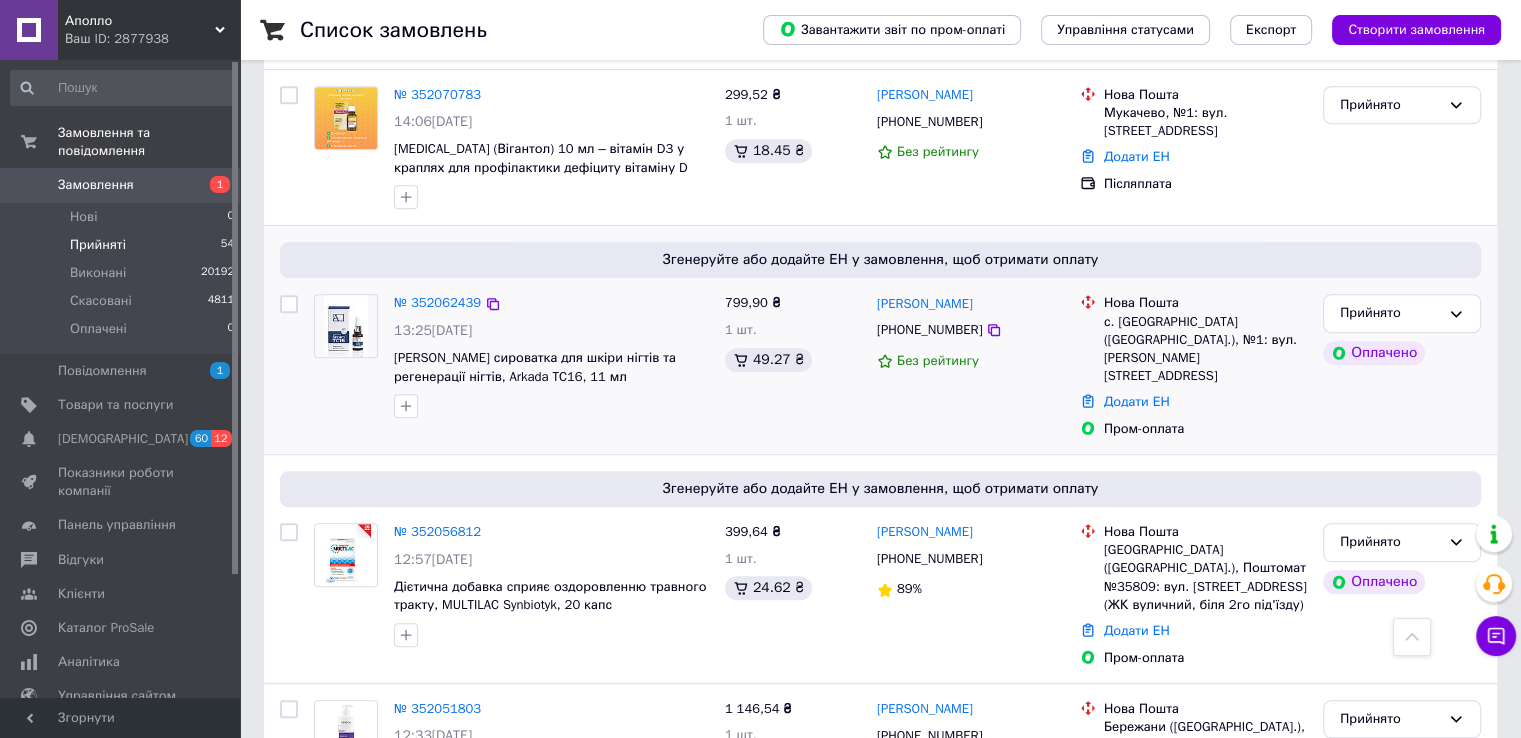 copy on "[PERSON_NAME]" 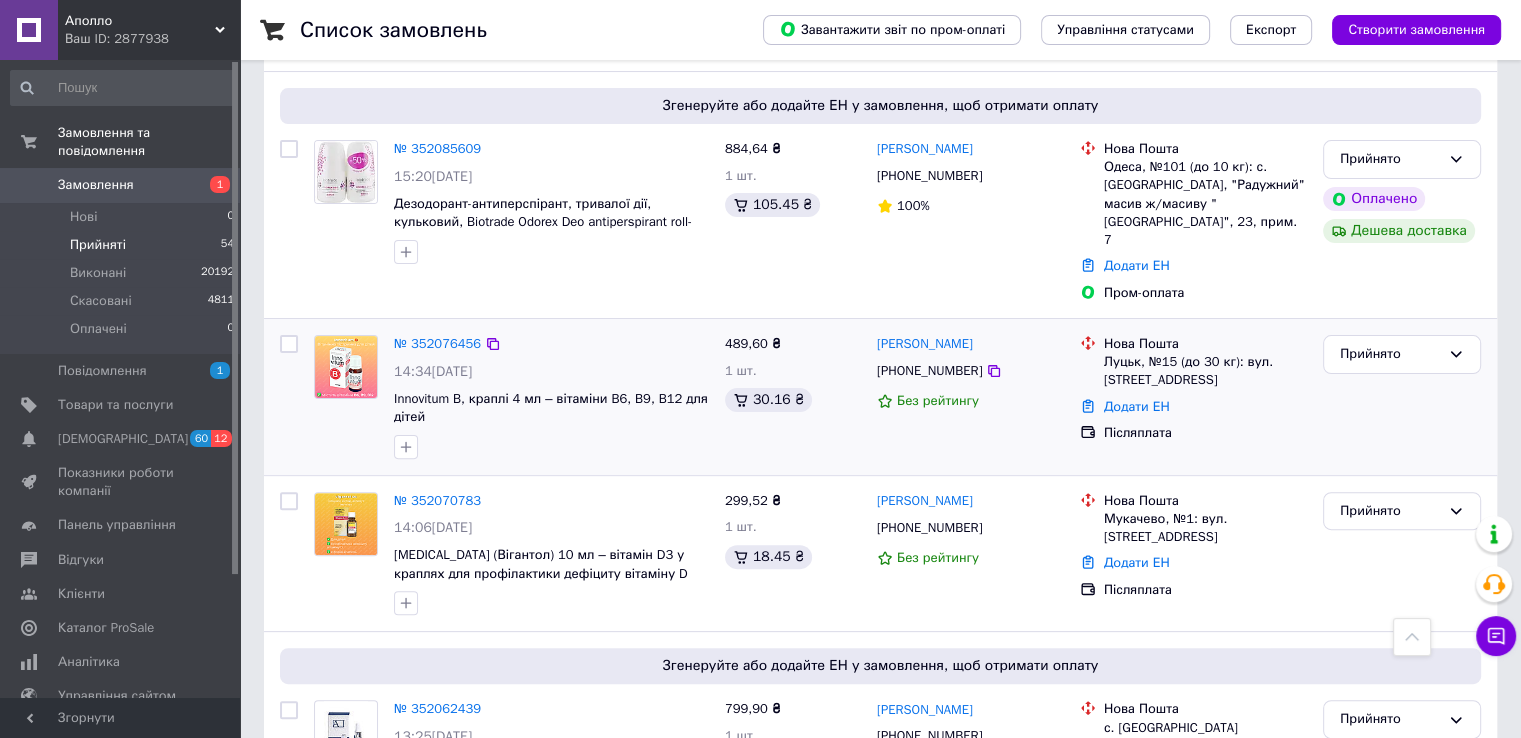 scroll, scrollTop: 500, scrollLeft: 0, axis: vertical 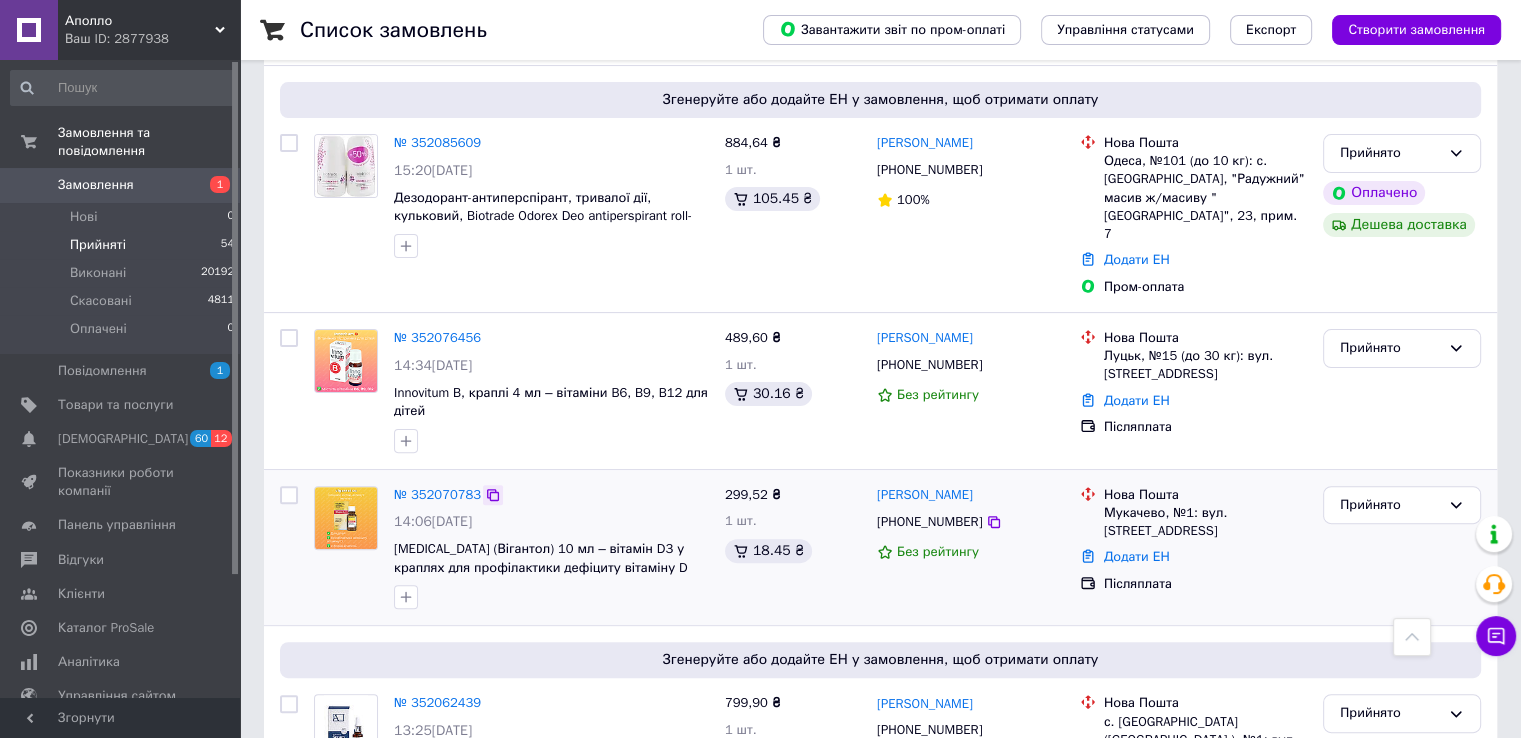 click 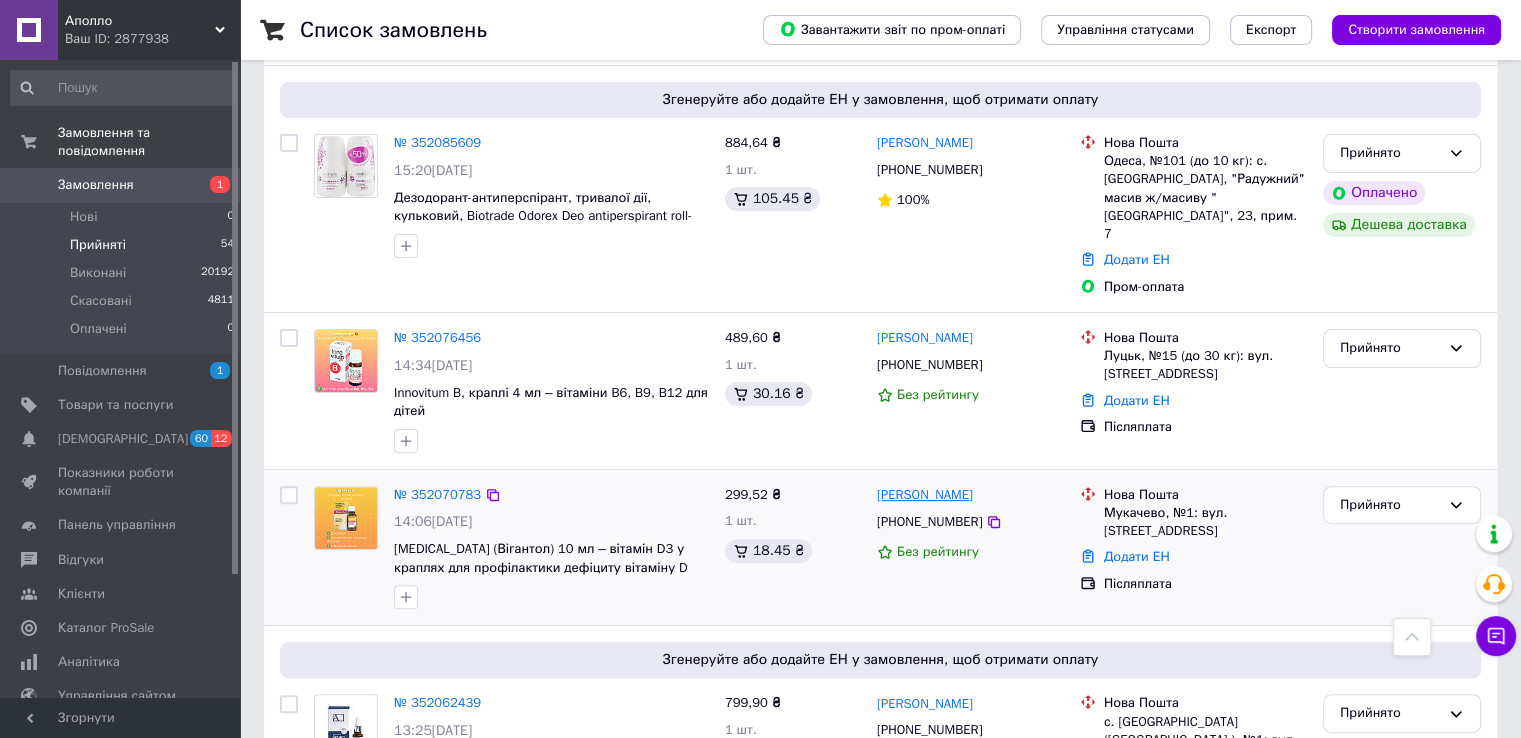 copy on "[PERSON_NAME]" 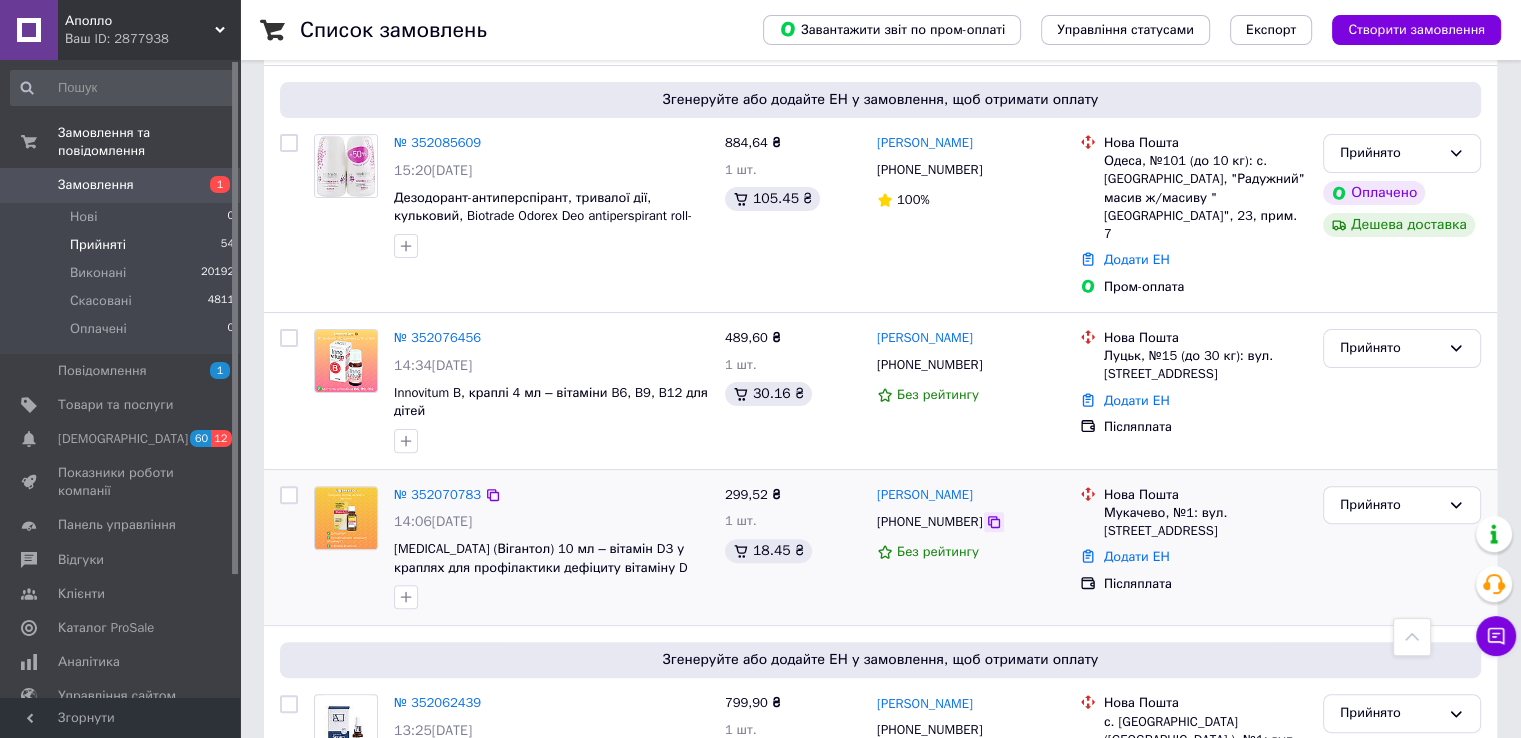 click 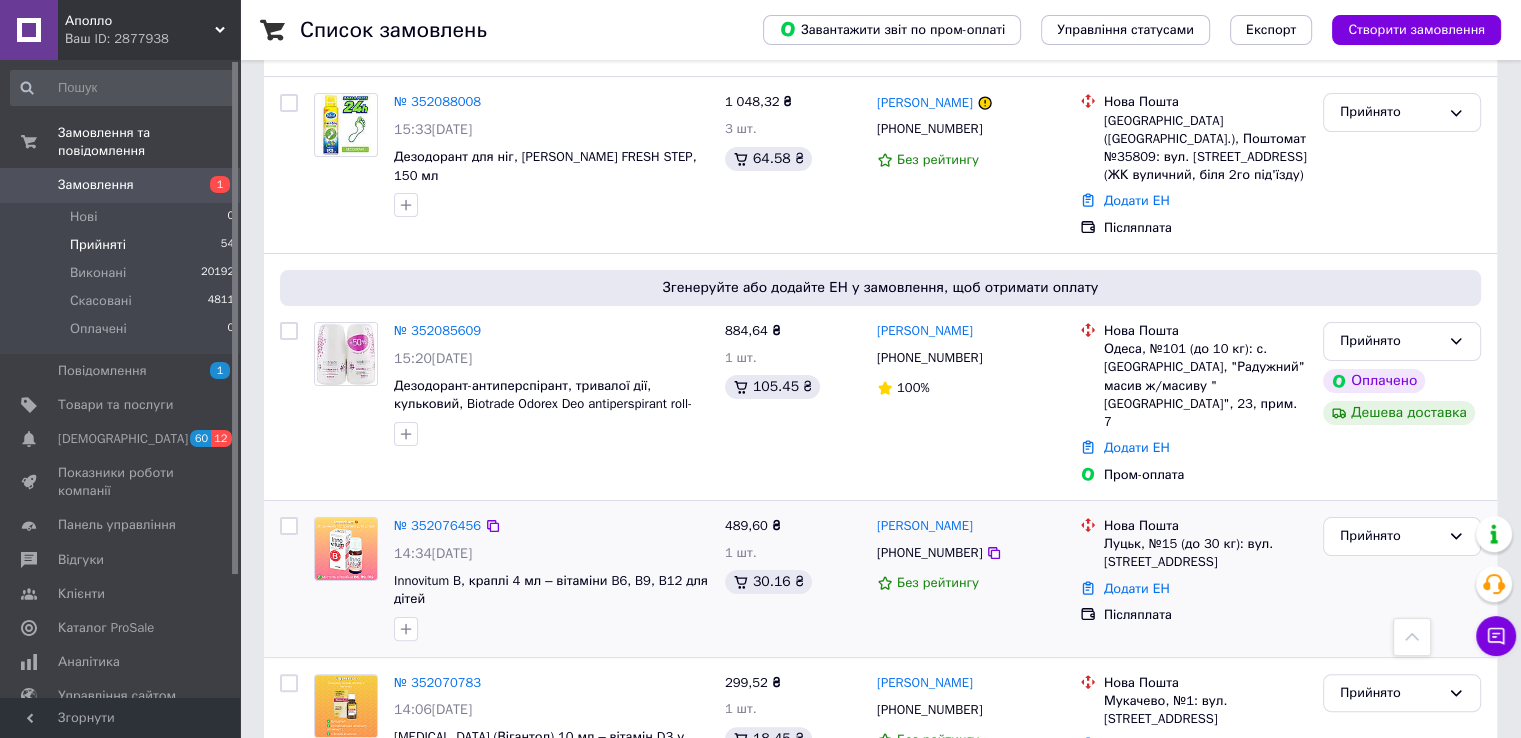 scroll, scrollTop: 300, scrollLeft: 0, axis: vertical 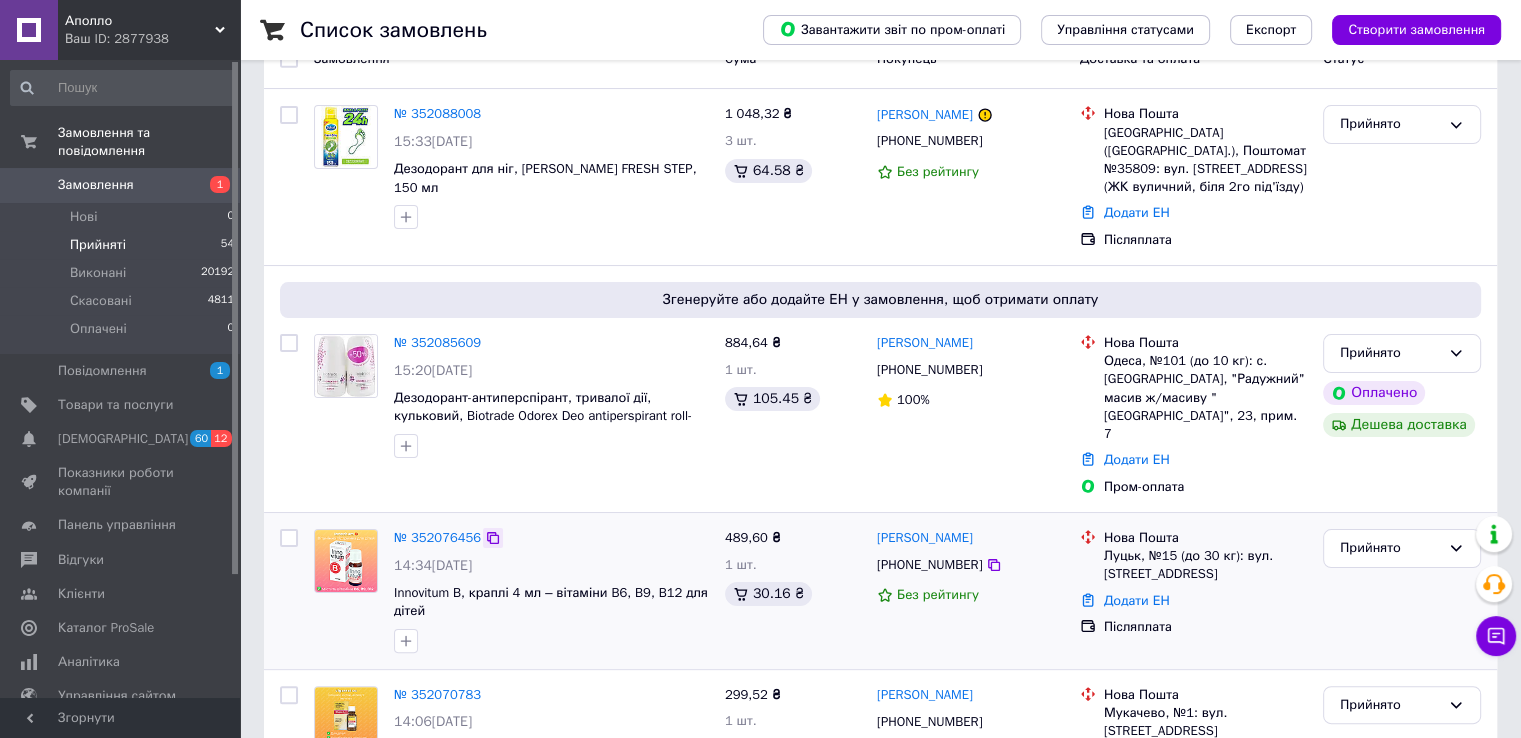 click 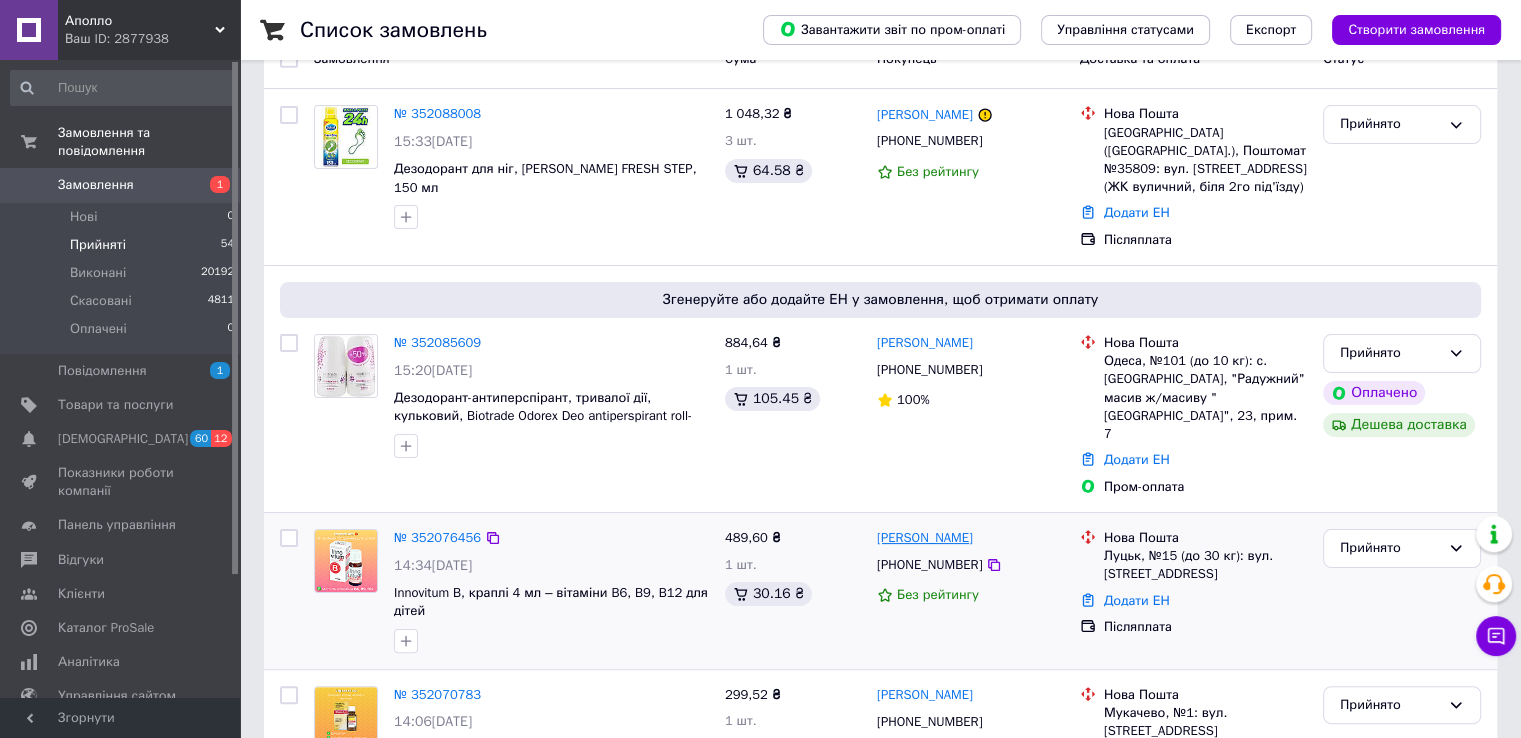 copy on "[PERSON_NAME]" 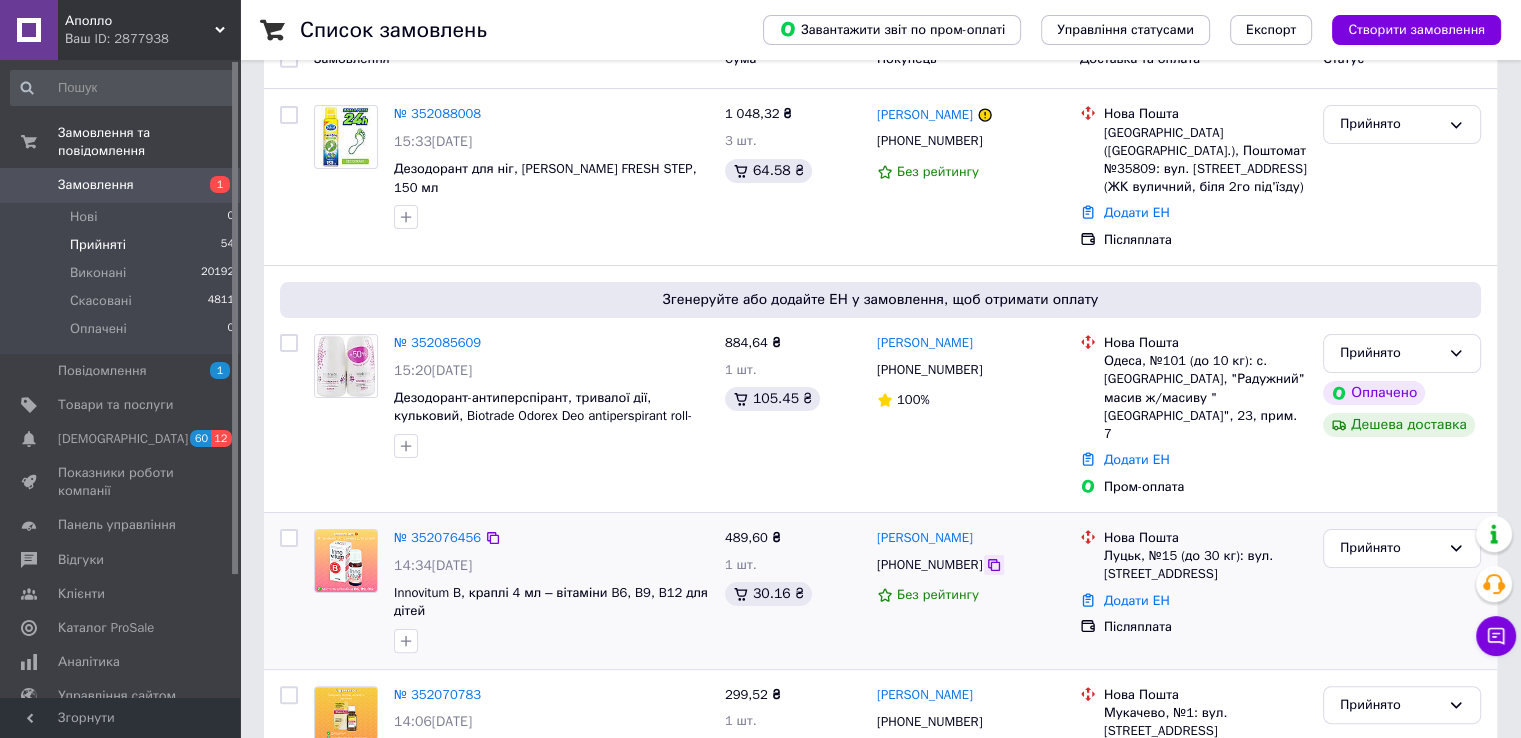 click 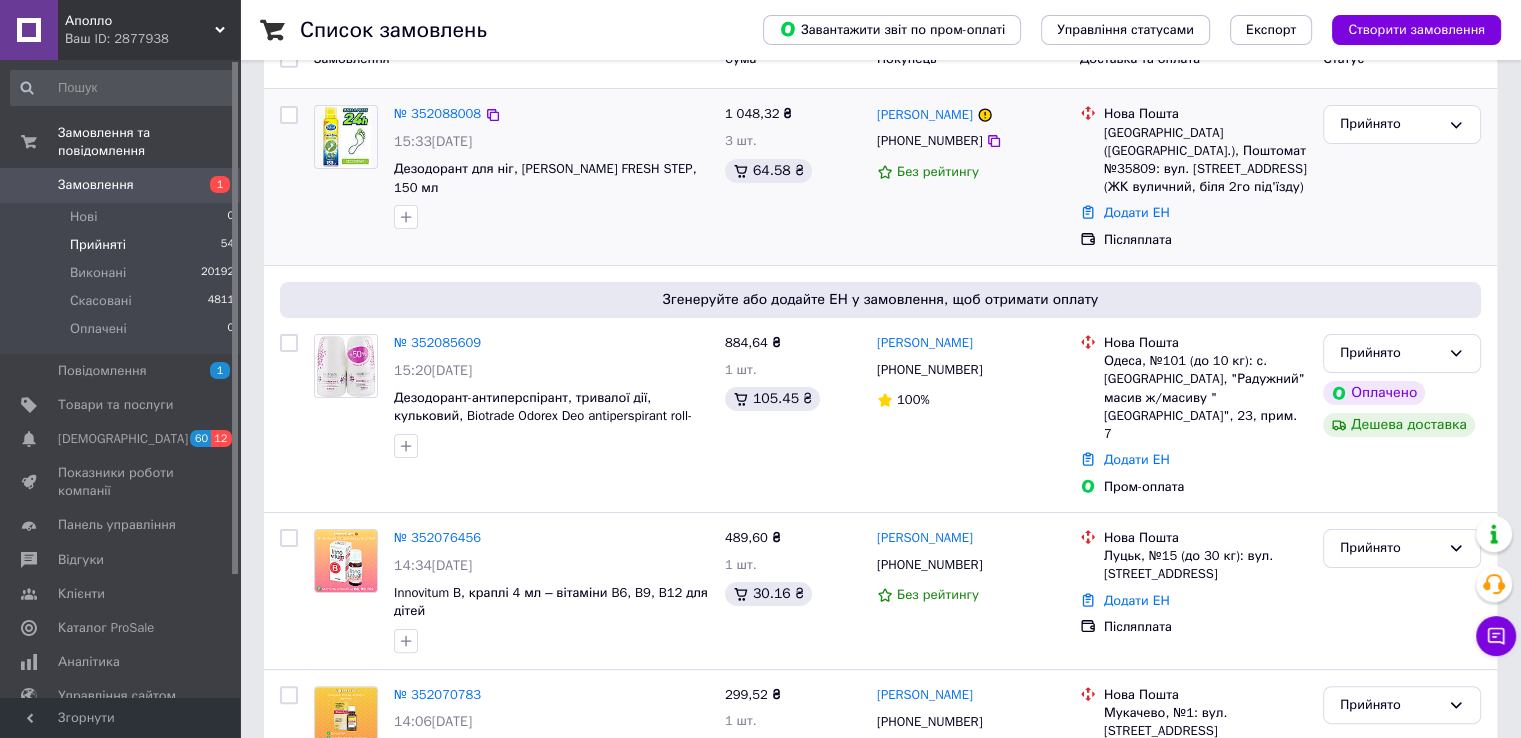 click on "Прийнято" at bounding box center [1402, 177] 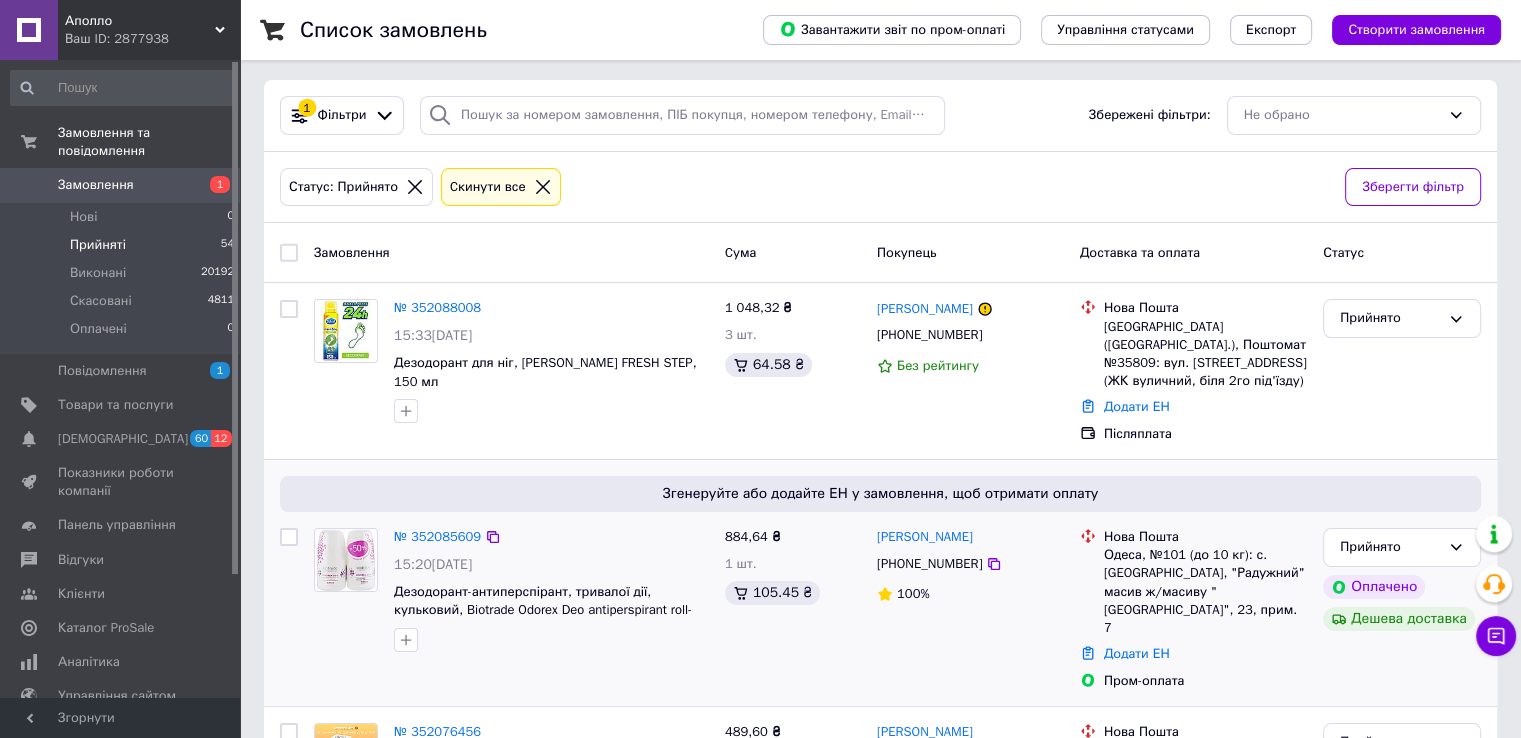 scroll, scrollTop: 100, scrollLeft: 0, axis: vertical 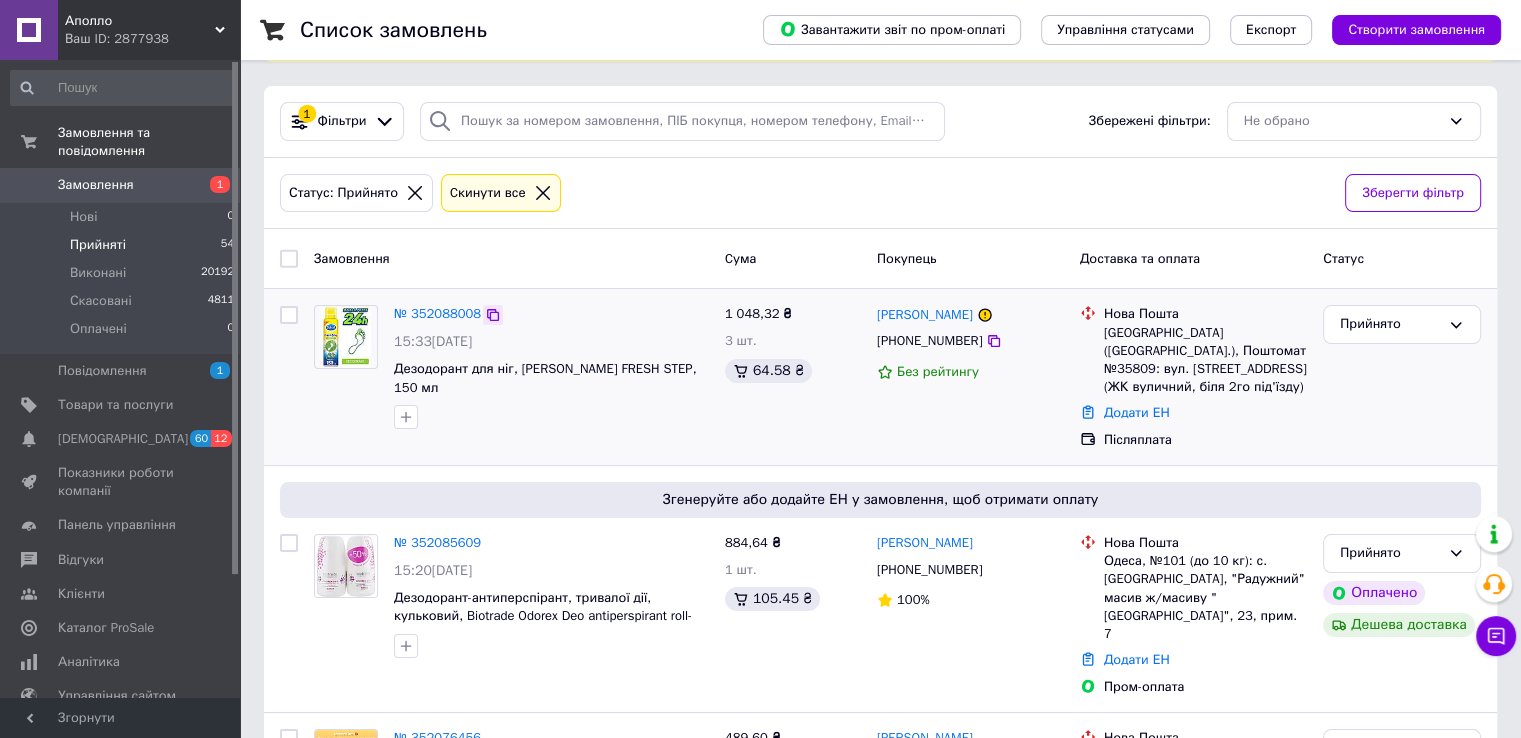 click 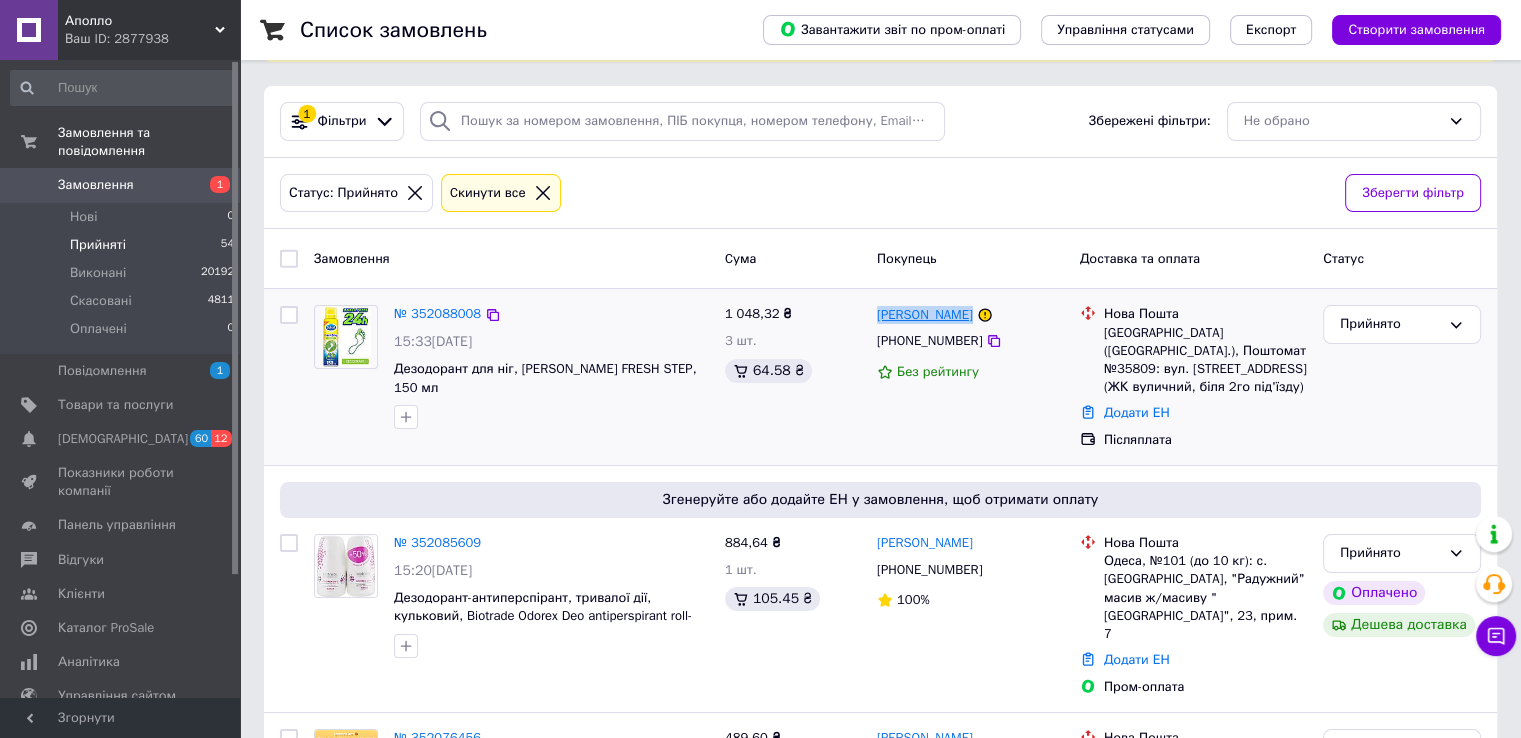 copy on "[PERSON_NAME]" 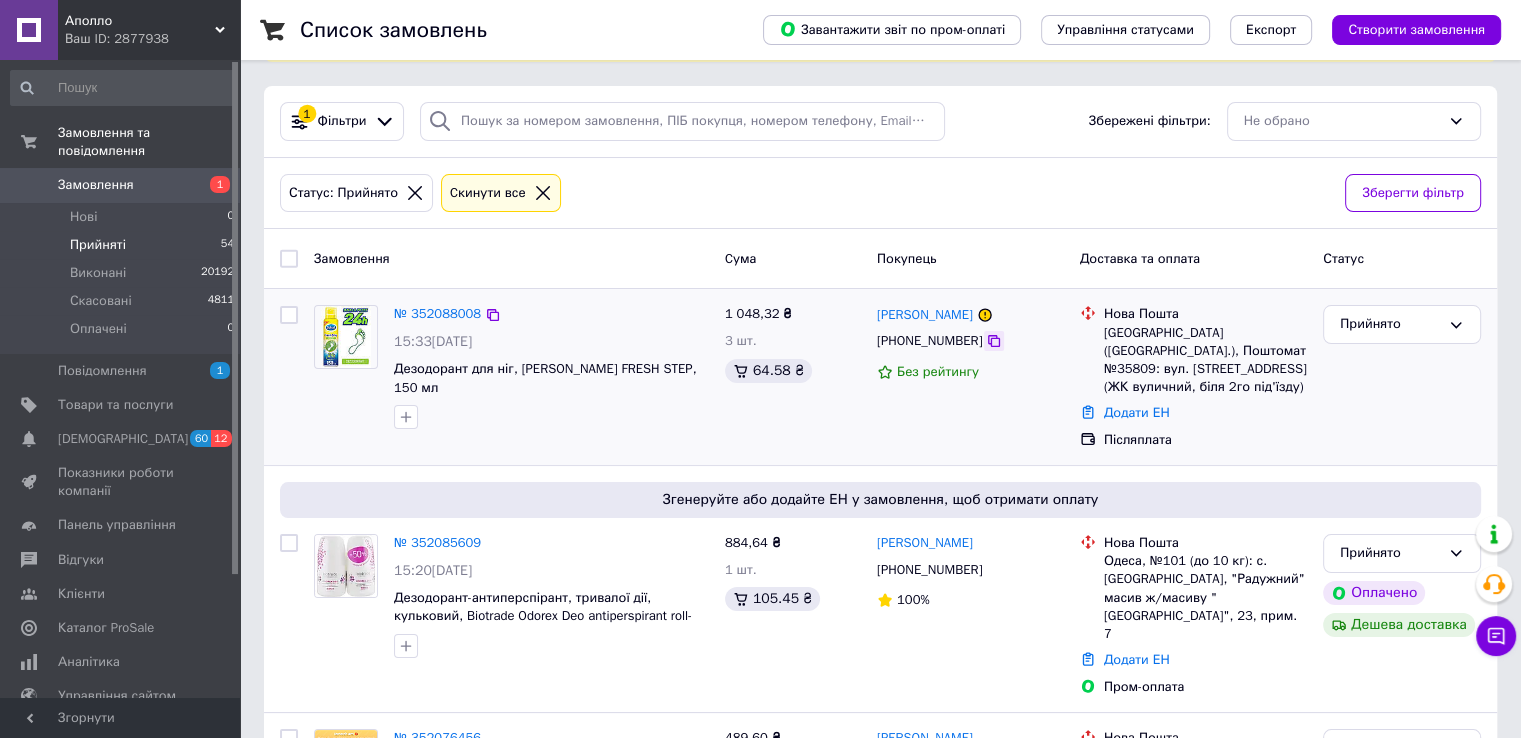 click 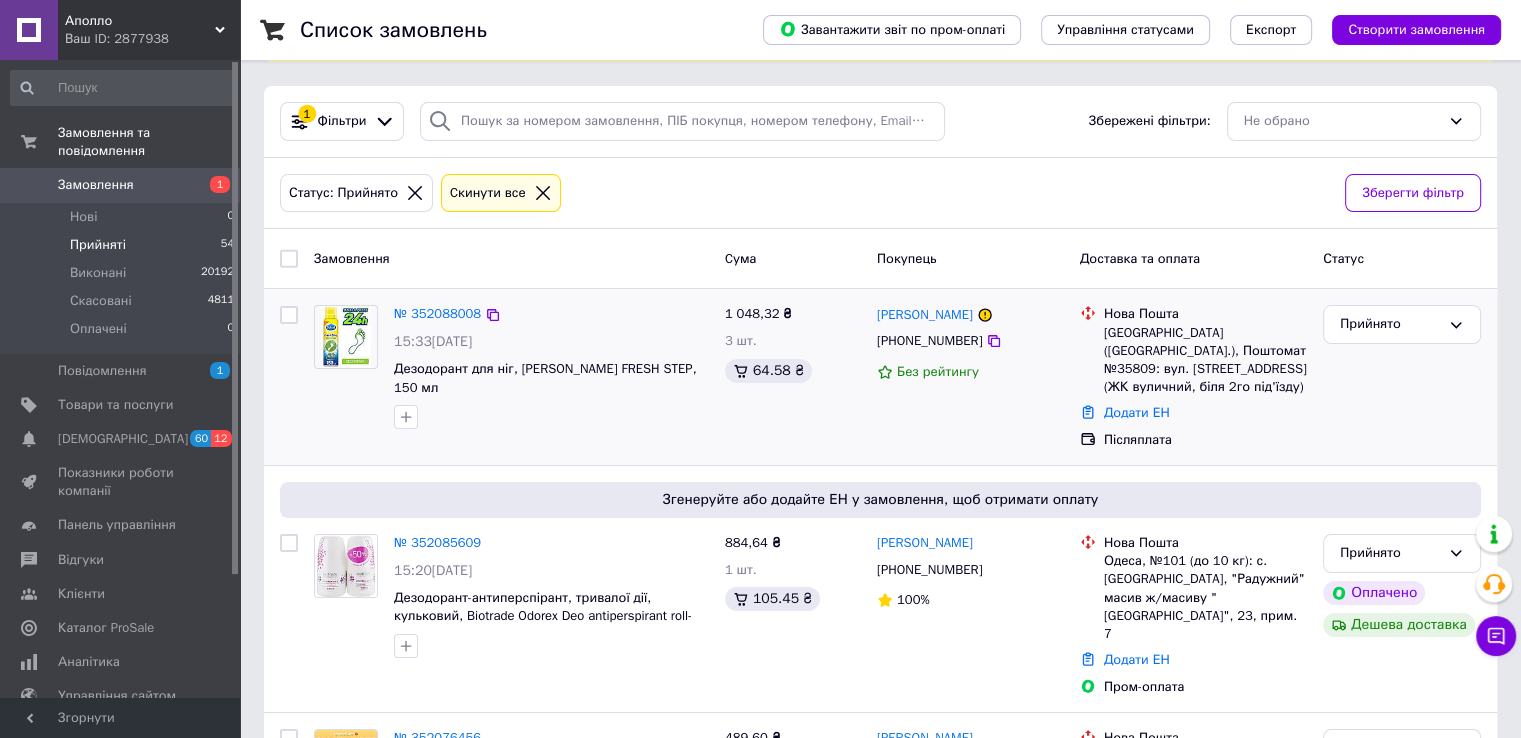 click on "Прийнято" at bounding box center (1402, 377) 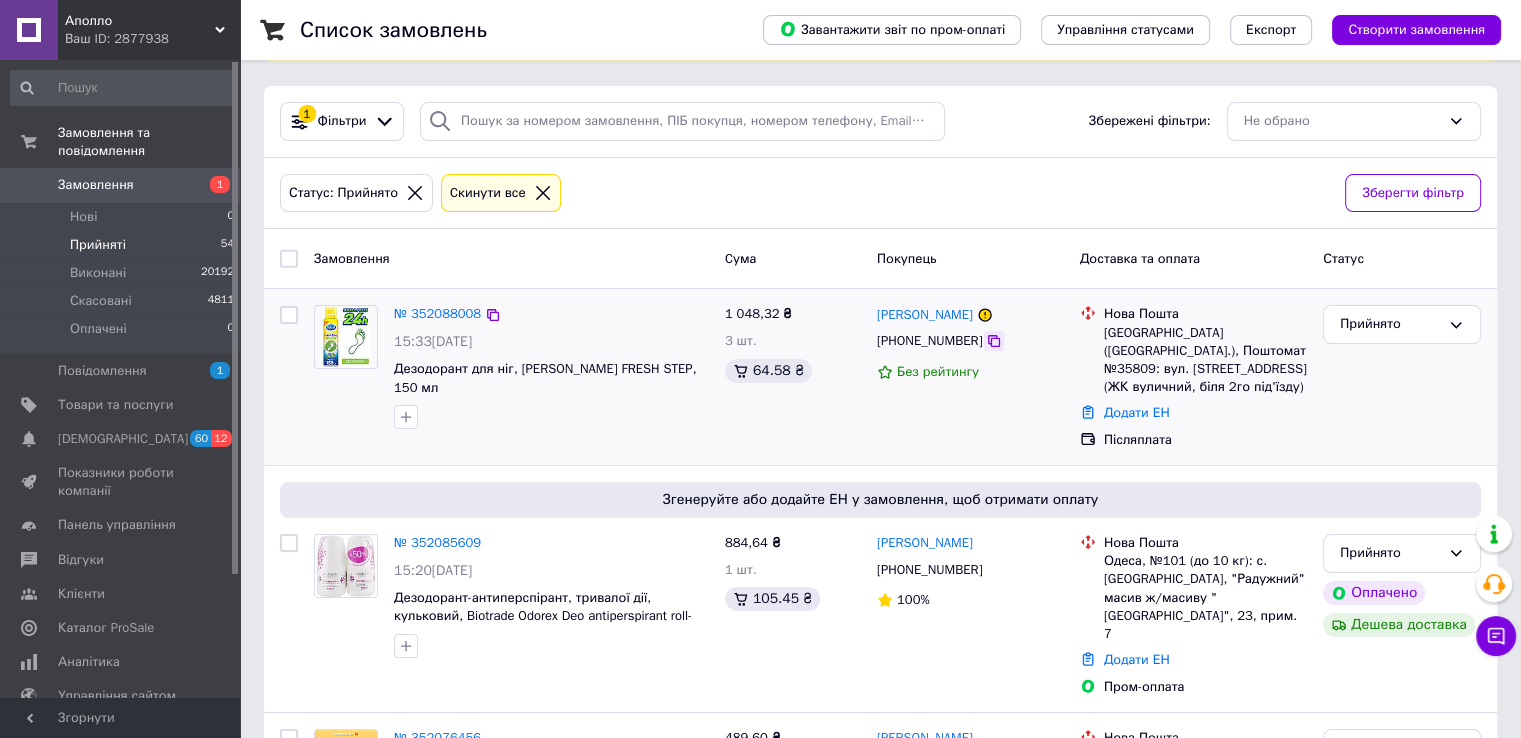 click 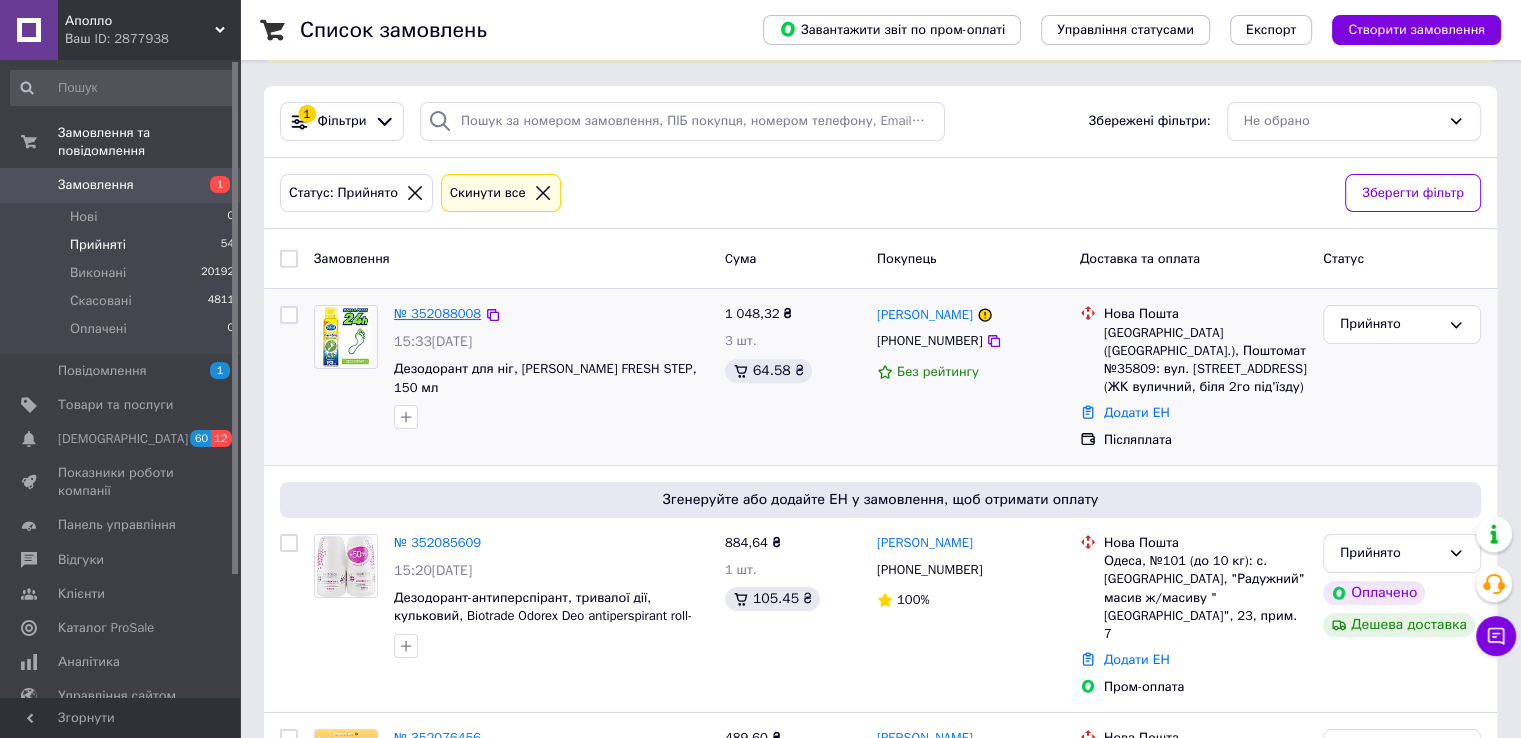 click on "№ 352088008" at bounding box center (437, 313) 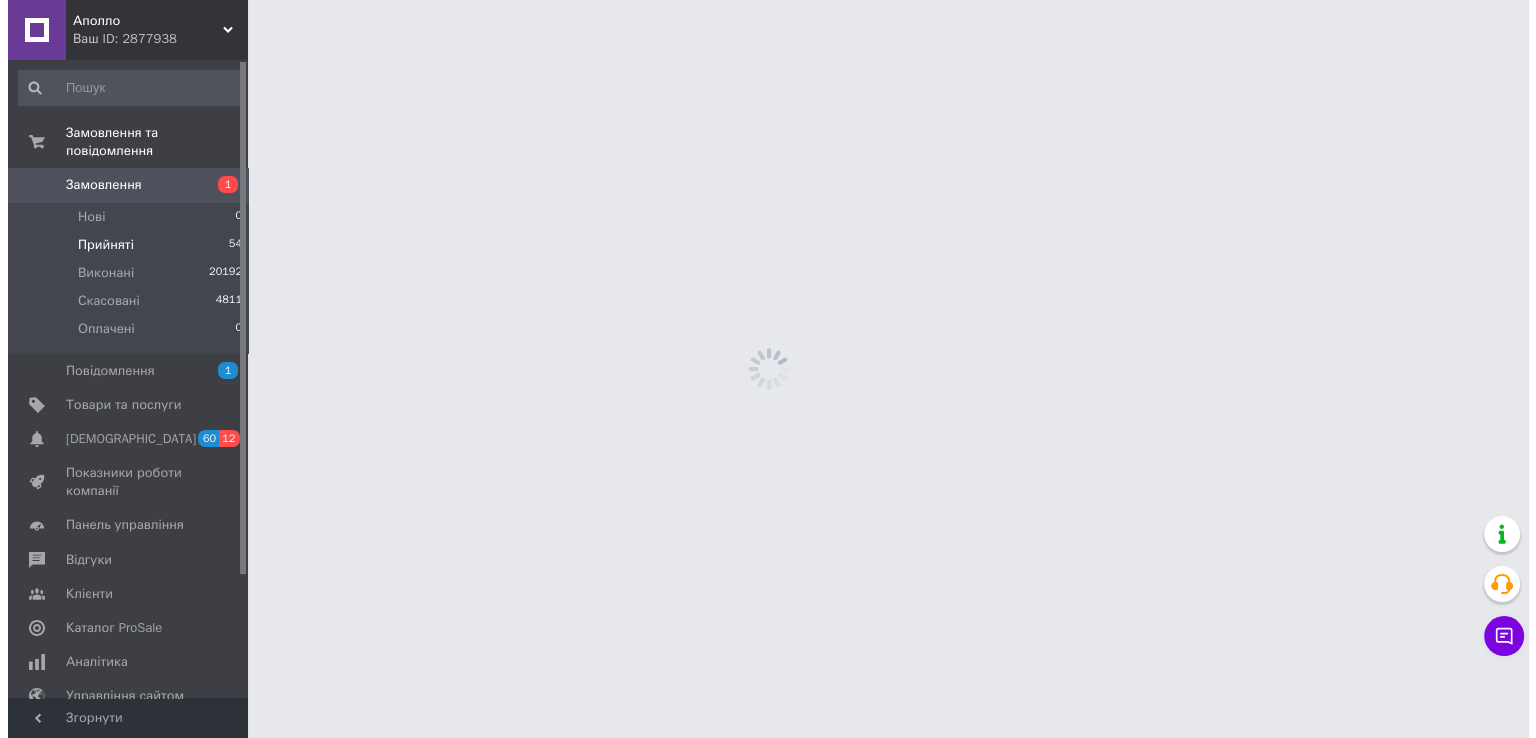 scroll, scrollTop: 0, scrollLeft: 0, axis: both 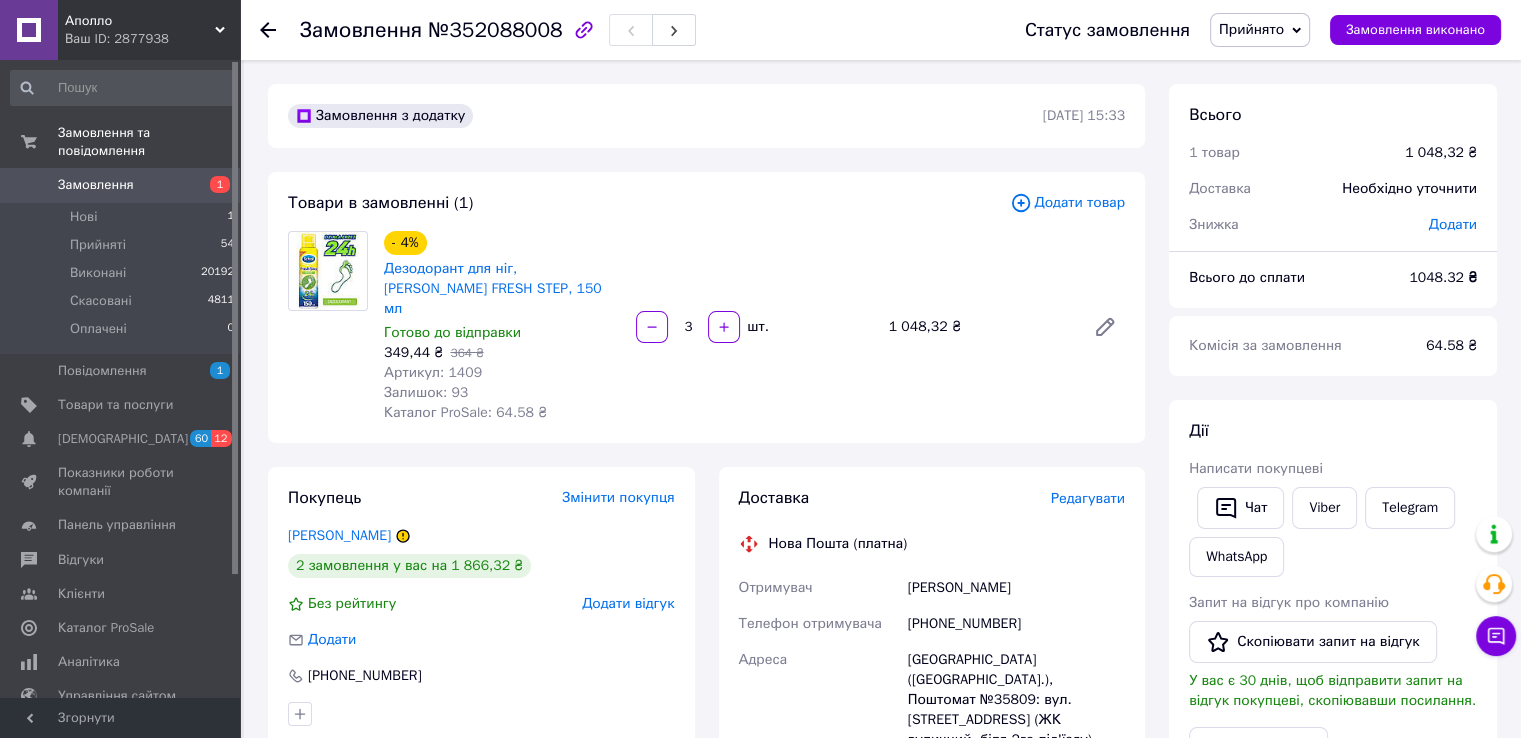 click on "Додати товар" at bounding box center [1067, 203] 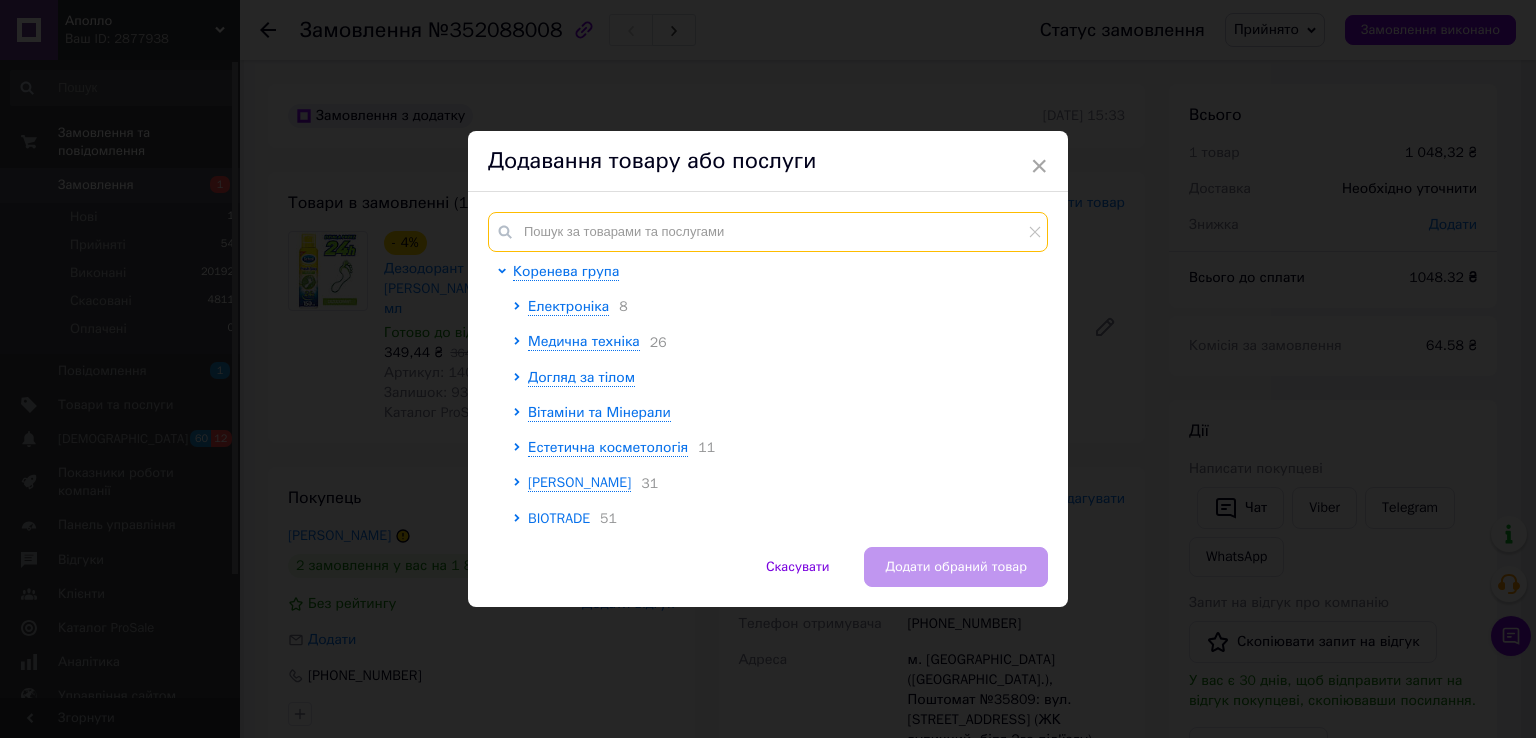 click at bounding box center (768, 232) 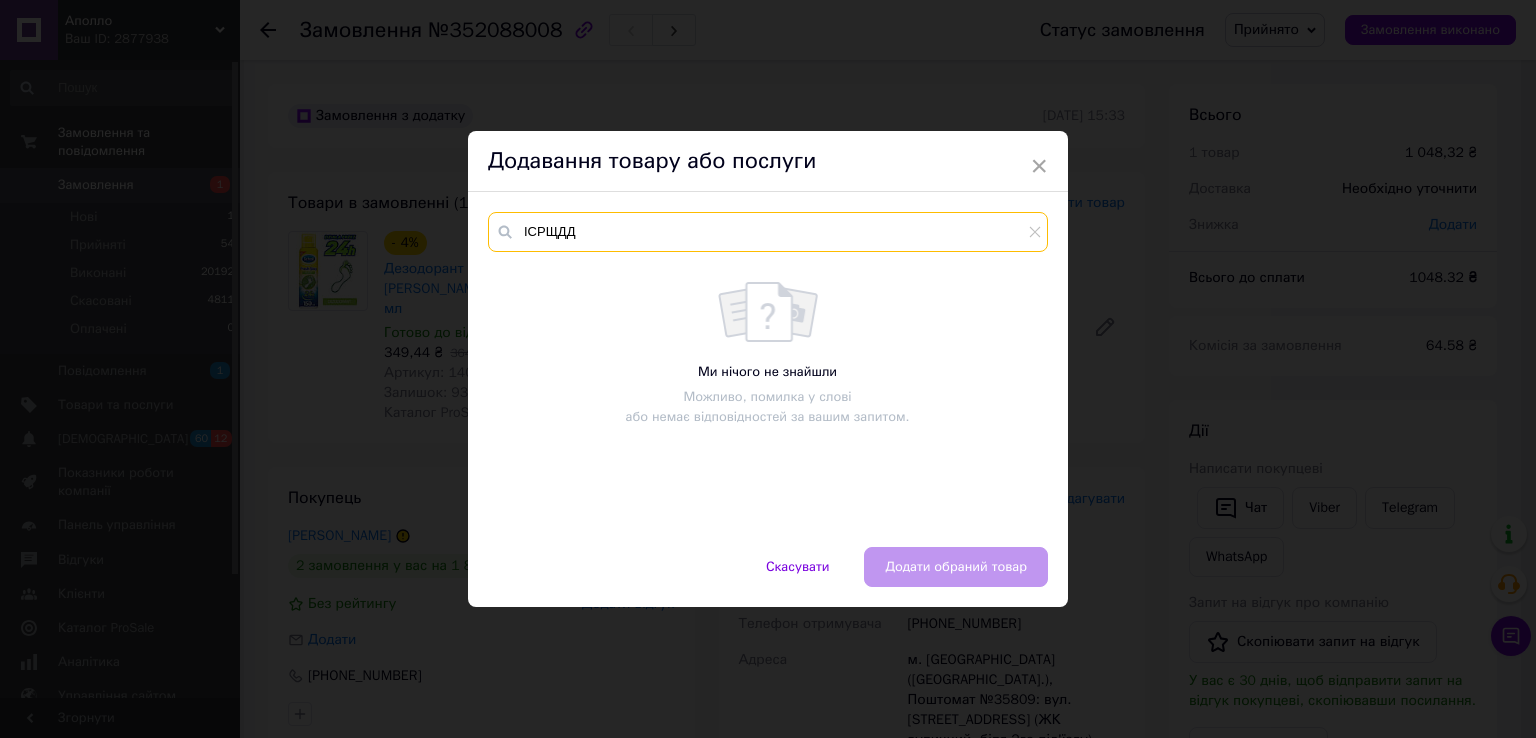 click on "ІСРЩДД" at bounding box center (768, 232) 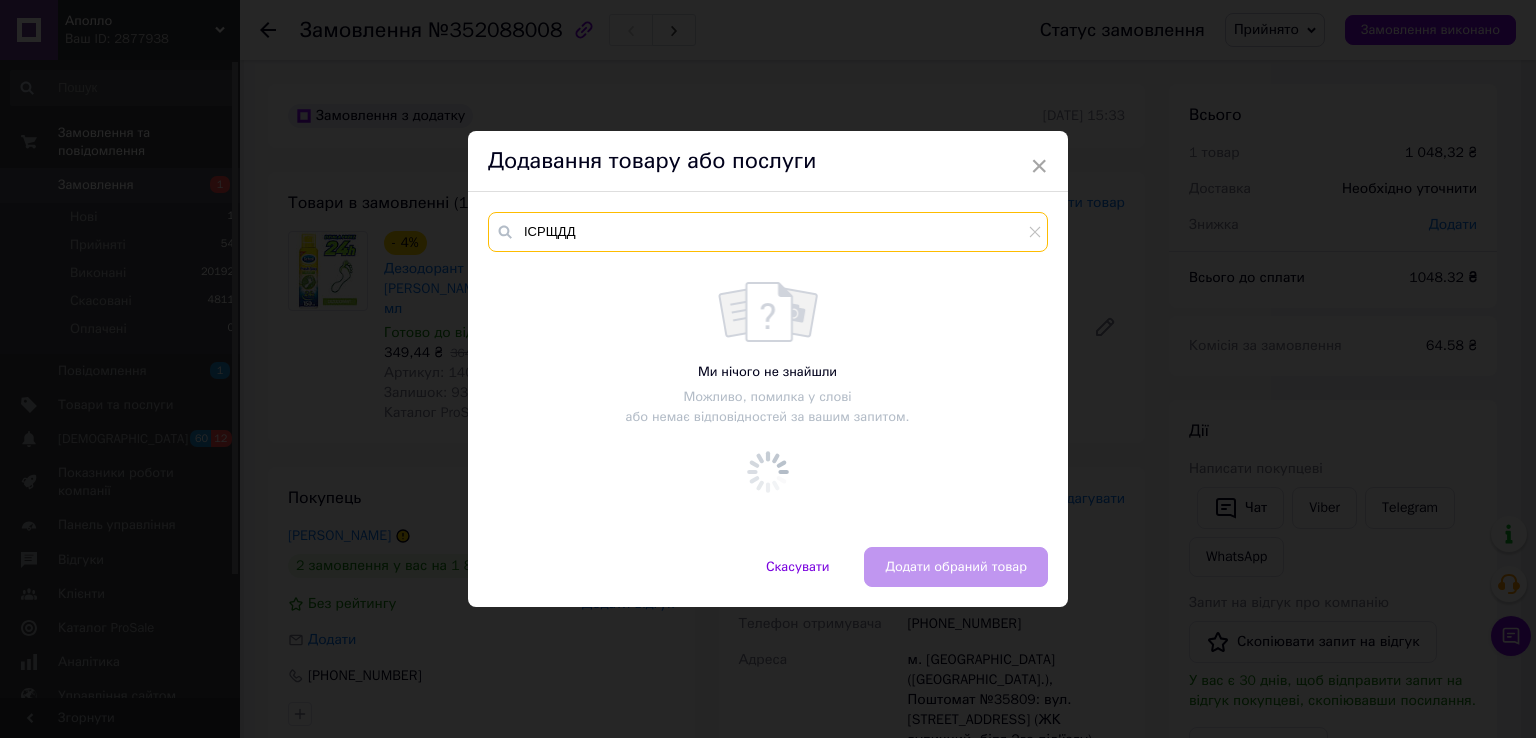 click on "ІСРЩДД" at bounding box center [768, 232] 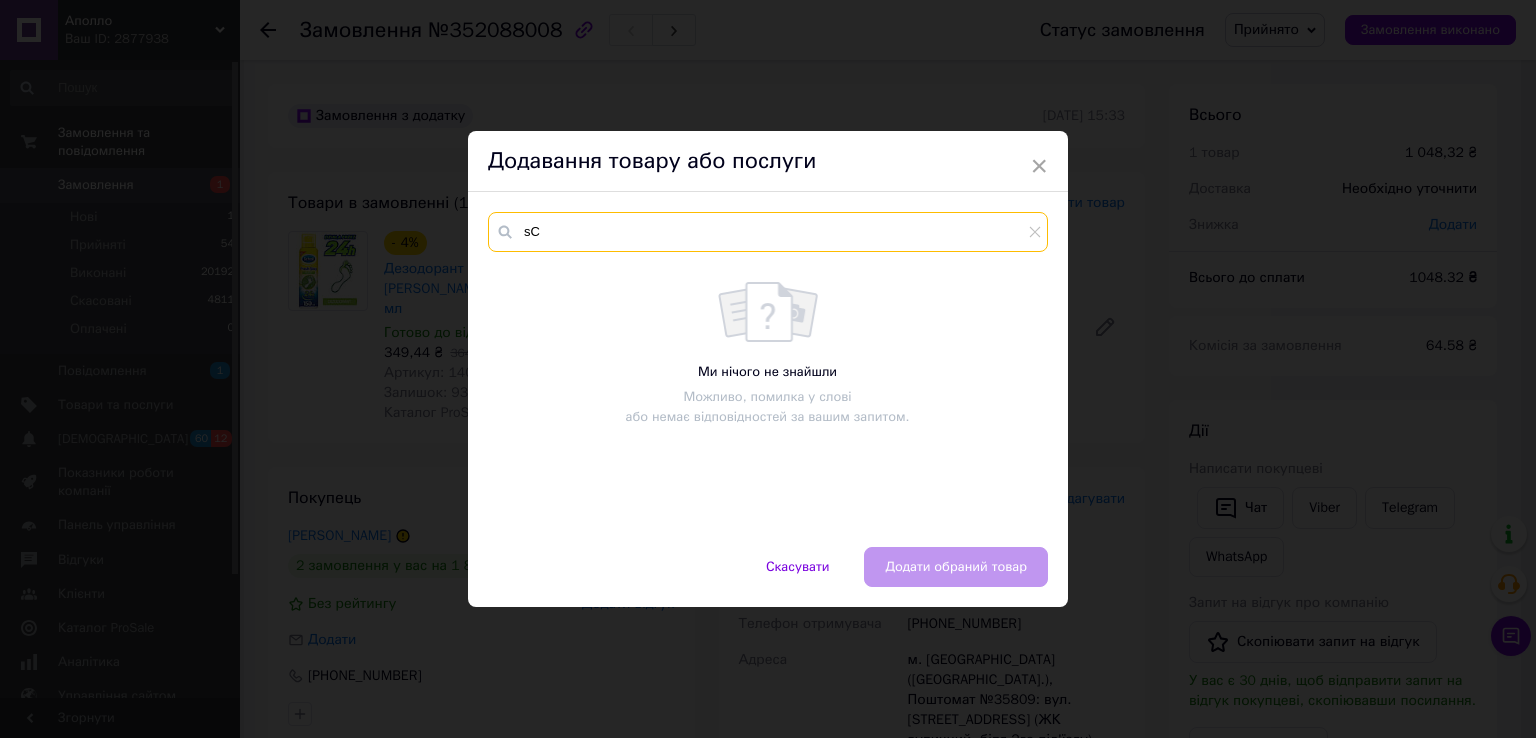 type on "s" 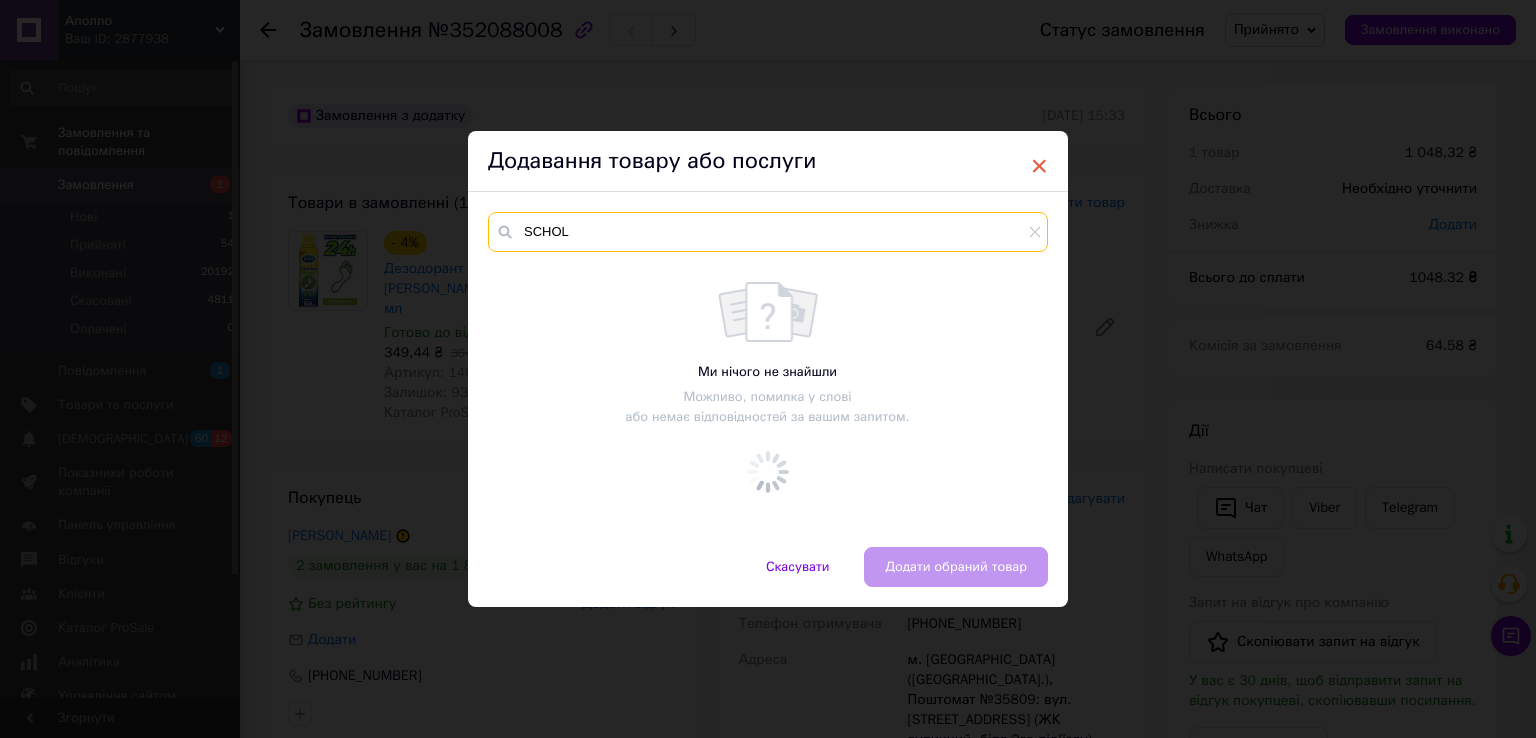type on "SCHOL" 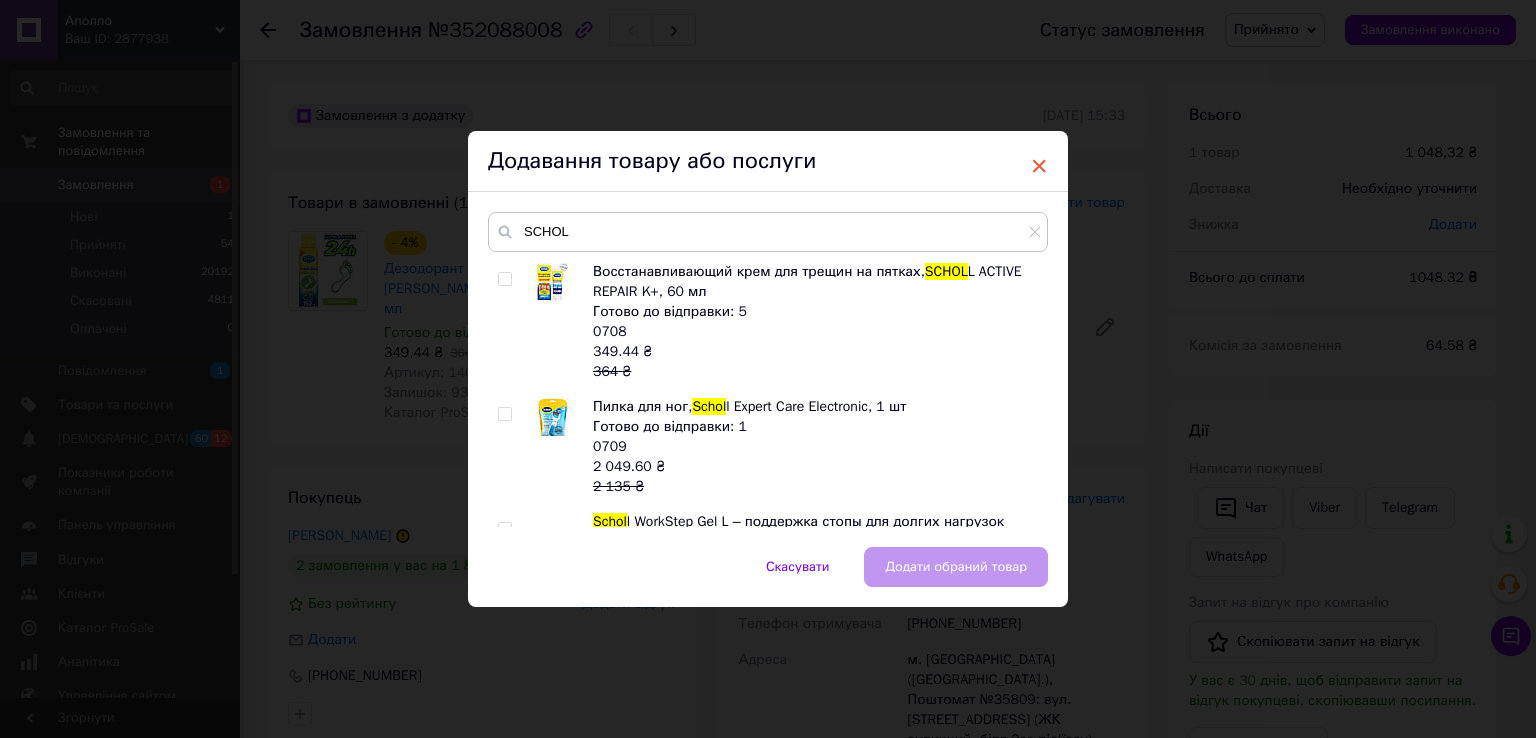 click on "×" at bounding box center (1039, 166) 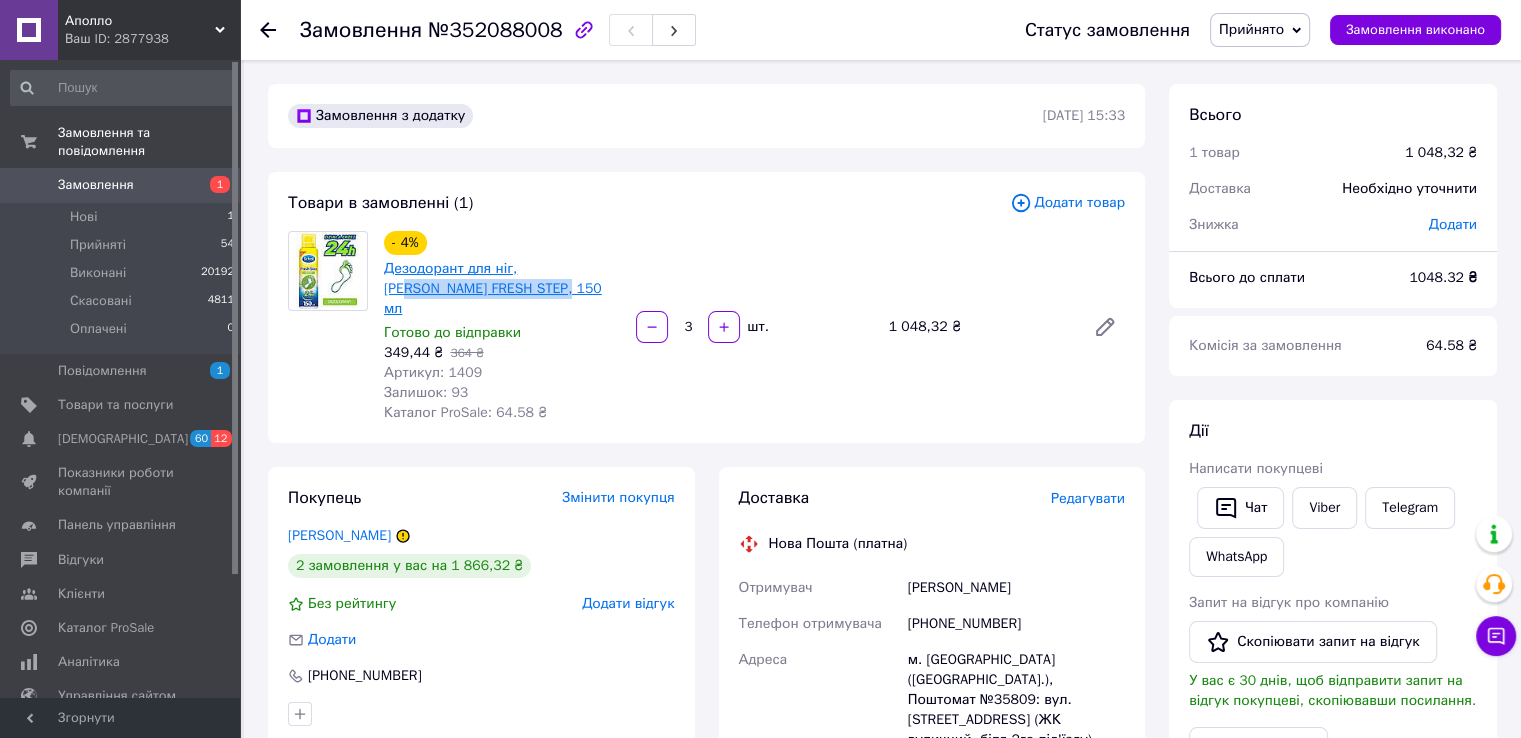 drag, startPoint x: 511, startPoint y: 280, endPoint x: 534, endPoint y: 275, distance: 23.537205 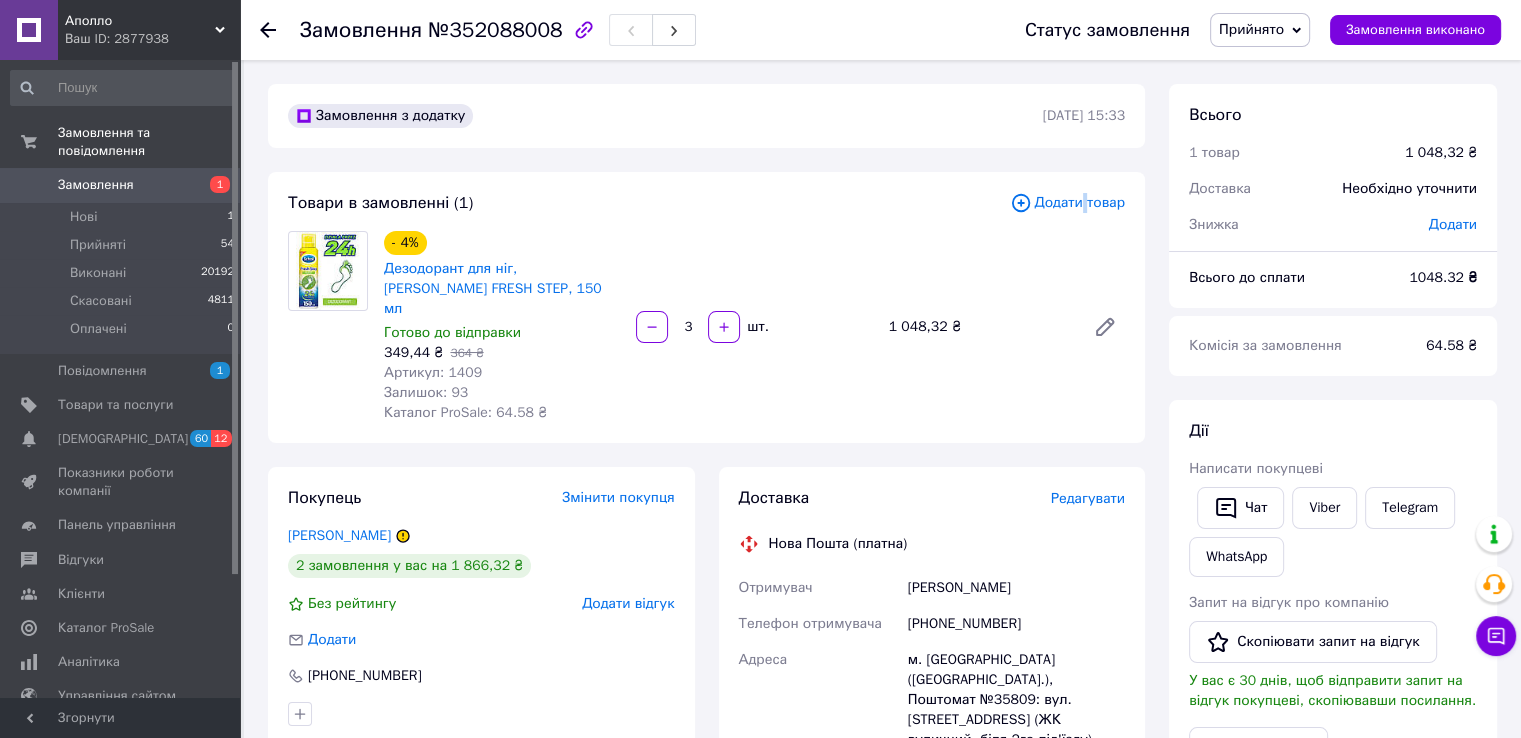 click on "Додати товар" at bounding box center [1067, 203] 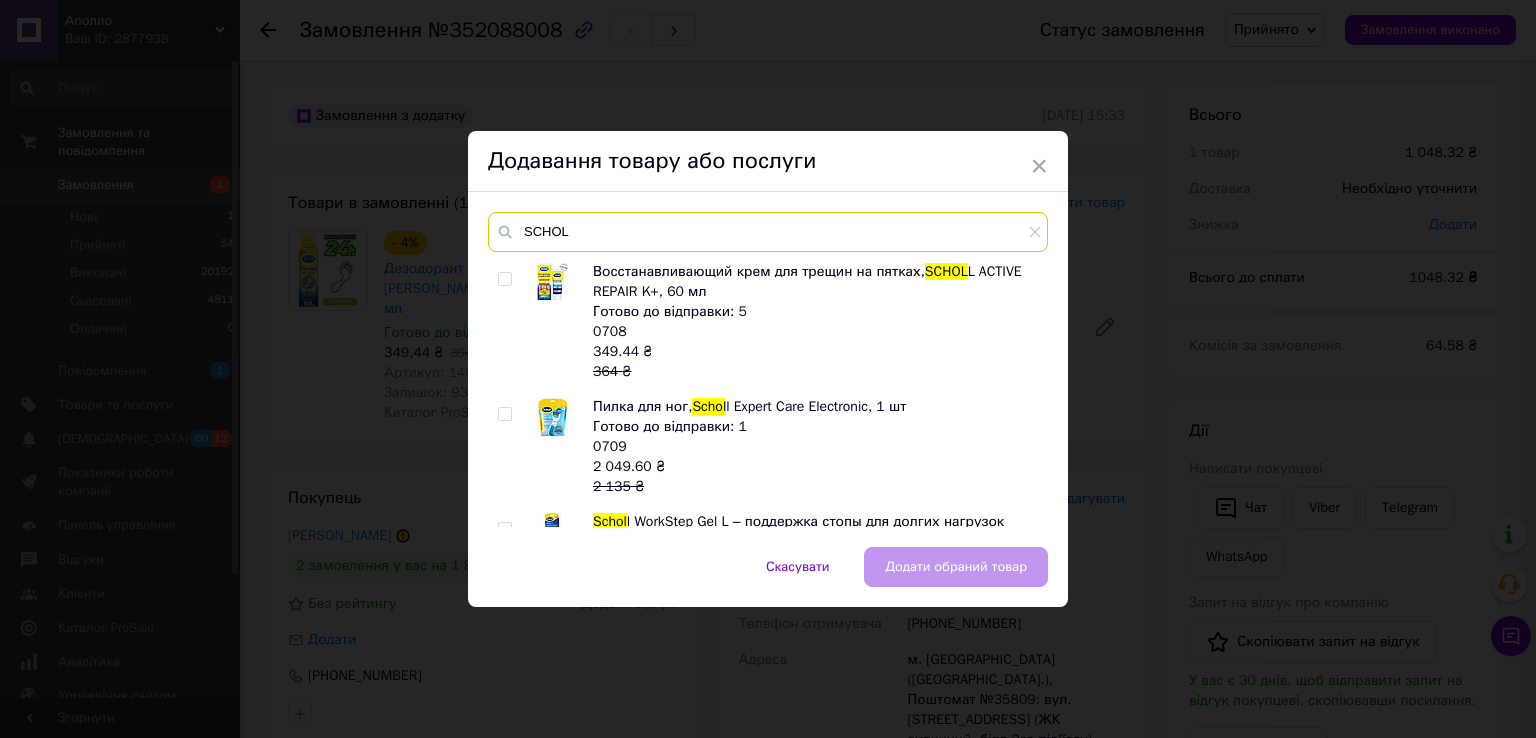 click on "SCHOL" at bounding box center (768, 232) 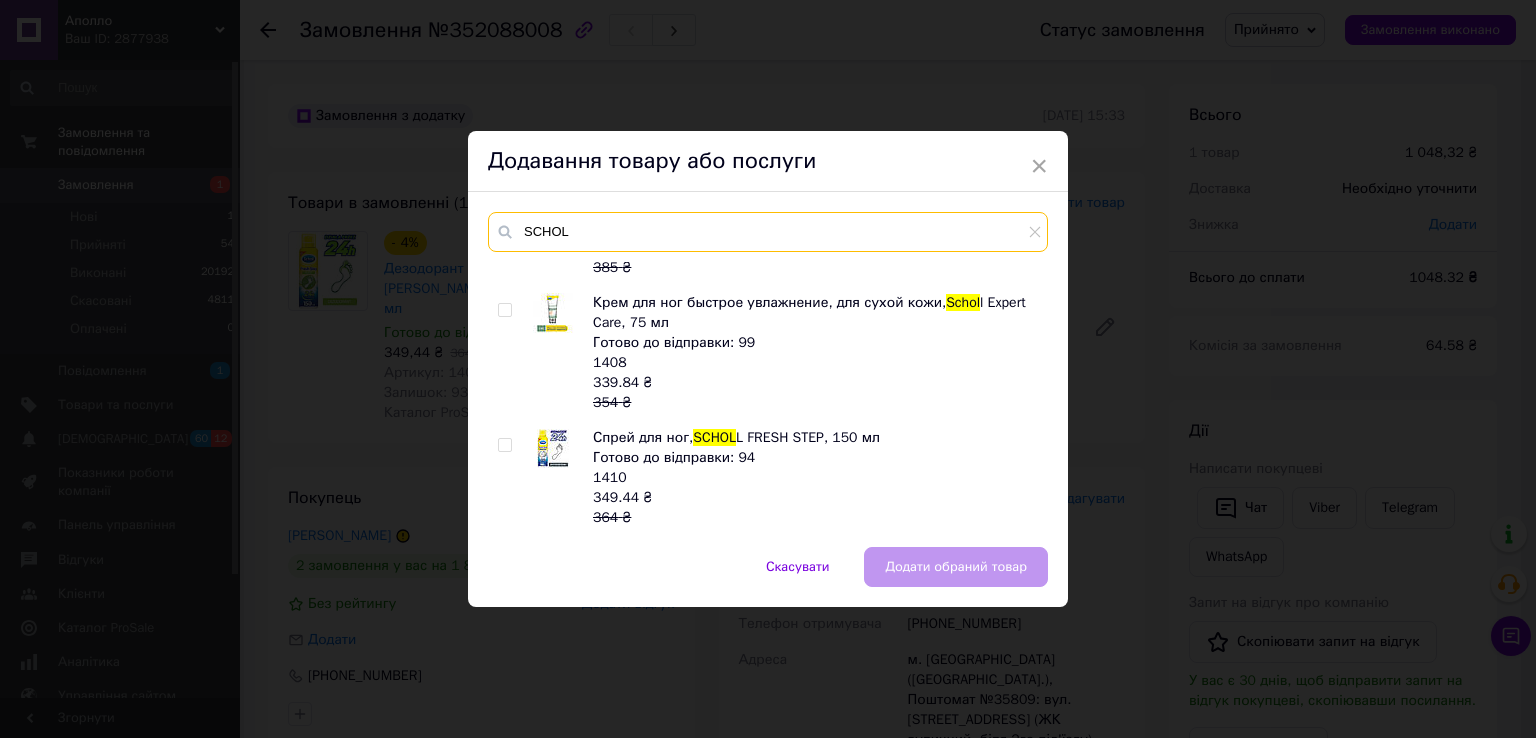 scroll, scrollTop: 3389, scrollLeft: 0, axis: vertical 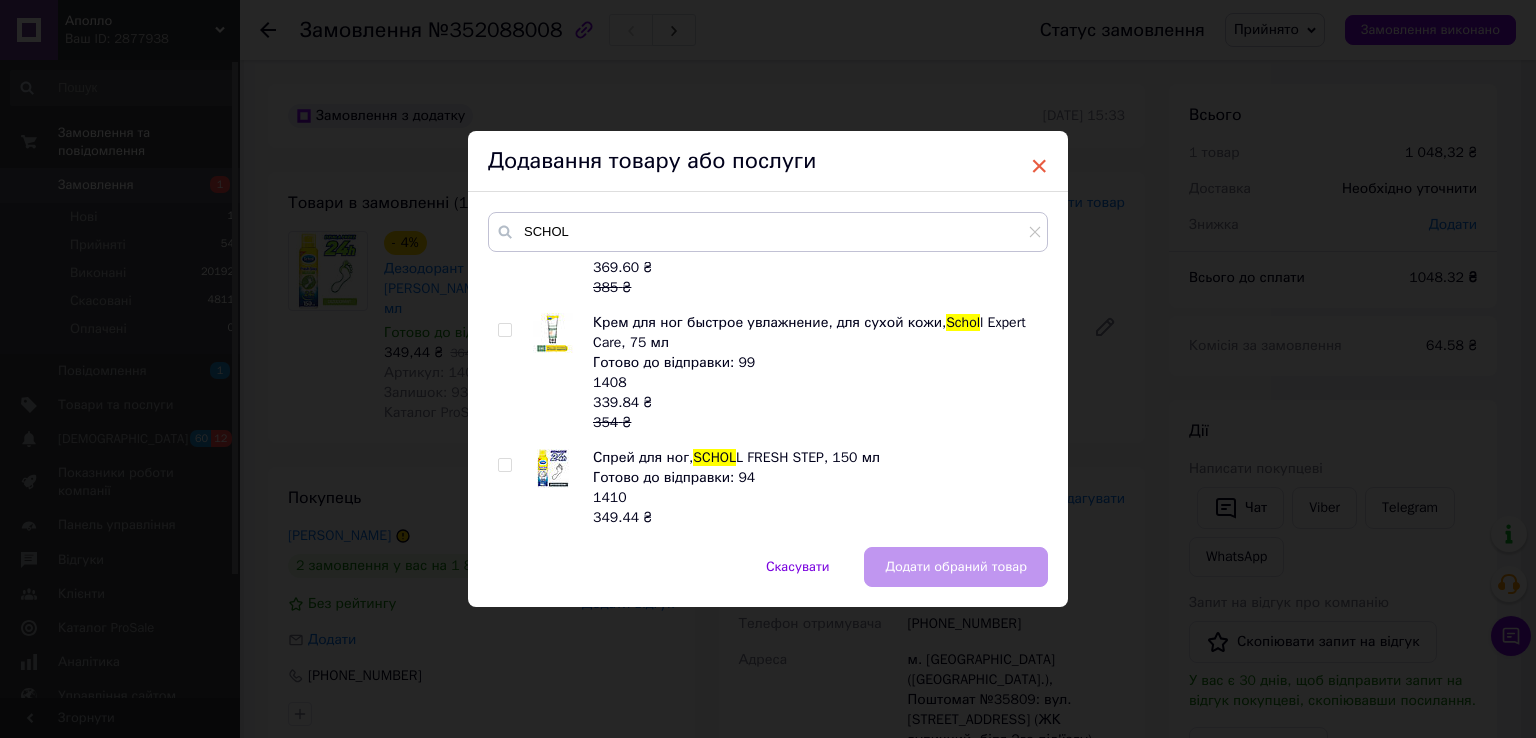 click on "×" at bounding box center [1039, 166] 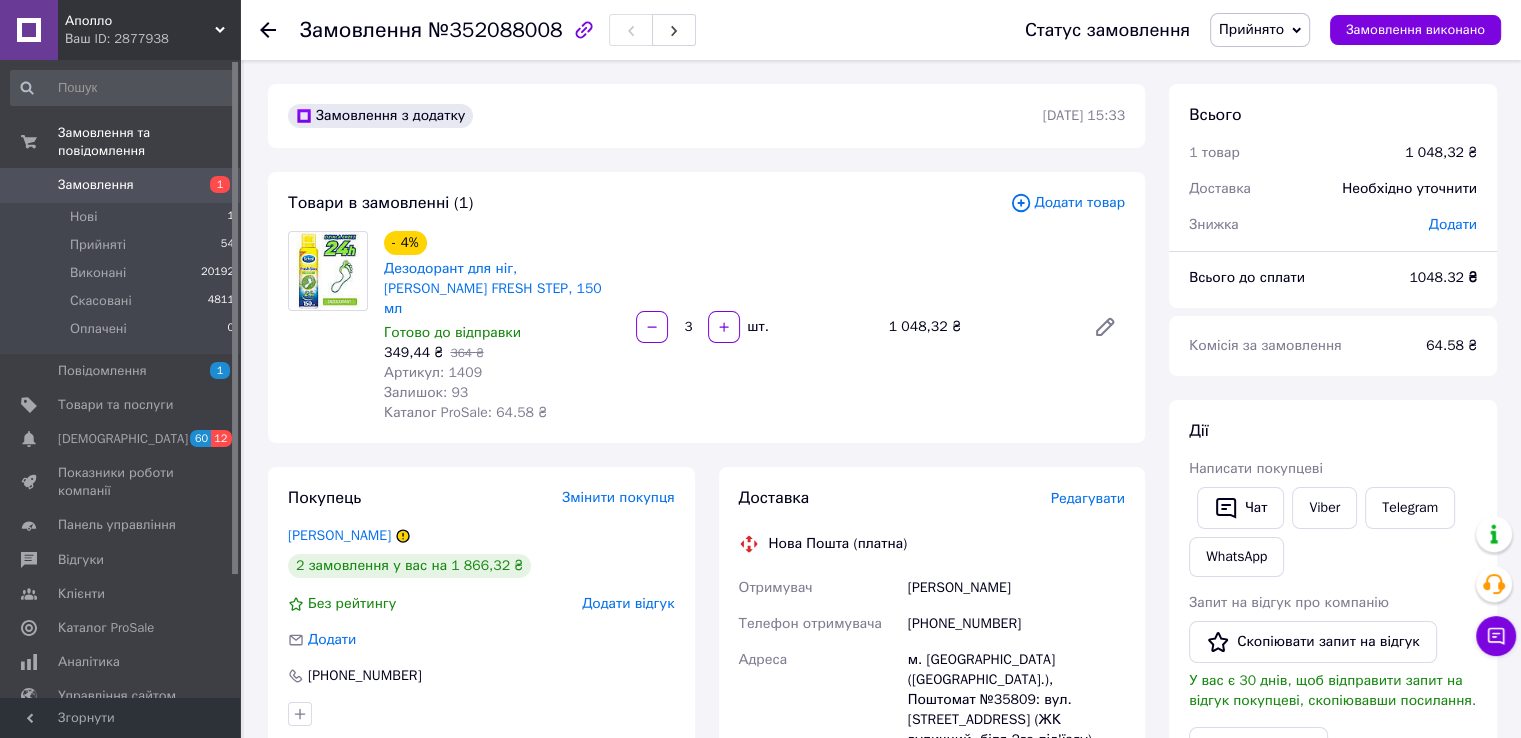 click on "Додати товар" at bounding box center (1067, 203) 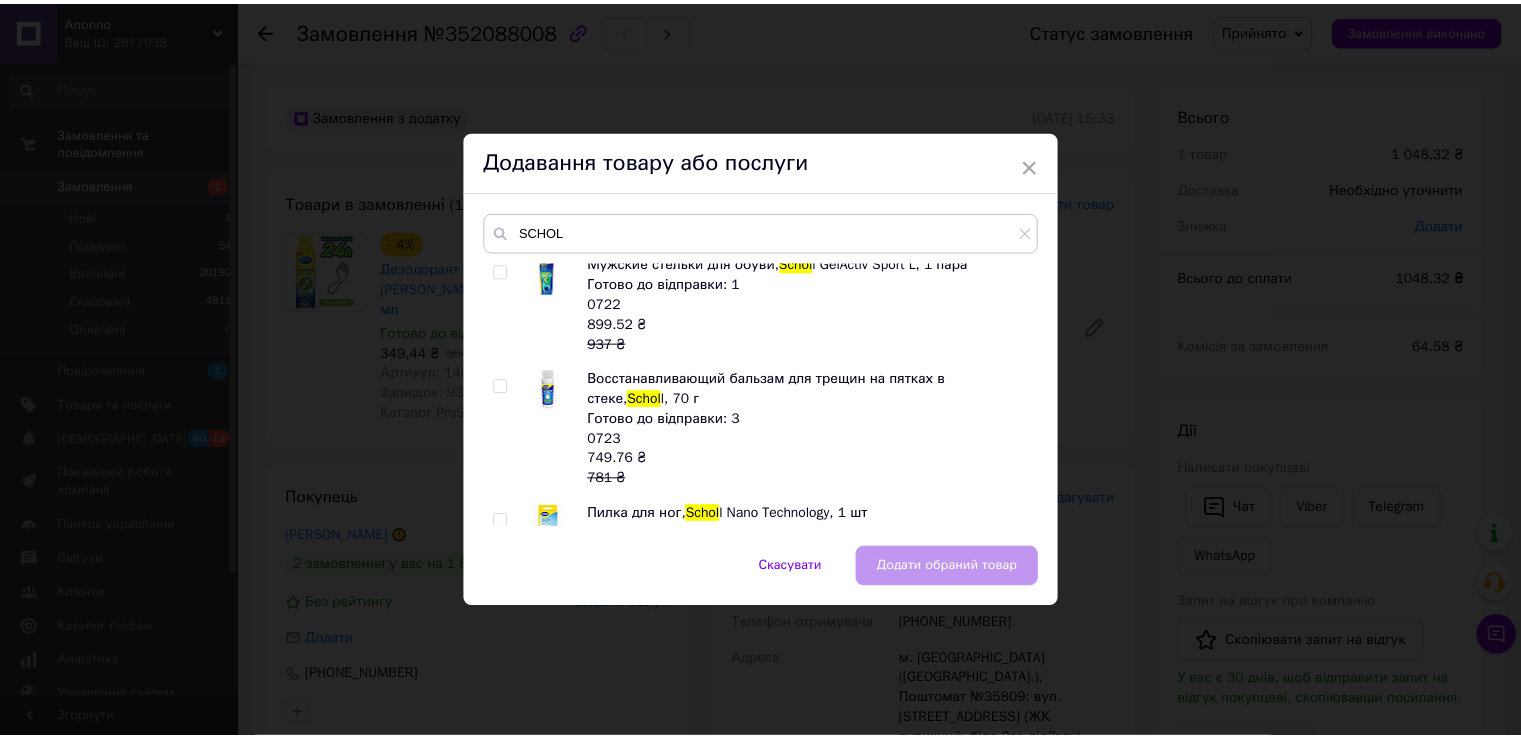 scroll, scrollTop: 3390, scrollLeft: 0, axis: vertical 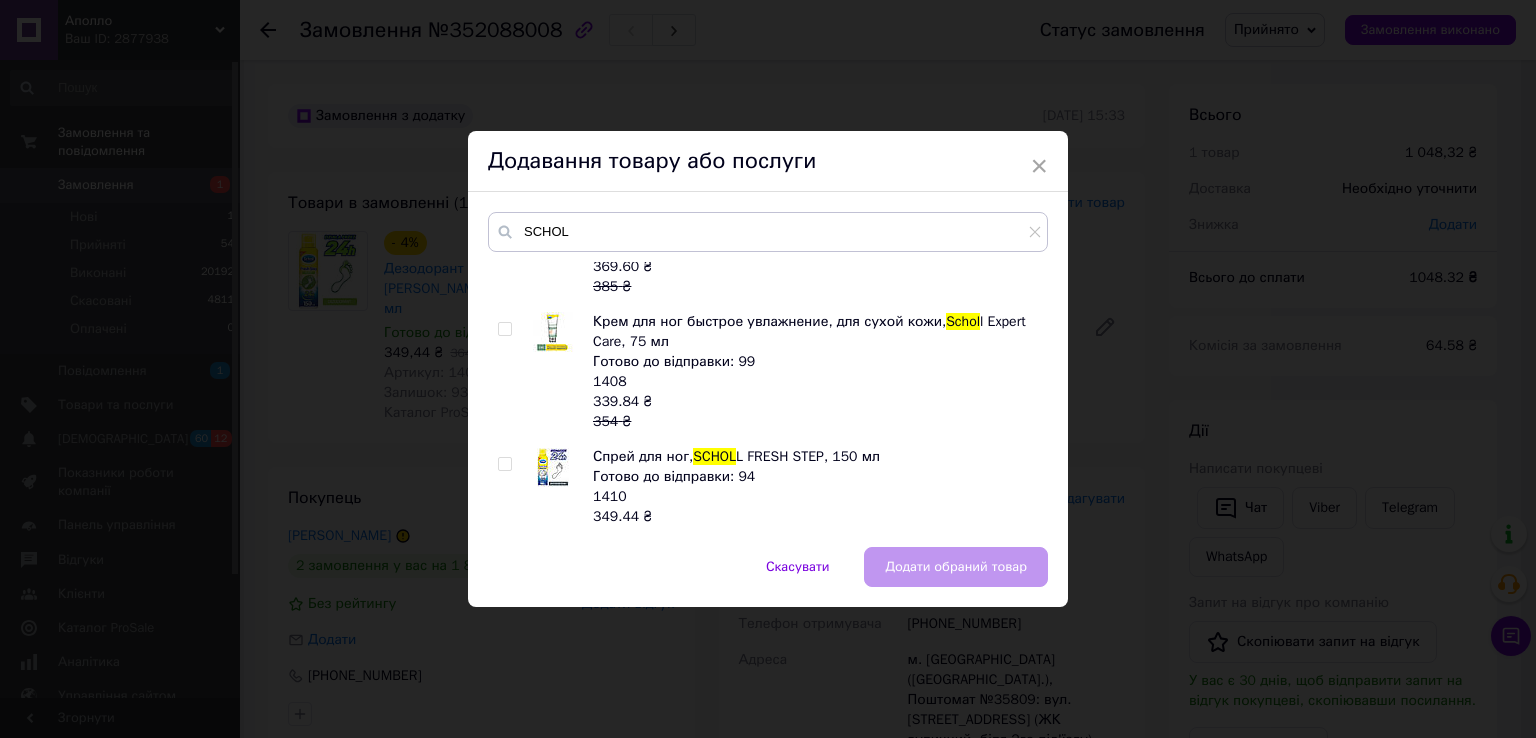 click on "× Додавання товару або послуги SCHOL Противогрибковый препарат для ногтей Шолл,  SCHOL L FUNGAL NAIL TREATMENT, 3,8 мл Готово до відправки: 36 0442 899.52   ₴ 937   ₴ Восстанавливающий крем от трещин на пятках Шолл,  Schol l, 120 мл Готово до відправки: 34 0443 499.20   ₴ 520   ₴ Крем смягчающий твердую кожу стоп Шолл,  SCHOL L HARD SKIN, 60 мл Готово до відправки: 19 0444 349.44   ₴ 364   ₴ Освежающий дезодорант для обуви,  SCHOL L FRESH STEP, 150 мл Готово до відправки: 1 0445 349.44   ₴ 364   ₴ Большой гелевый клин между пальцами ног,  SCHOL L, 1 шт Готово до відправки: 1 0446 329.28   ₴ 343   ₴ Двухсторонняя терка для удаления мозолей,  SCHOL L, 1 шт. 0447" at bounding box center (768, 369) 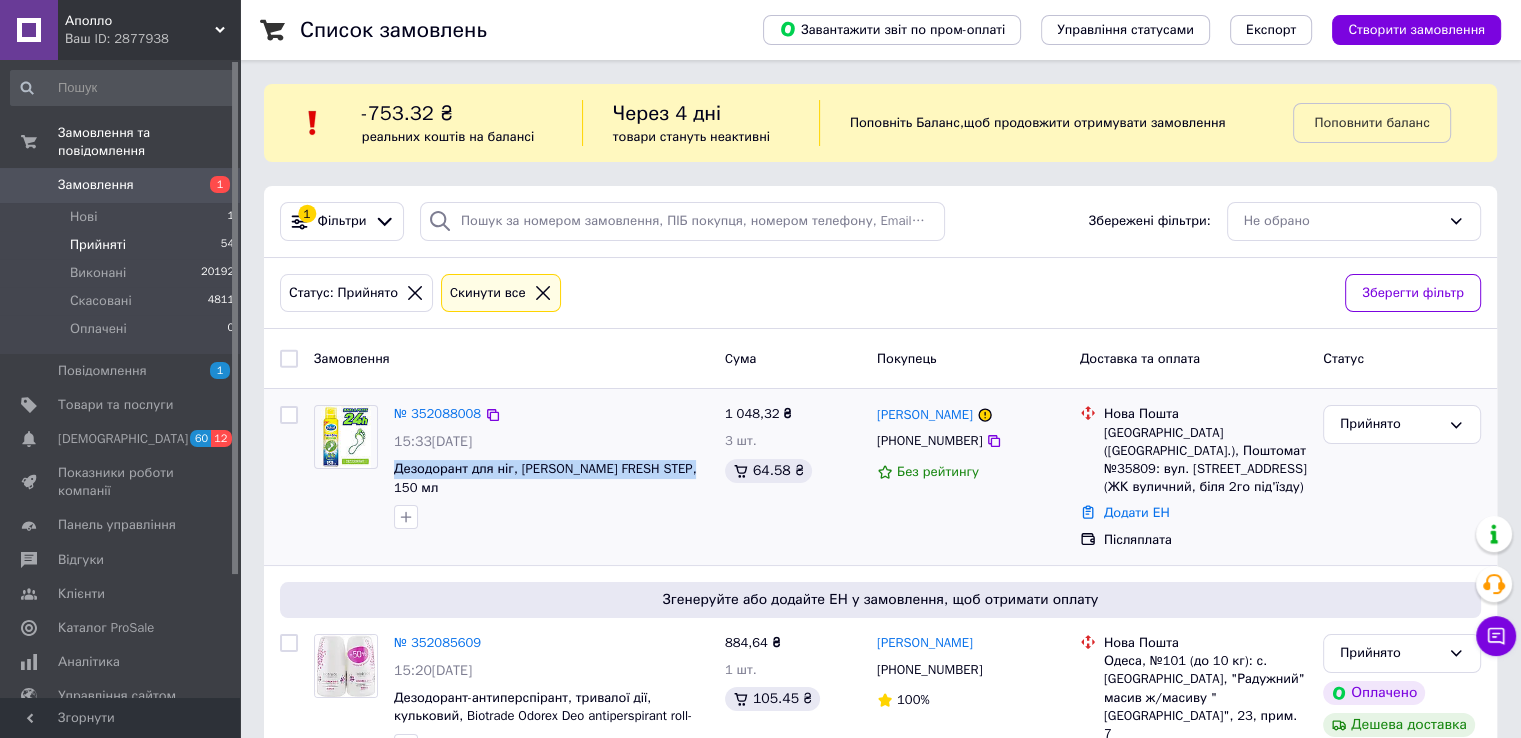 drag, startPoint x: 385, startPoint y: 465, endPoint x: 714, endPoint y: 470, distance: 329.038 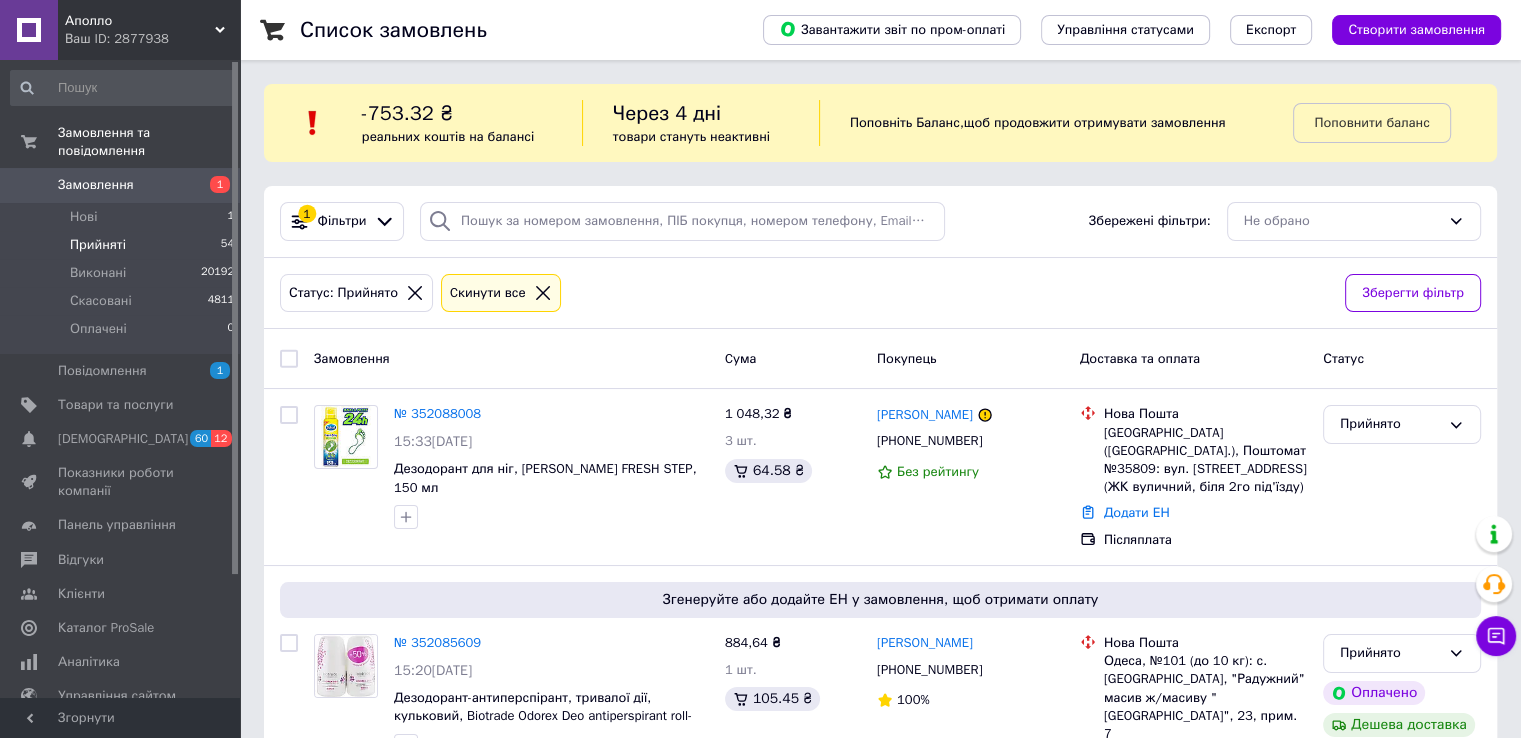 click on "Замовлення Cума Покупець Доставка та оплата Статус" at bounding box center [880, 359] 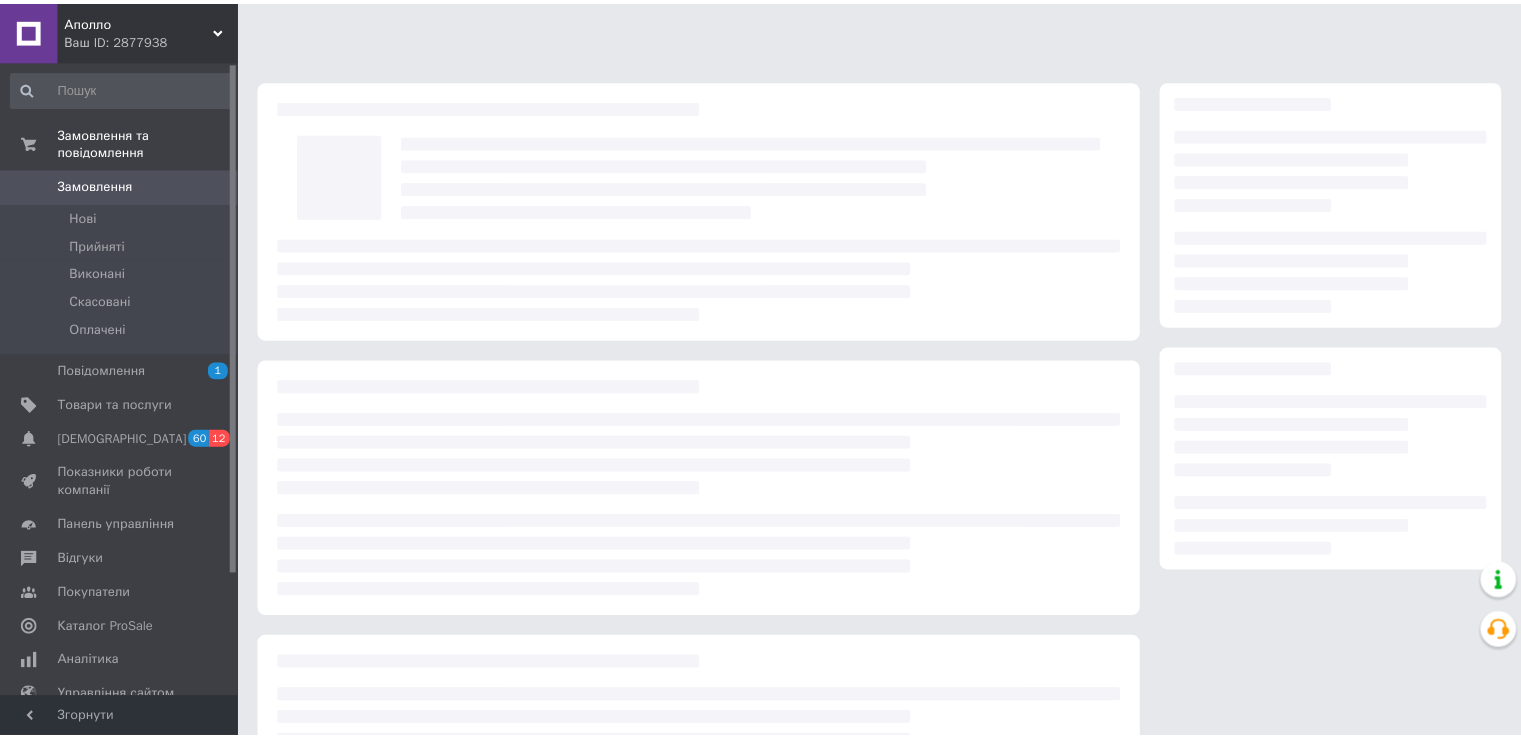 scroll, scrollTop: 0, scrollLeft: 0, axis: both 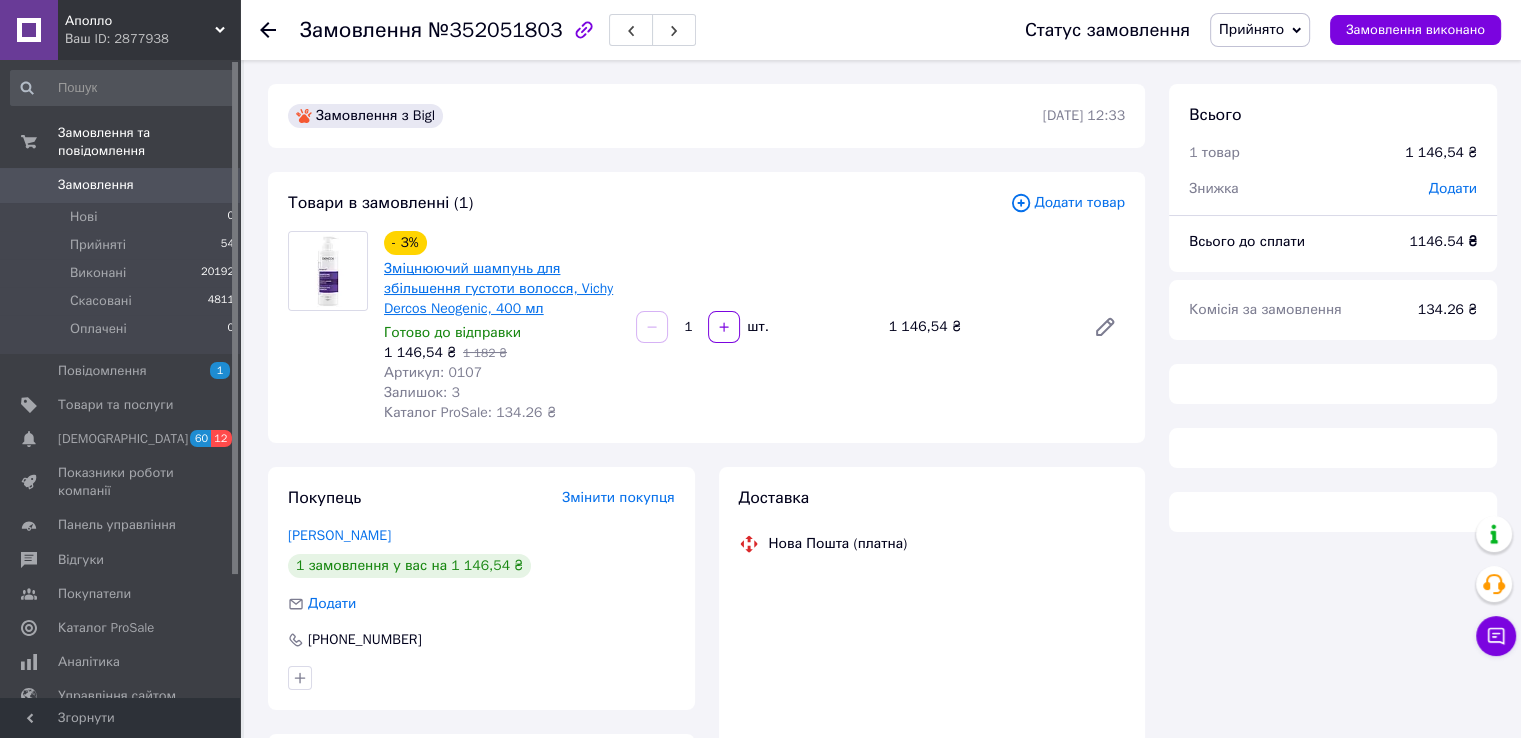 click on "Зміцнюючий шампунь для збільшення густоти волосся, Vichy Dercos Neogenic, 400 мл" at bounding box center [498, 288] 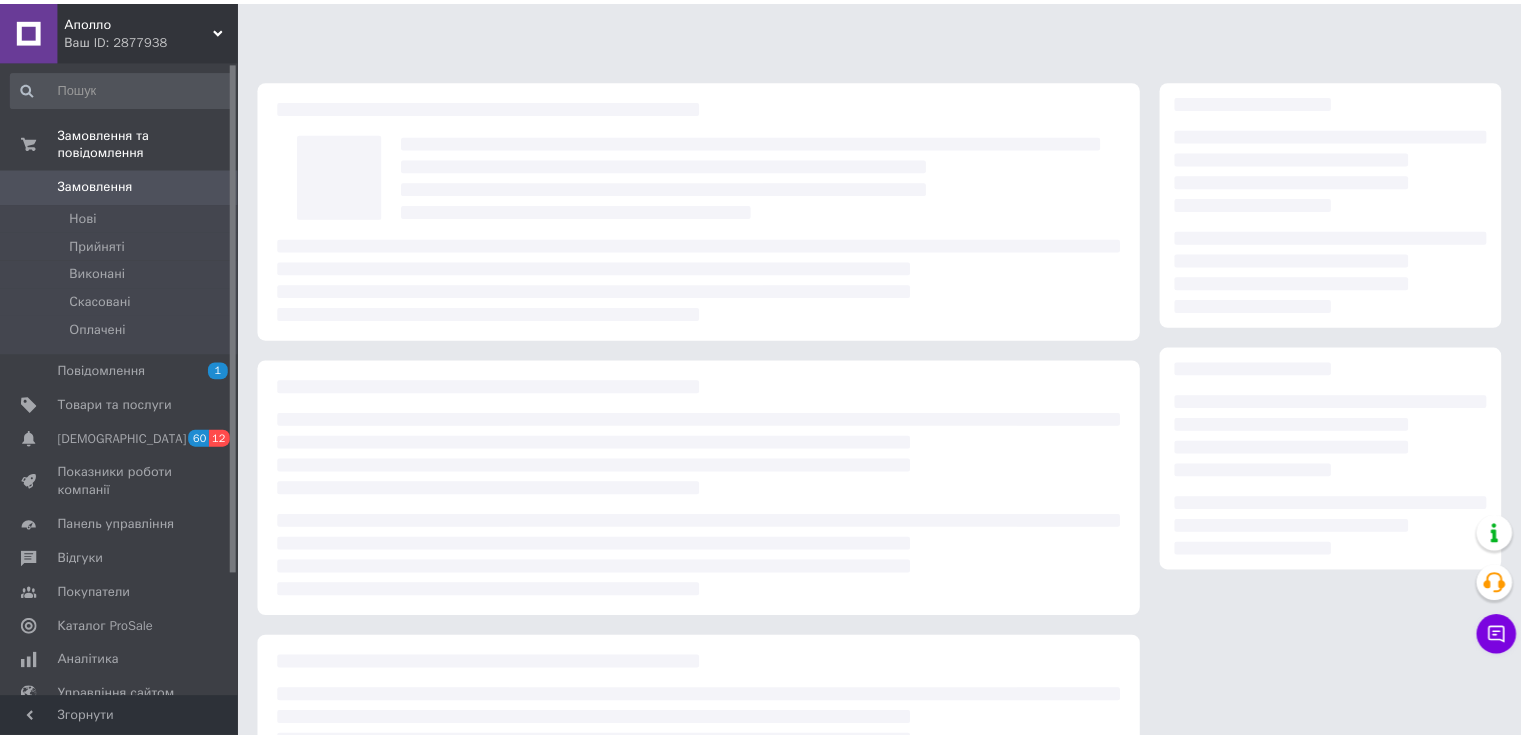 scroll, scrollTop: 0, scrollLeft: 0, axis: both 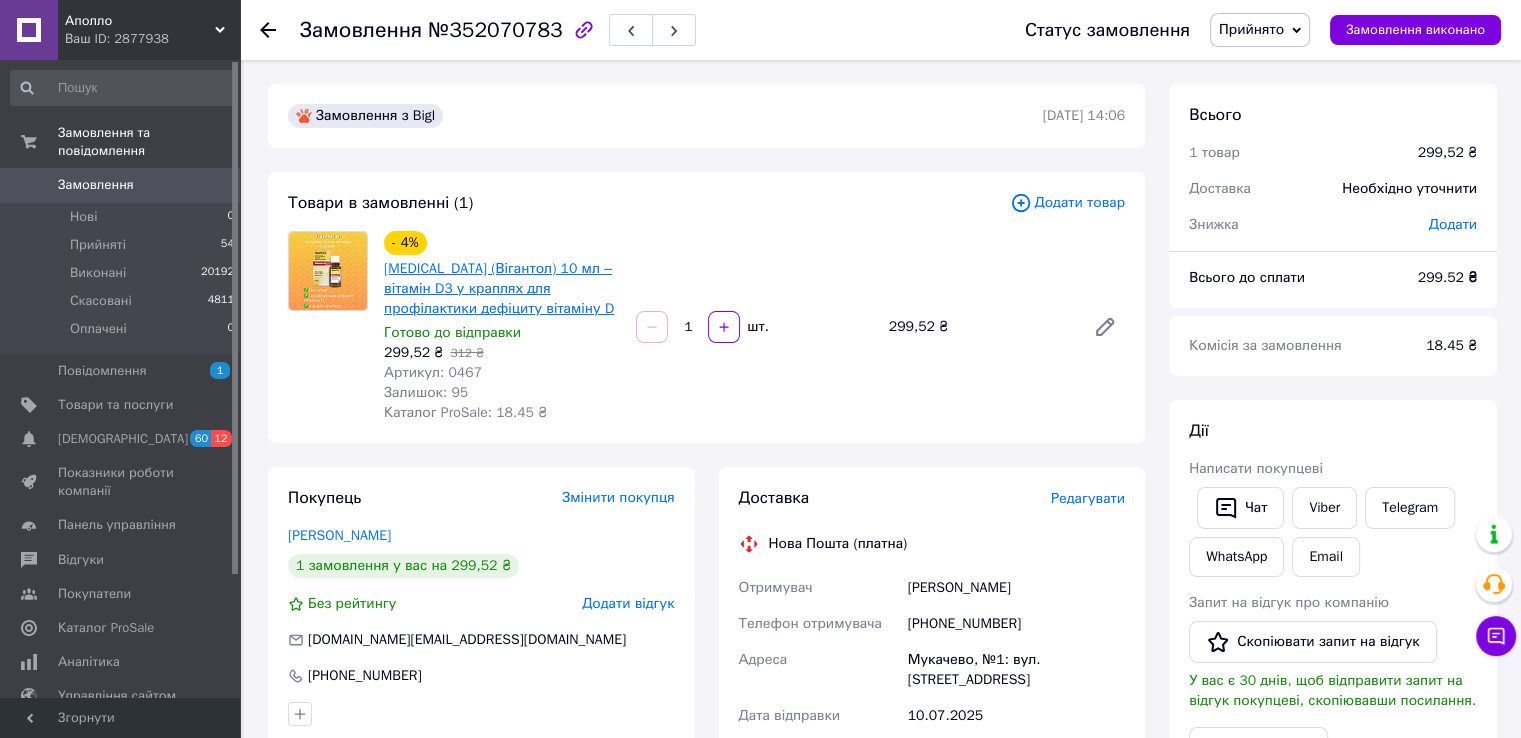 click on "[MEDICAL_DATA] (Вігантол) 10 мл – вітамін D3 у краплях для профілактики дефіциту вітаміну D" at bounding box center (499, 288) 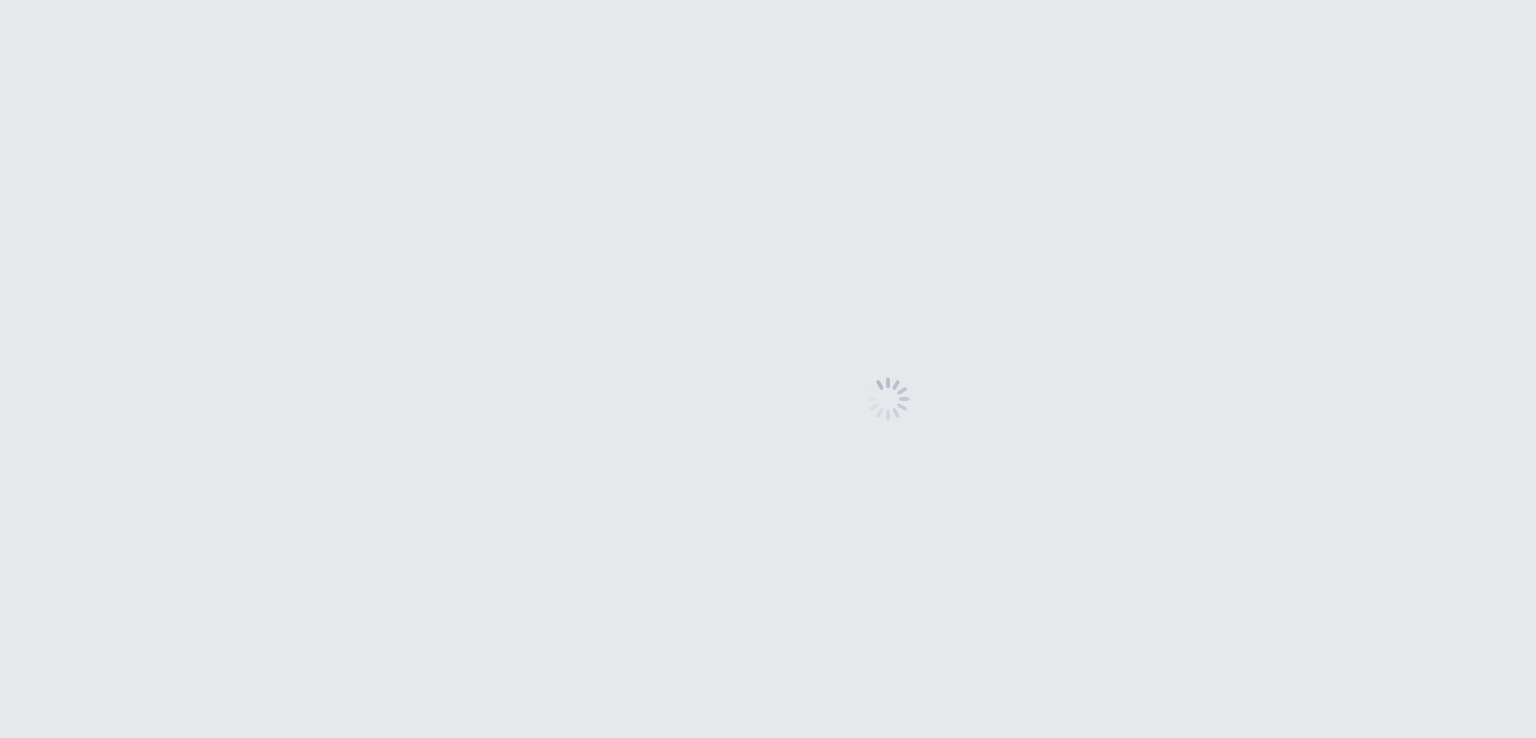 scroll, scrollTop: 0, scrollLeft: 0, axis: both 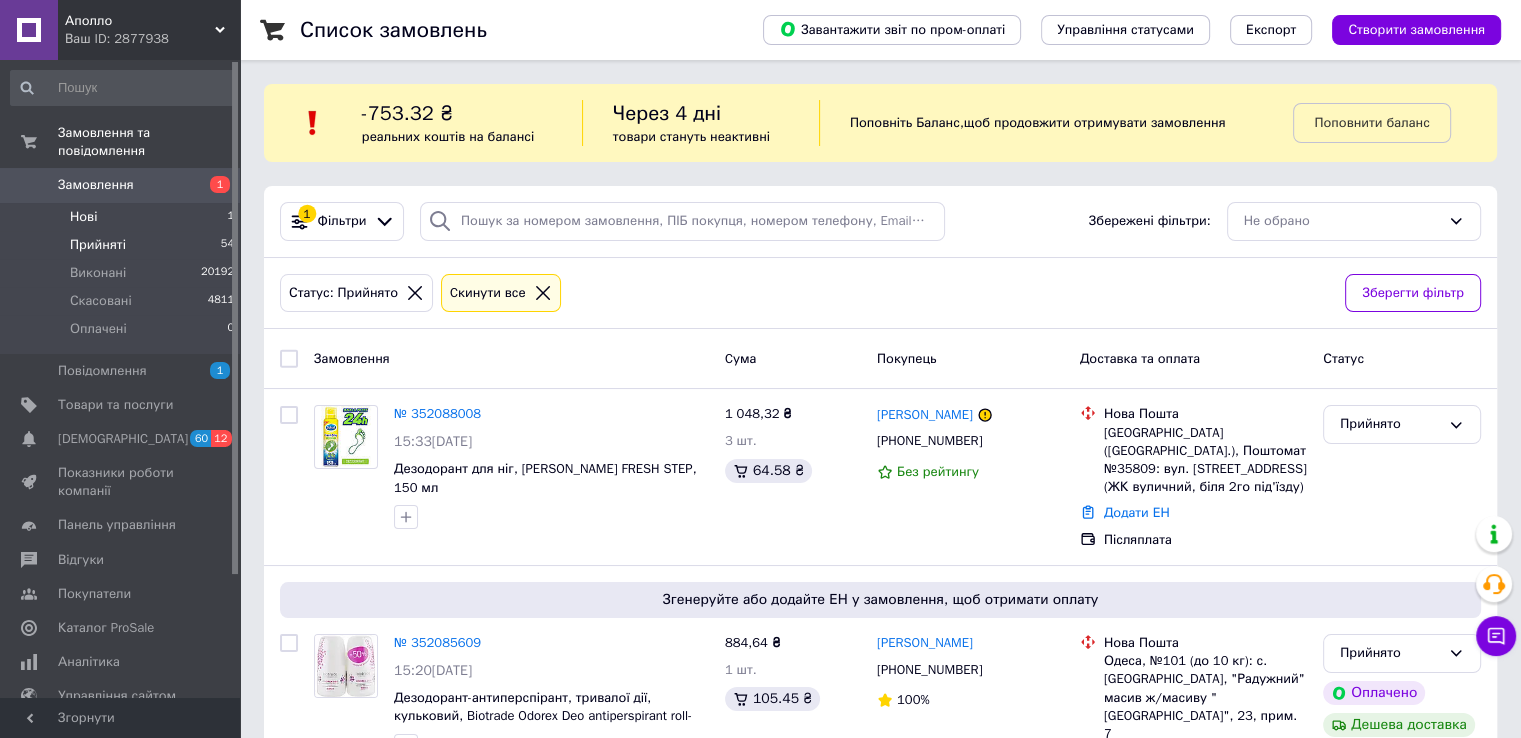 click on "Нові 1" at bounding box center (123, 217) 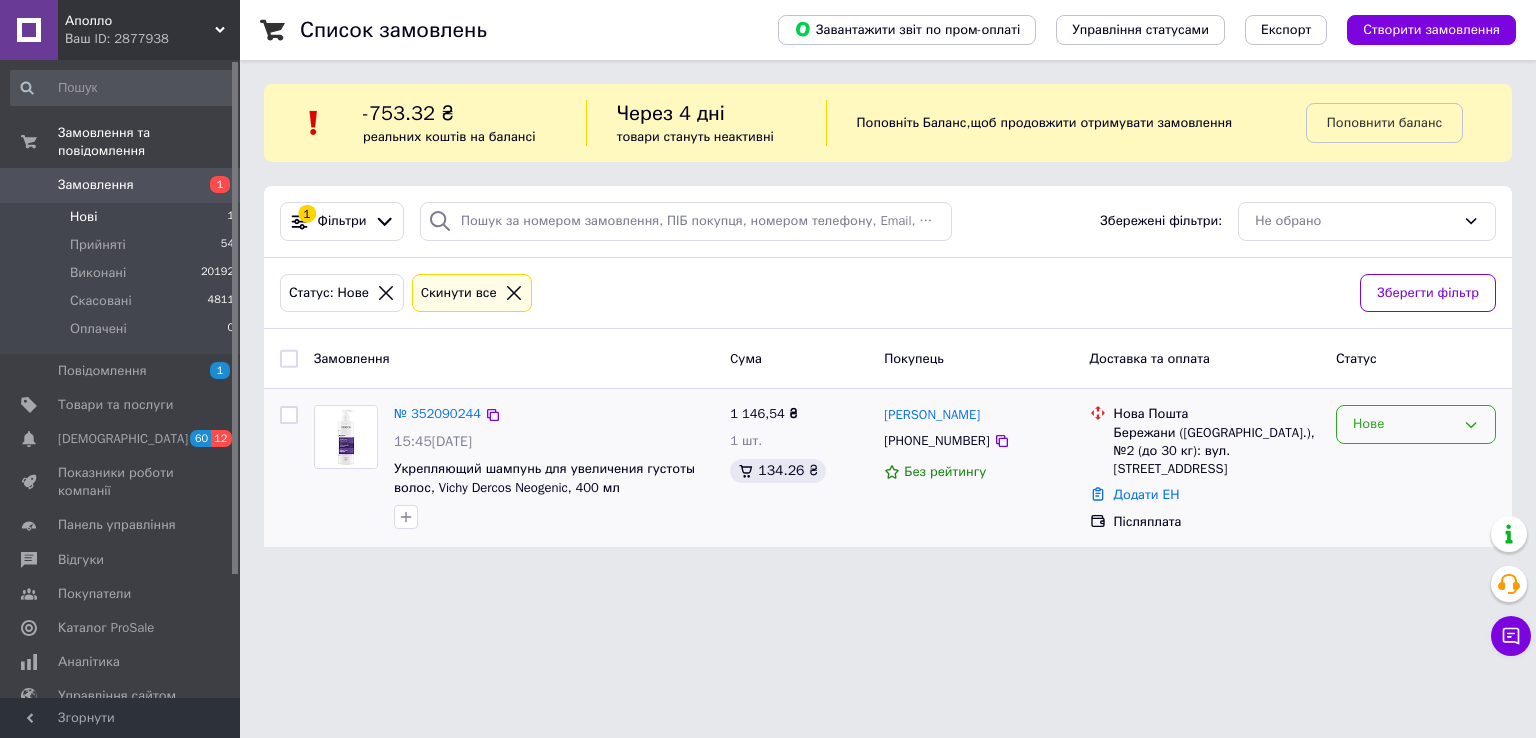 click on "Нове" at bounding box center (1404, 424) 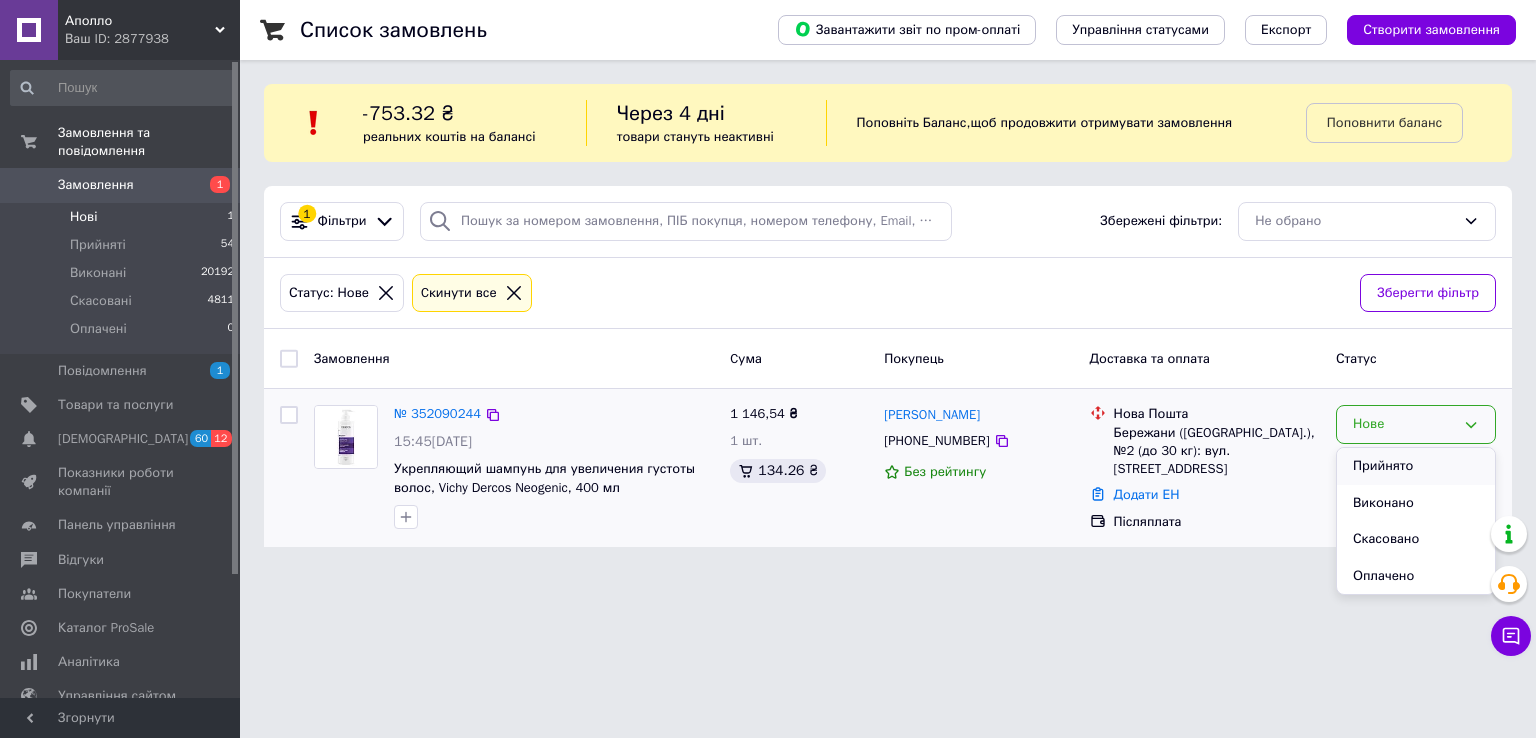 click on "Прийнято" at bounding box center [1416, 466] 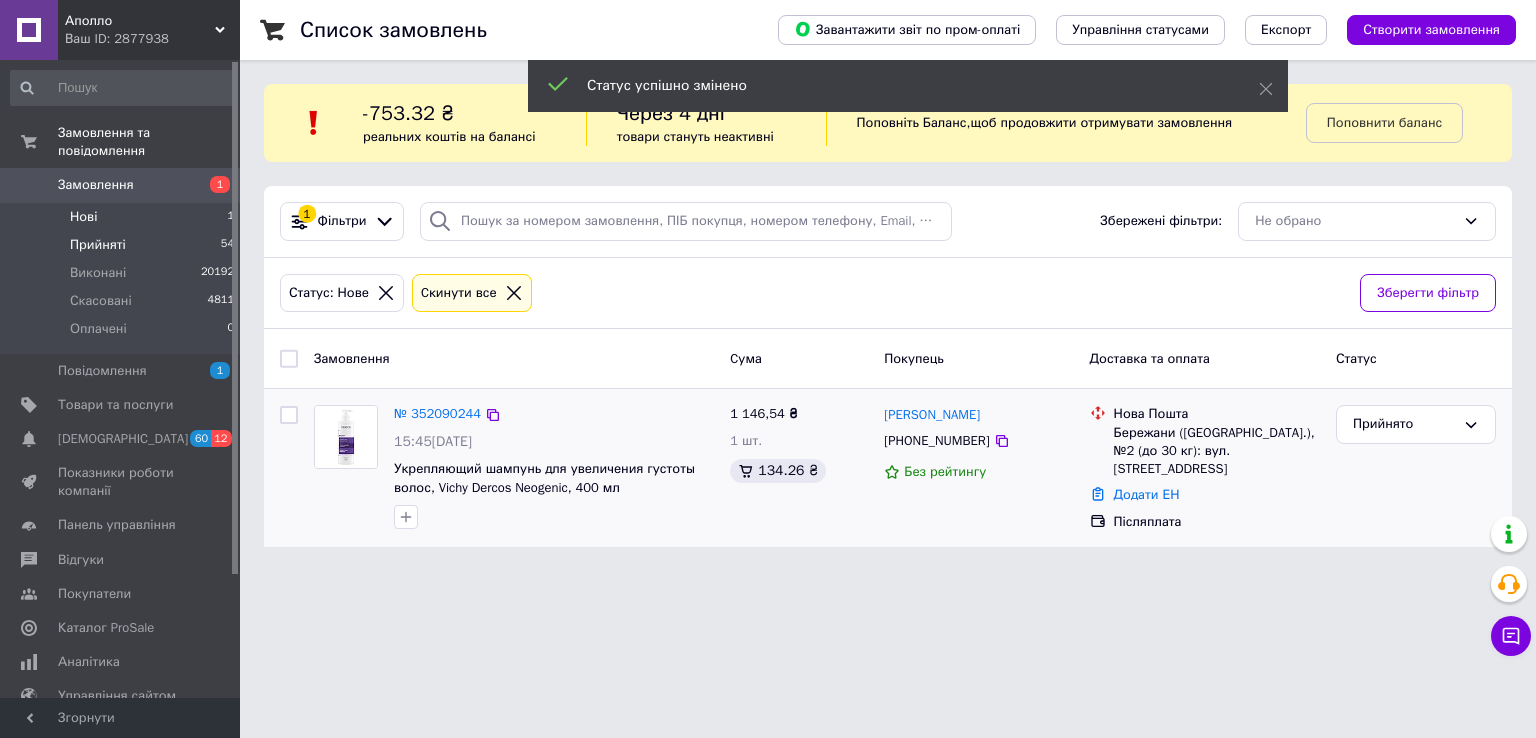 click on "Прийняті 54" at bounding box center [123, 245] 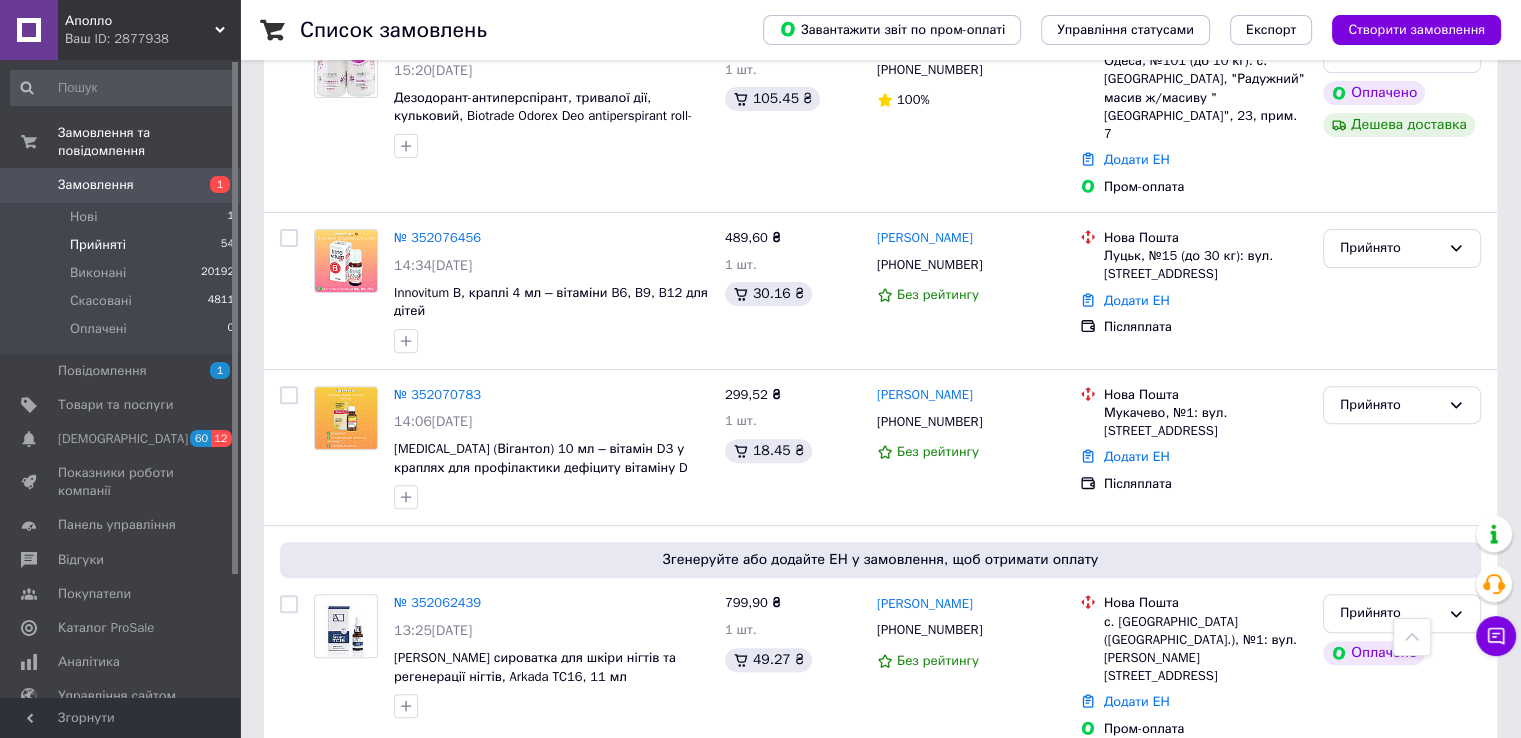 scroll, scrollTop: 0, scrollLeft: 0, axis: both 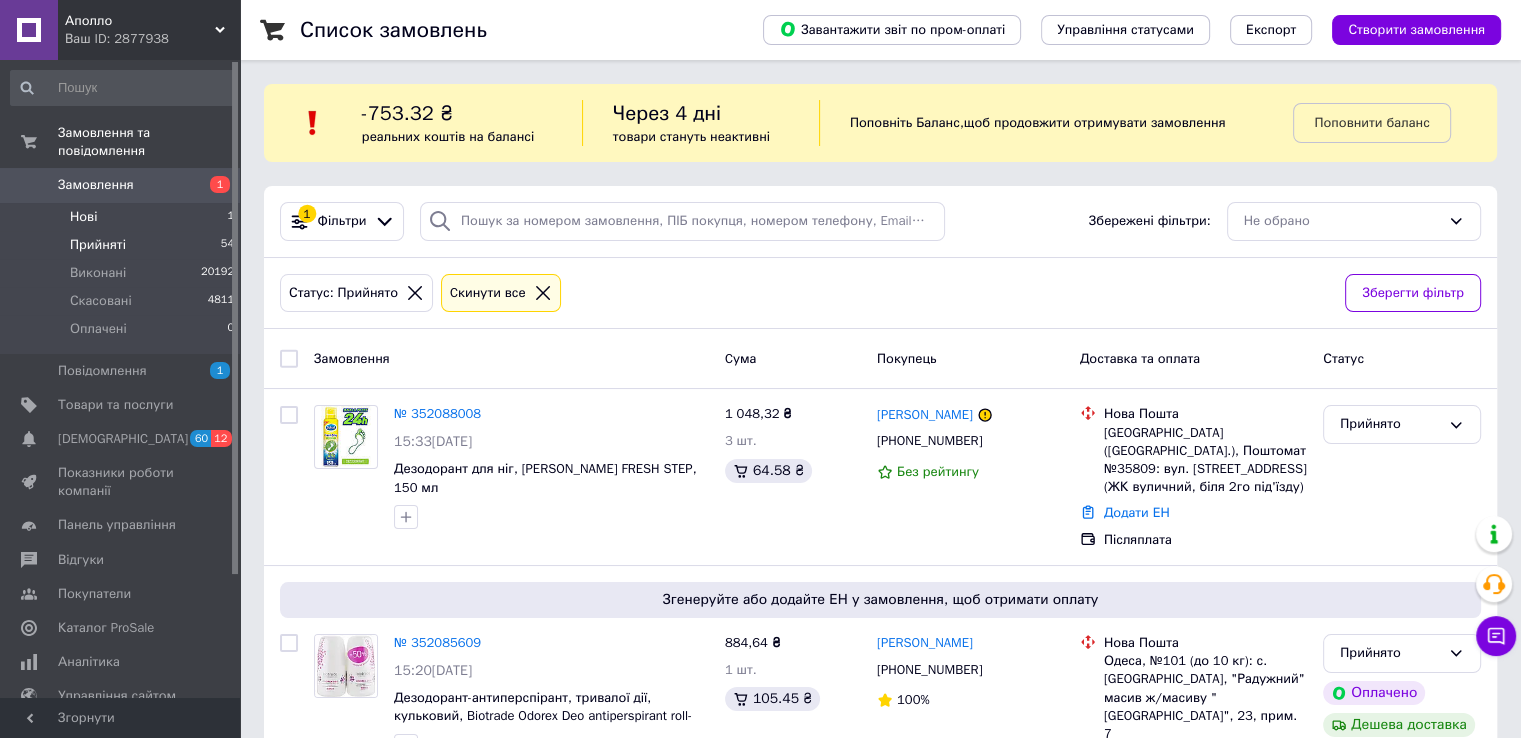 click on "Нові 1" at bounding box center [123, 217] 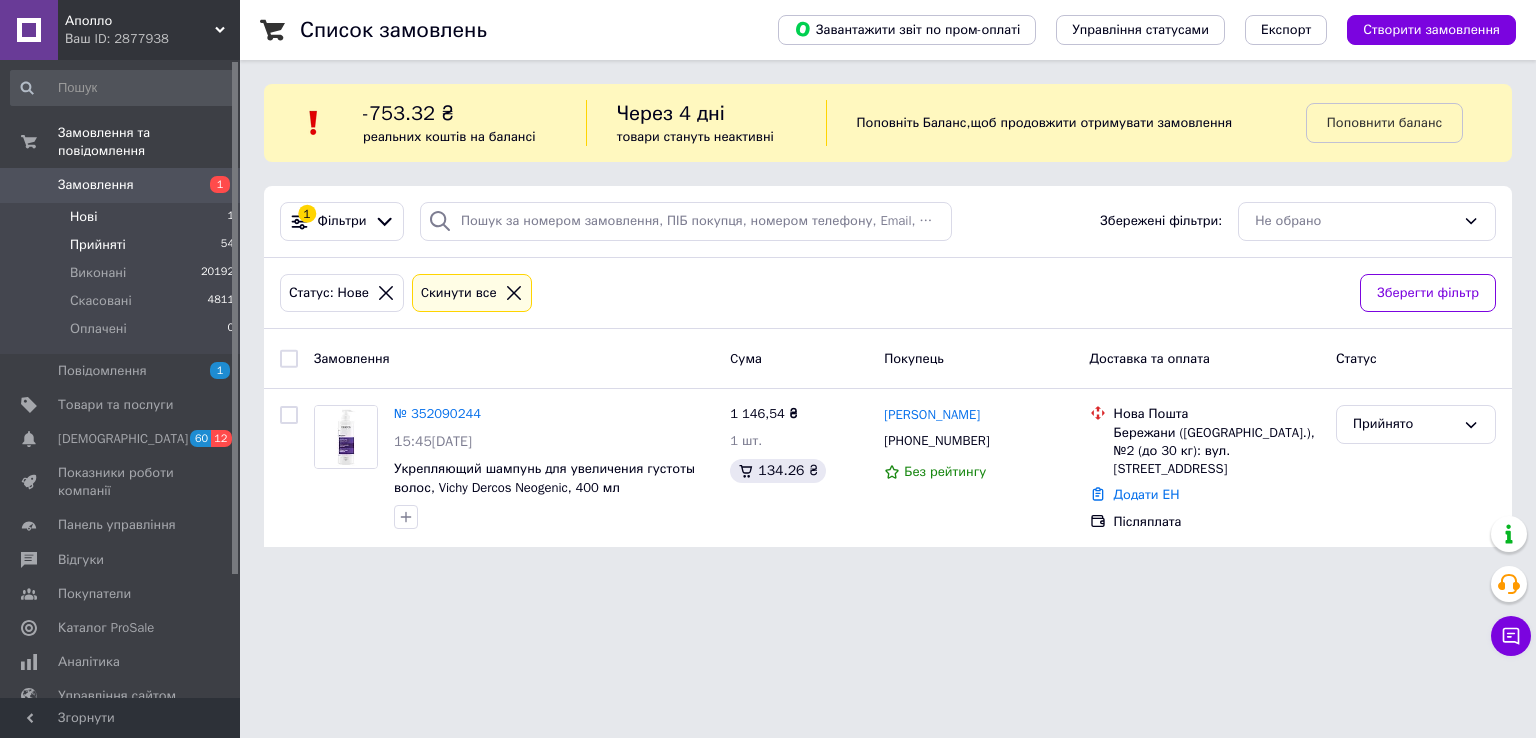 click on "Прийняті" at bounding box center [98, 245] 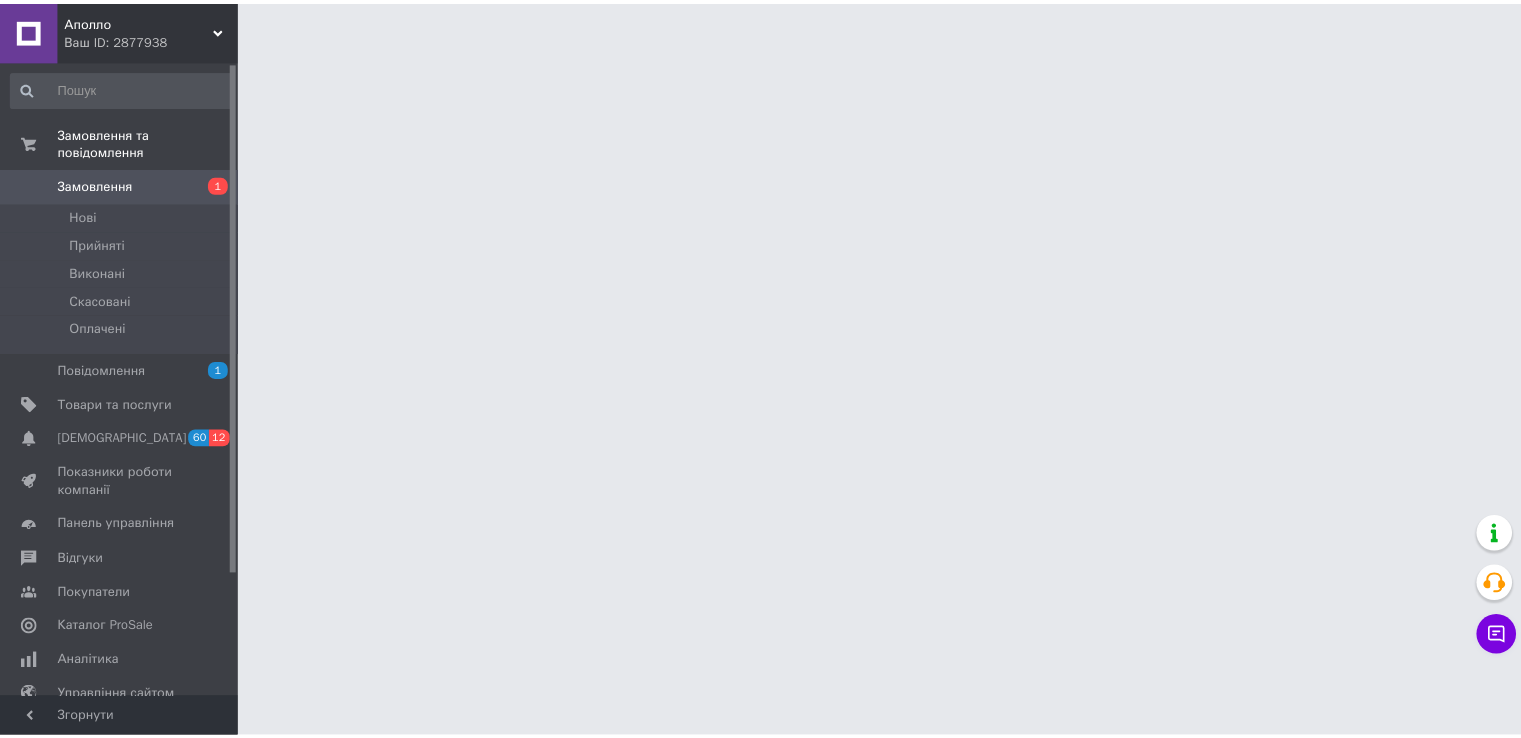 scroll, scrollTop: 0, scrollLeft: 0, axis: both 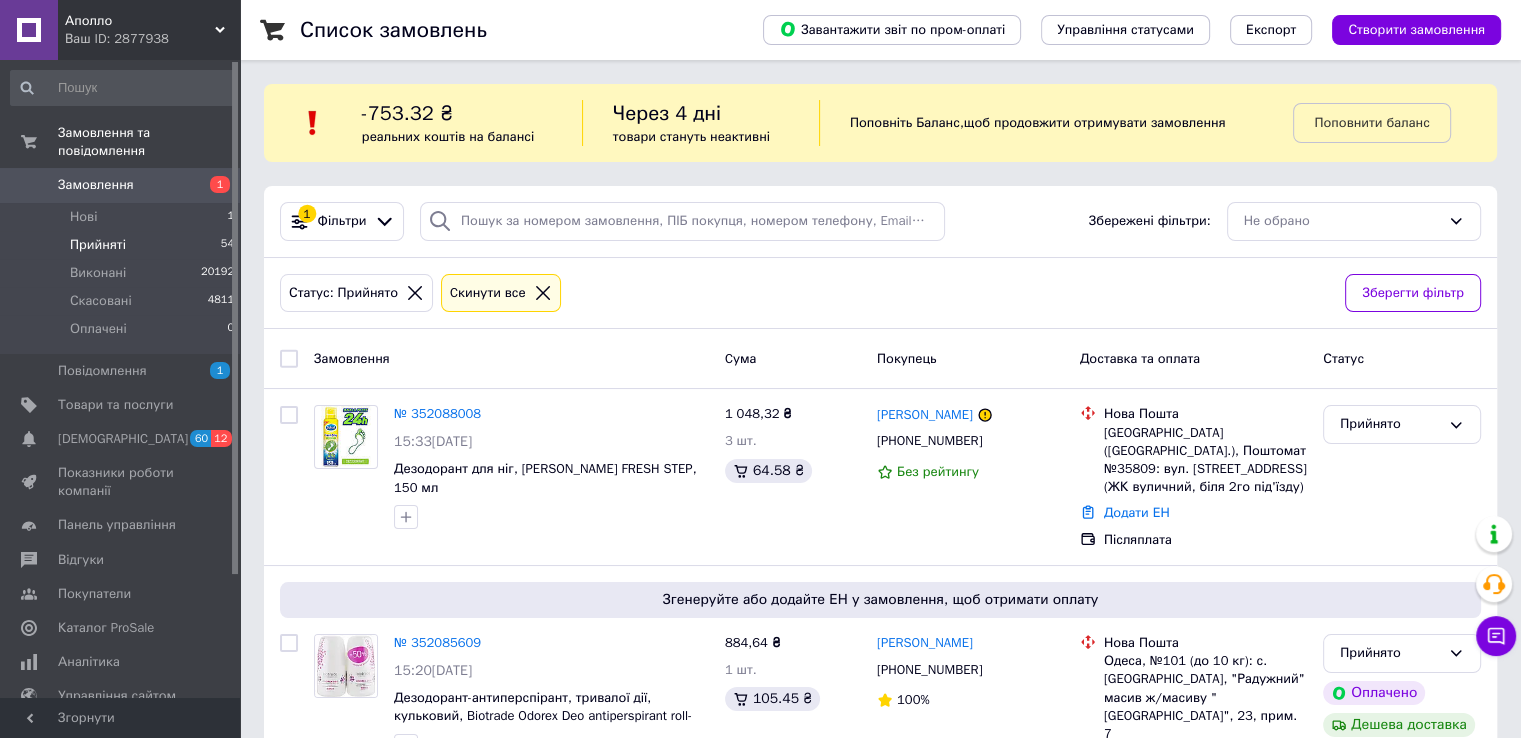 click on "Список замовлень   Завантажити звіт по пром-оплаті Управління статусами Експорт Створити замовлення -753.32 ₴ реальних коштів на балансі Через 4 дні товари стануть неактивні Поповніть Баланс ,  щоб продовжити отримувати замовлення Поповнити баланс 1 Фільтри Збережені фільтри: Не обрано Статус: Прийнято Cкинути все Зберегти фільтр Замовлення Cума Покупець Доставка та оплата Статус № 352088008 15:33, 10.07.2025 Дезодорант для ніг, SCHOLL FRESH STEP, 150 мл 1 048,32 ₴ 3 шт. 64.58 ₴ Олексій Борщенко +380674658213 Без рейтингу Нова Пошта Додати ЕН Післяплата Прийнято № 352085609 15:20, 10.07.2025 884,64 ₴ 100%" at bounding box center (880, 5335) 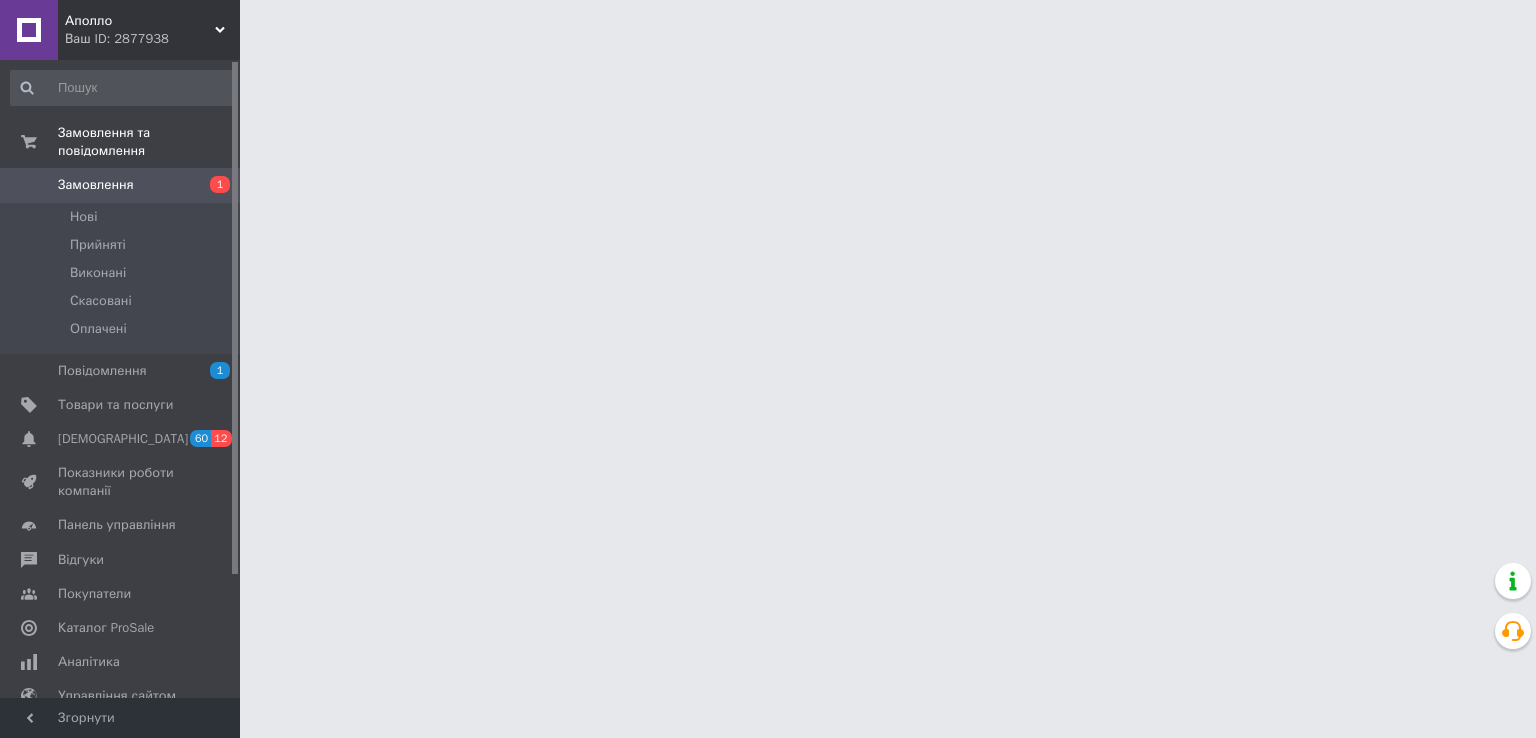 scroll, scrollTop: 0, scrollLeft: 0, axis: both 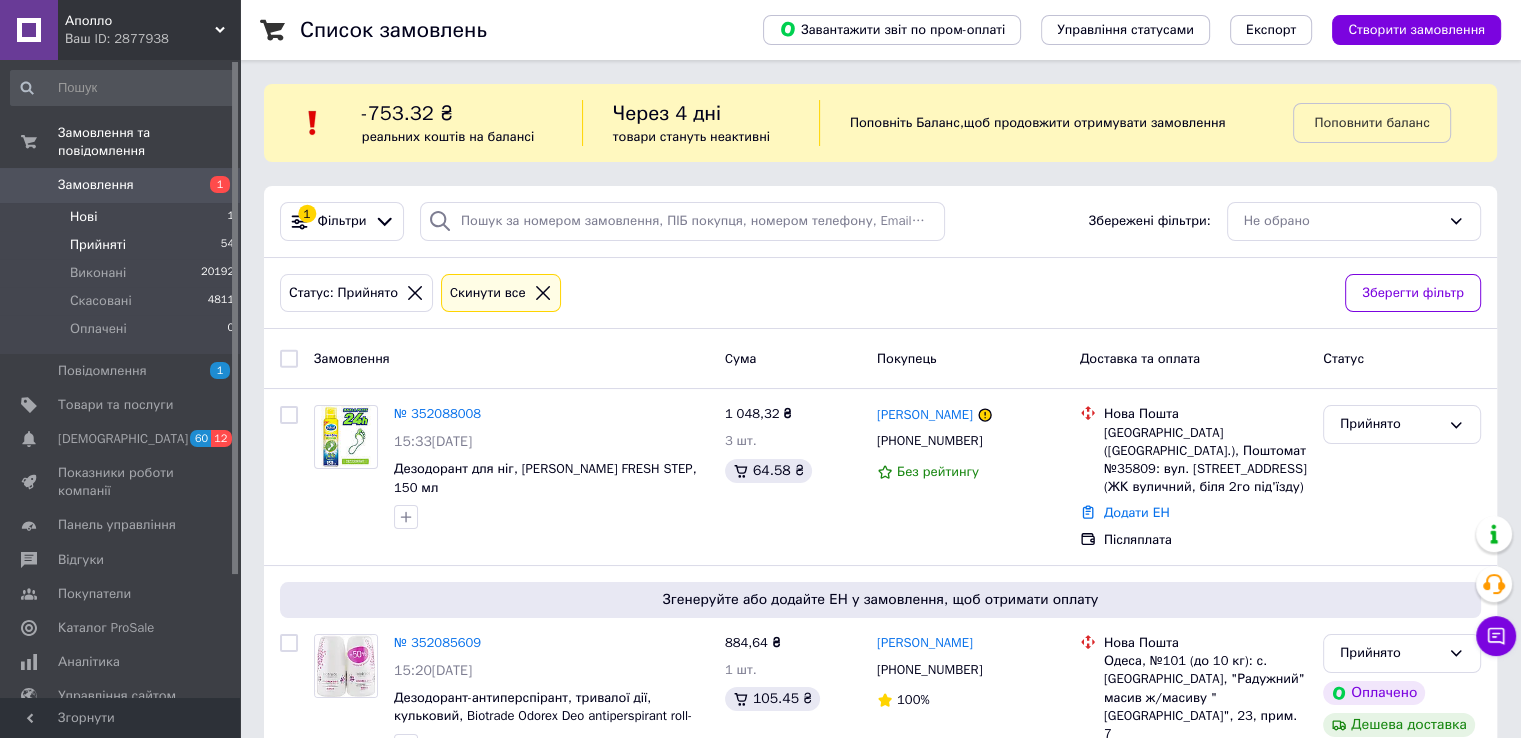 click on "Нові 1" at bounding box center [123, 217] 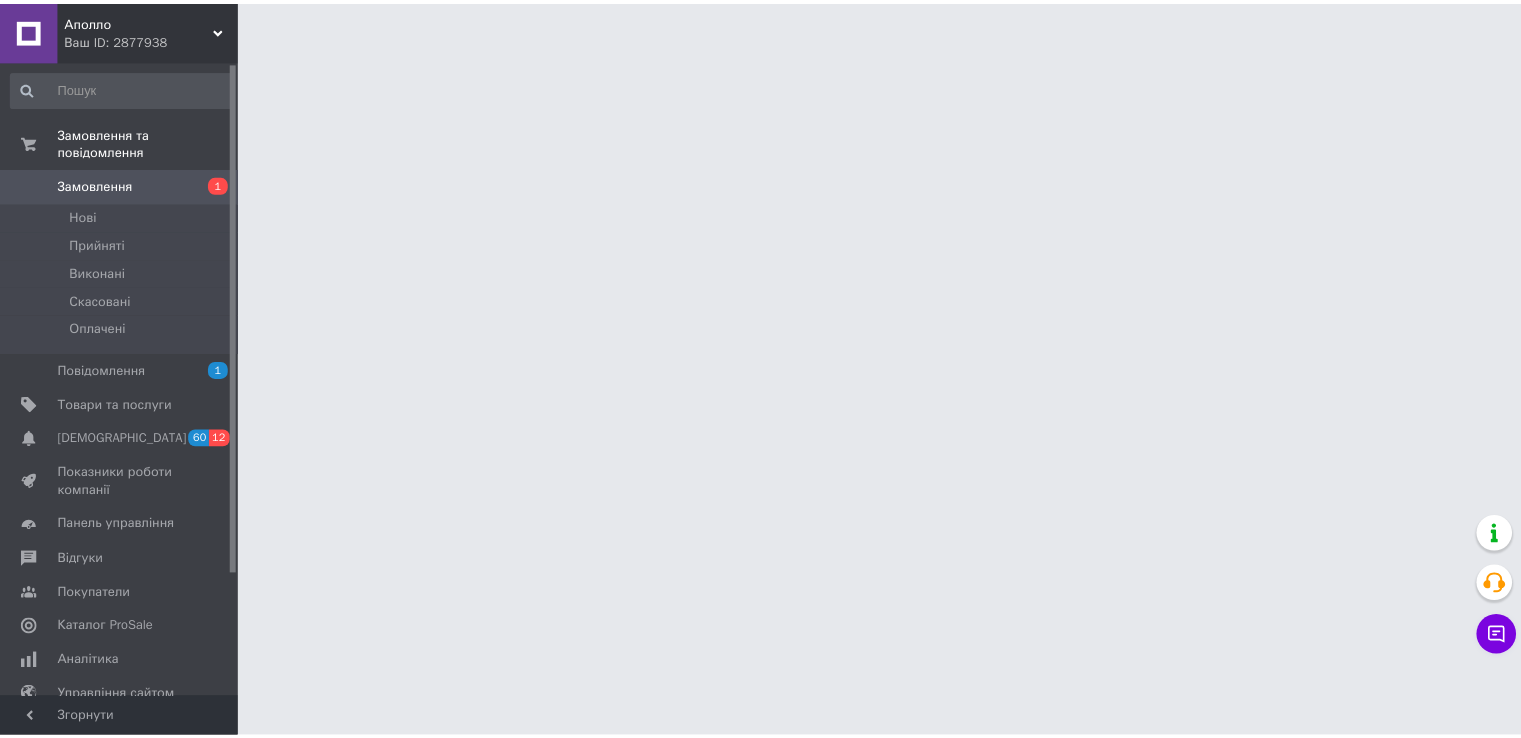 scroll, scrollTop: 0, scrollLeft: 0, axis: both 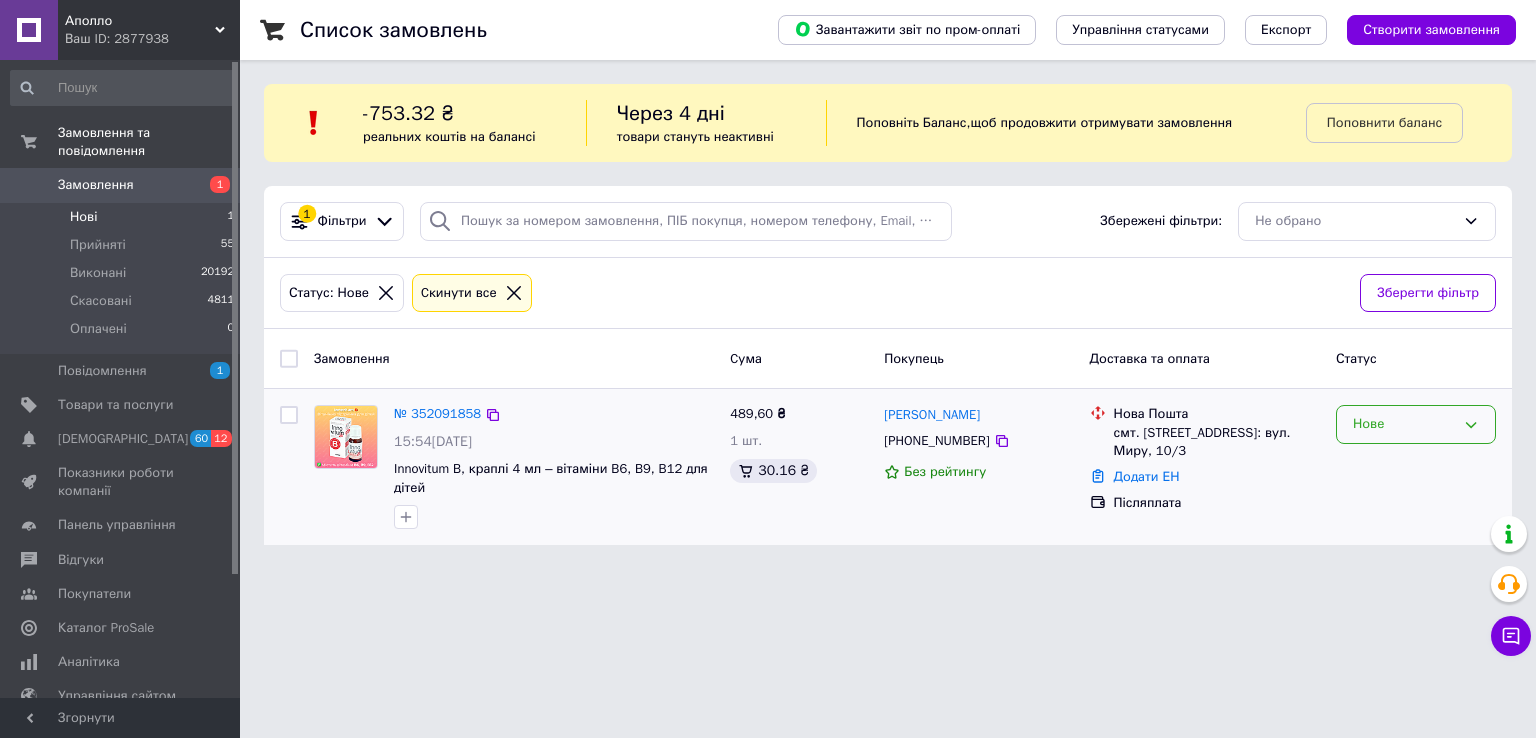 click on "Нове" at bounding box center [1404, 424] 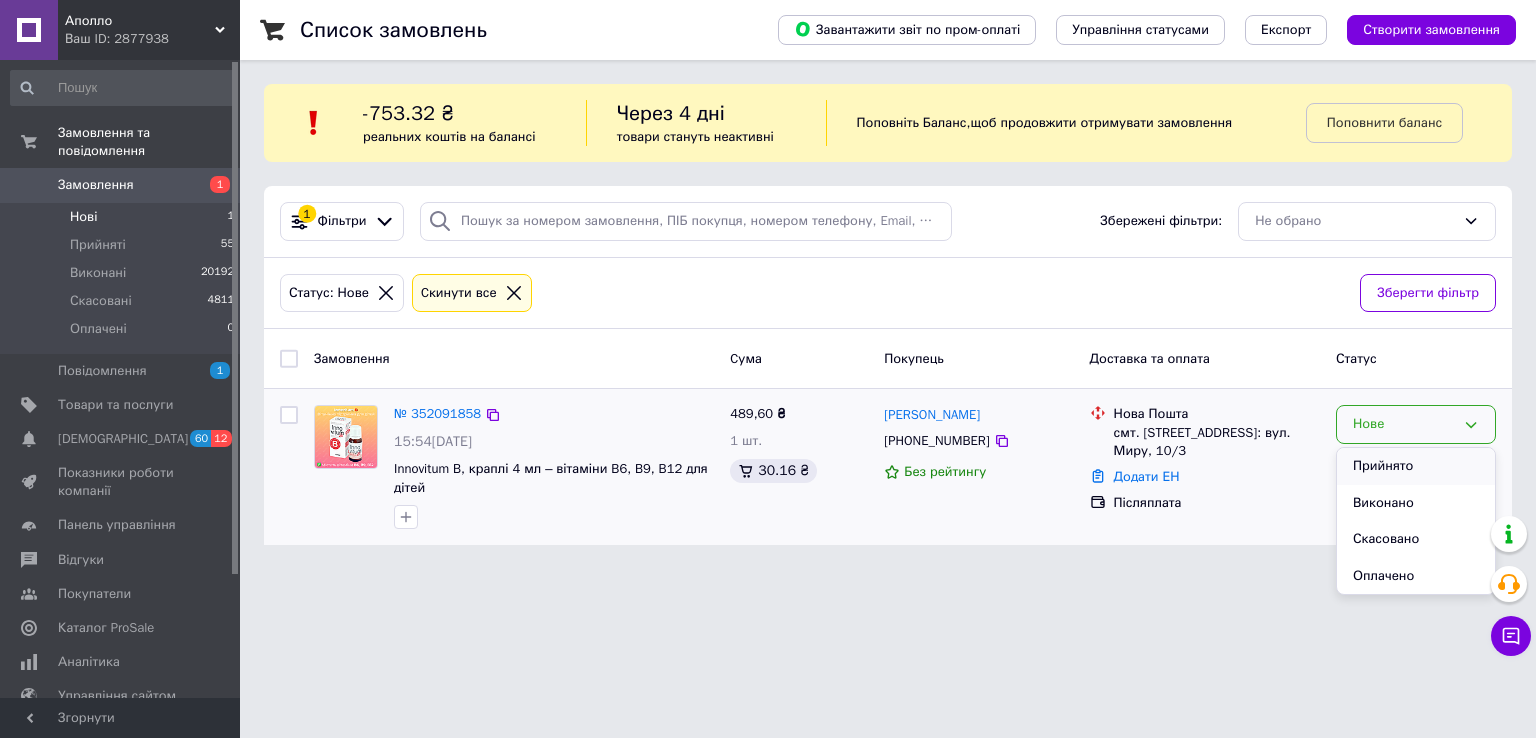 click on "Прийнято" at bounding box center [1416, 466] 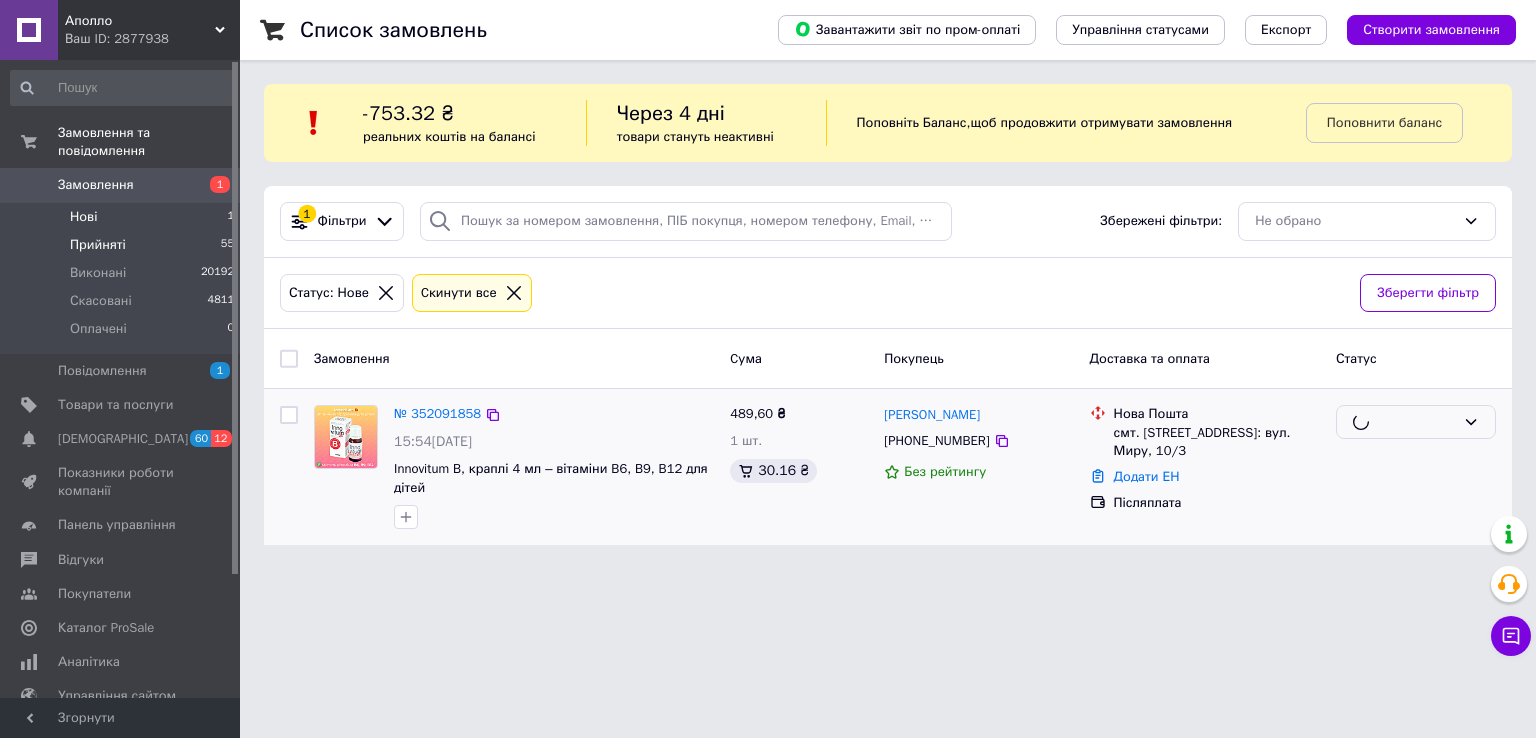 click on "Прийняті 55" at bounding box center [123, 245] 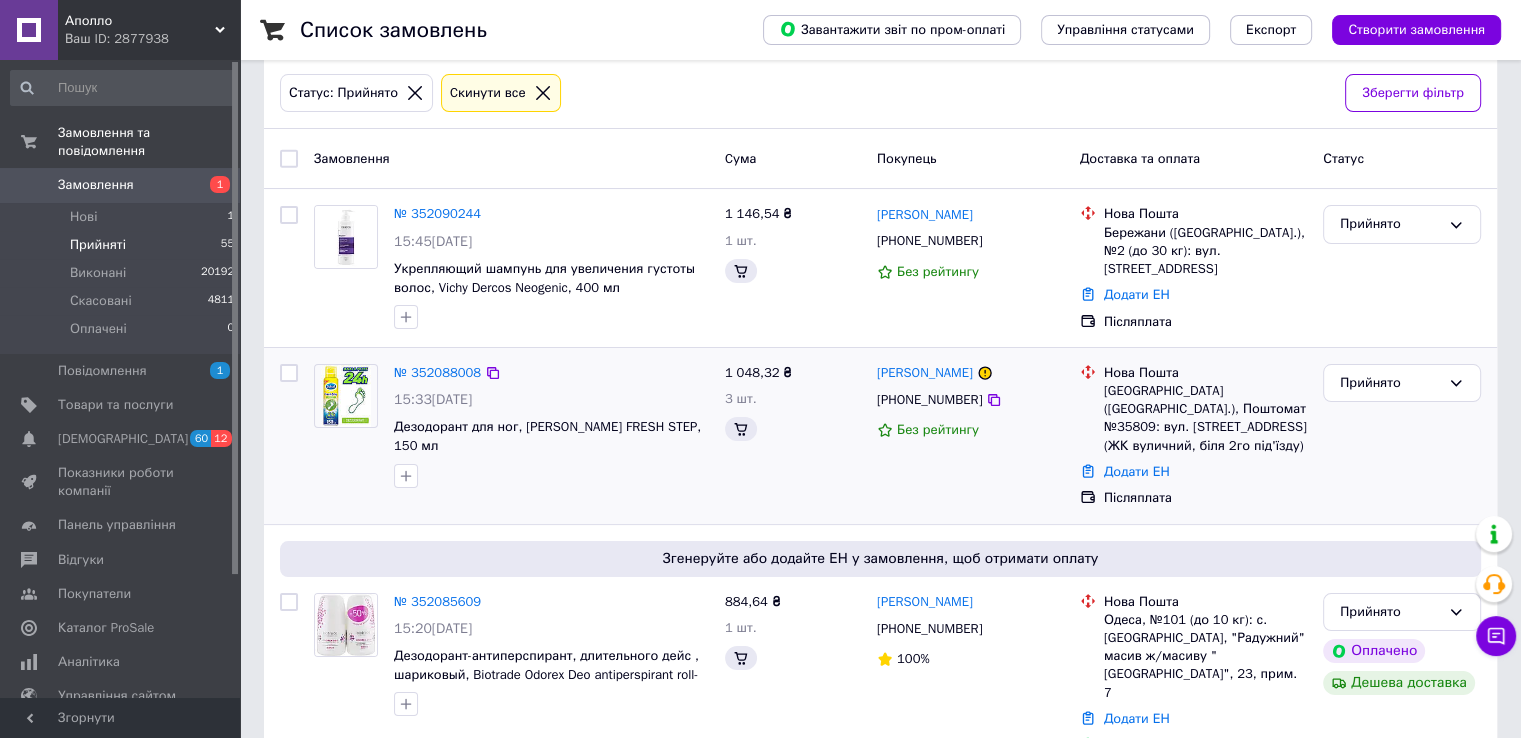 scroll, scrollTop: 0, scrollLeft: 0, axis: both 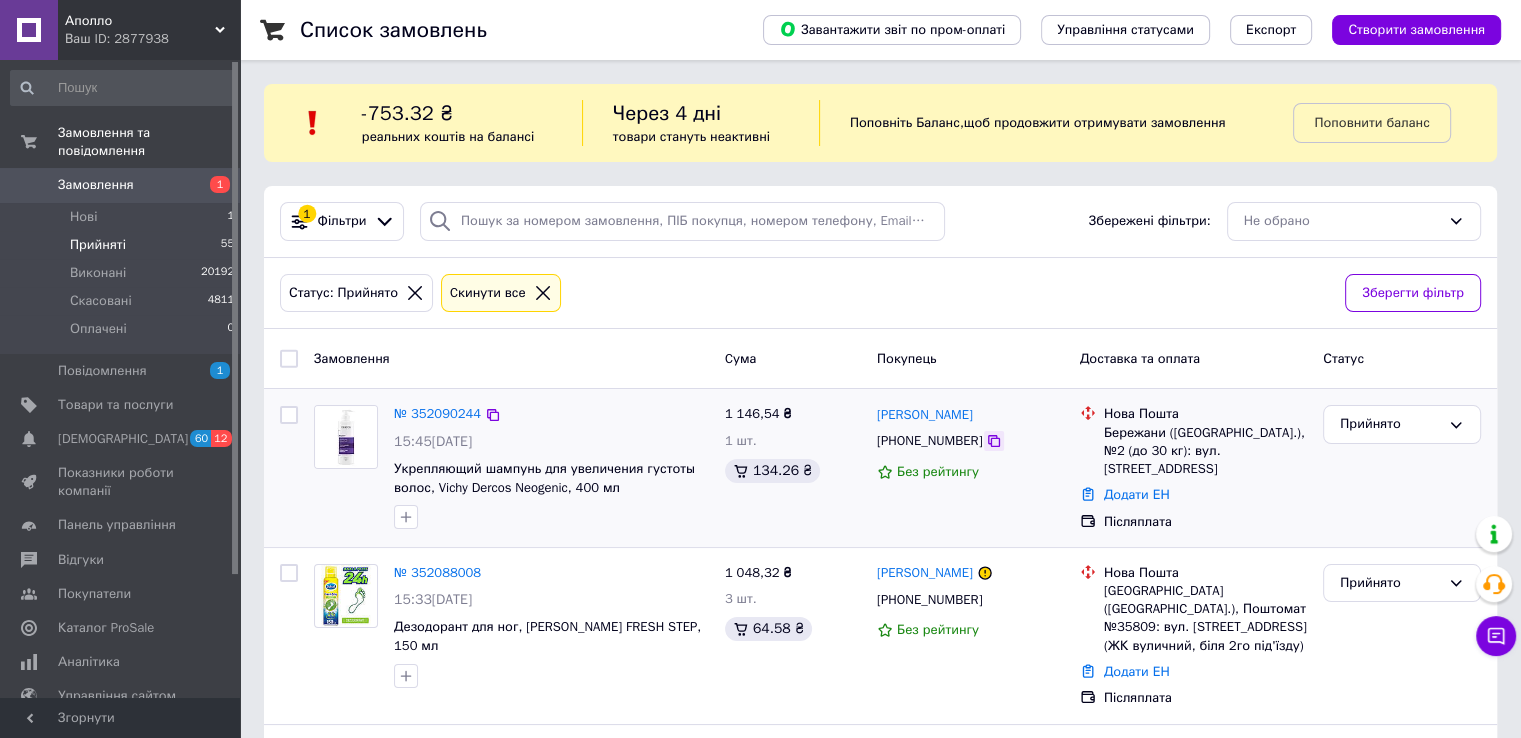 click 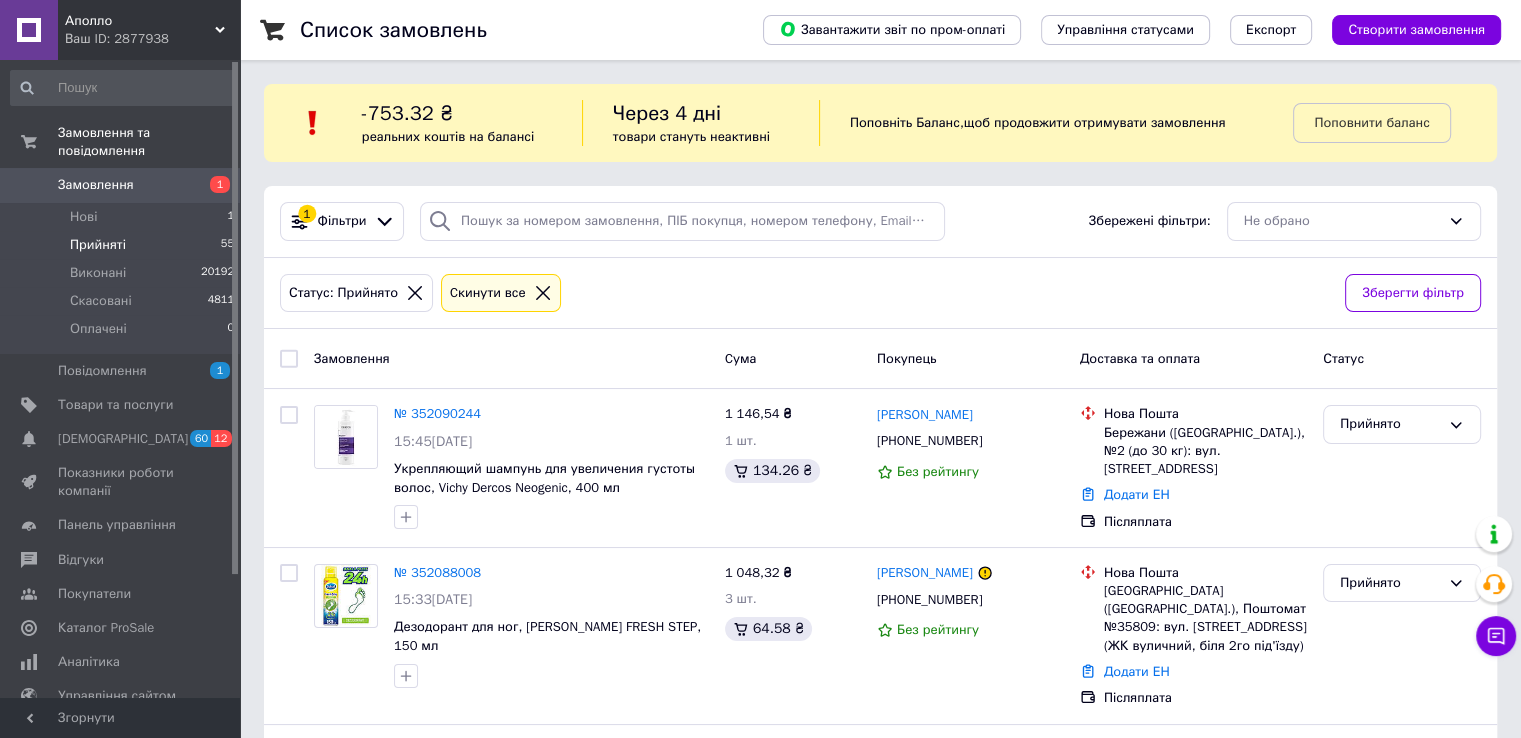 click on "Список замовлень   Завантажити звіт по пром-оплаті Управління статусами Експорт Створити замовлення -753.32 ₴ реальних коштів на балансі Через 4 дні товари стануть неактивні Поповніть Баланс ,  щоб продовжити отримувати замовлення Поповнити баланс 1 Фільтри Збережені фільтри: Не обрано Статус: Прийнято Cкинути все Зберегти фільтр Замовлення Cума Покупець Доставка та оплата Статус № 352090244 15:45, 10.07.2025 Укрепляющий шампунь для увеличения густоты волос, Vichy Dercos Neogenic, 400 мл 1 146,54 ₴ 1 шт. 134.26 ₴ Анастасія  Яциків +380688526389 Без рейтингу Нова Пошта Додати ЕН Післяплата" at bounding box center [880, 5422] 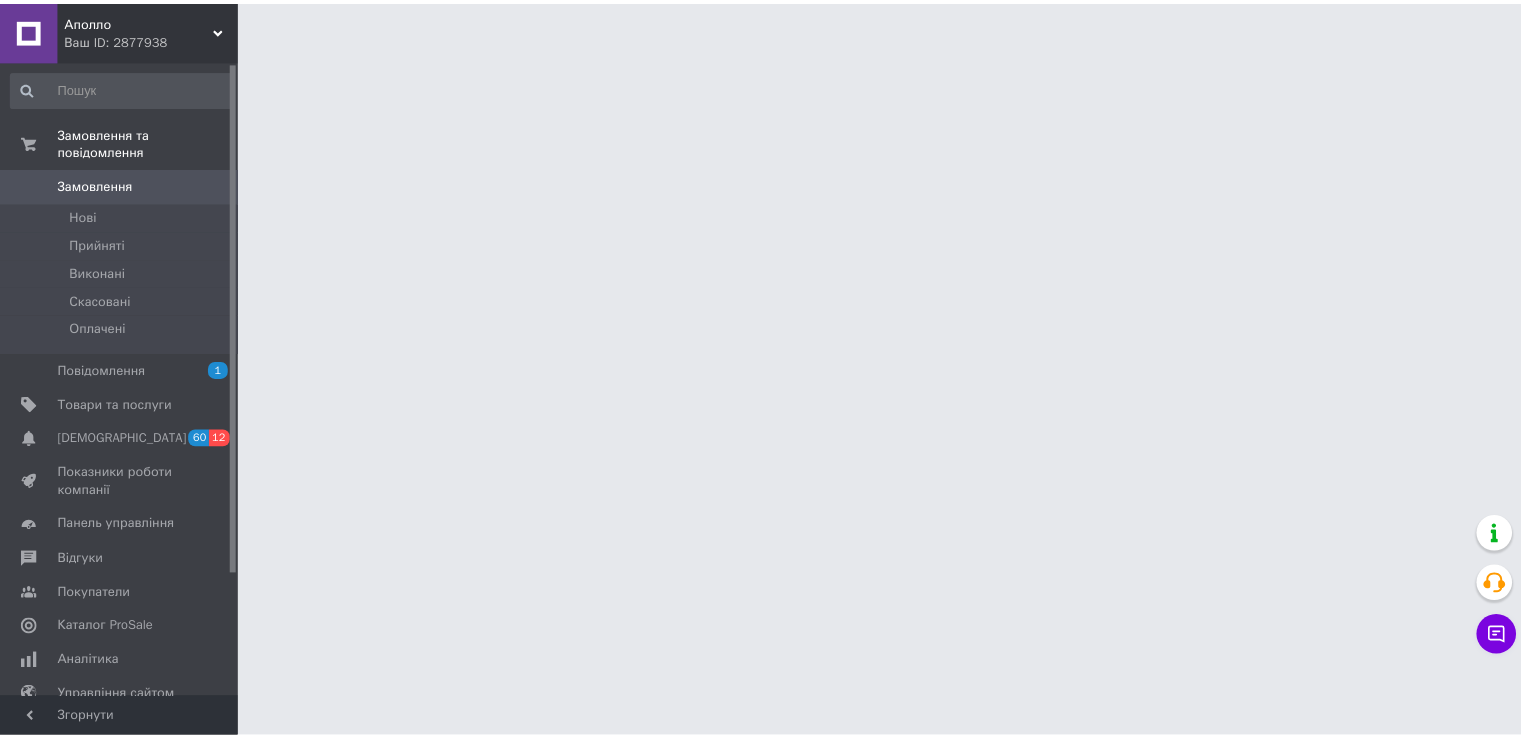 scroll, scrollTop: 0, scrollLeft: 0, axis: both 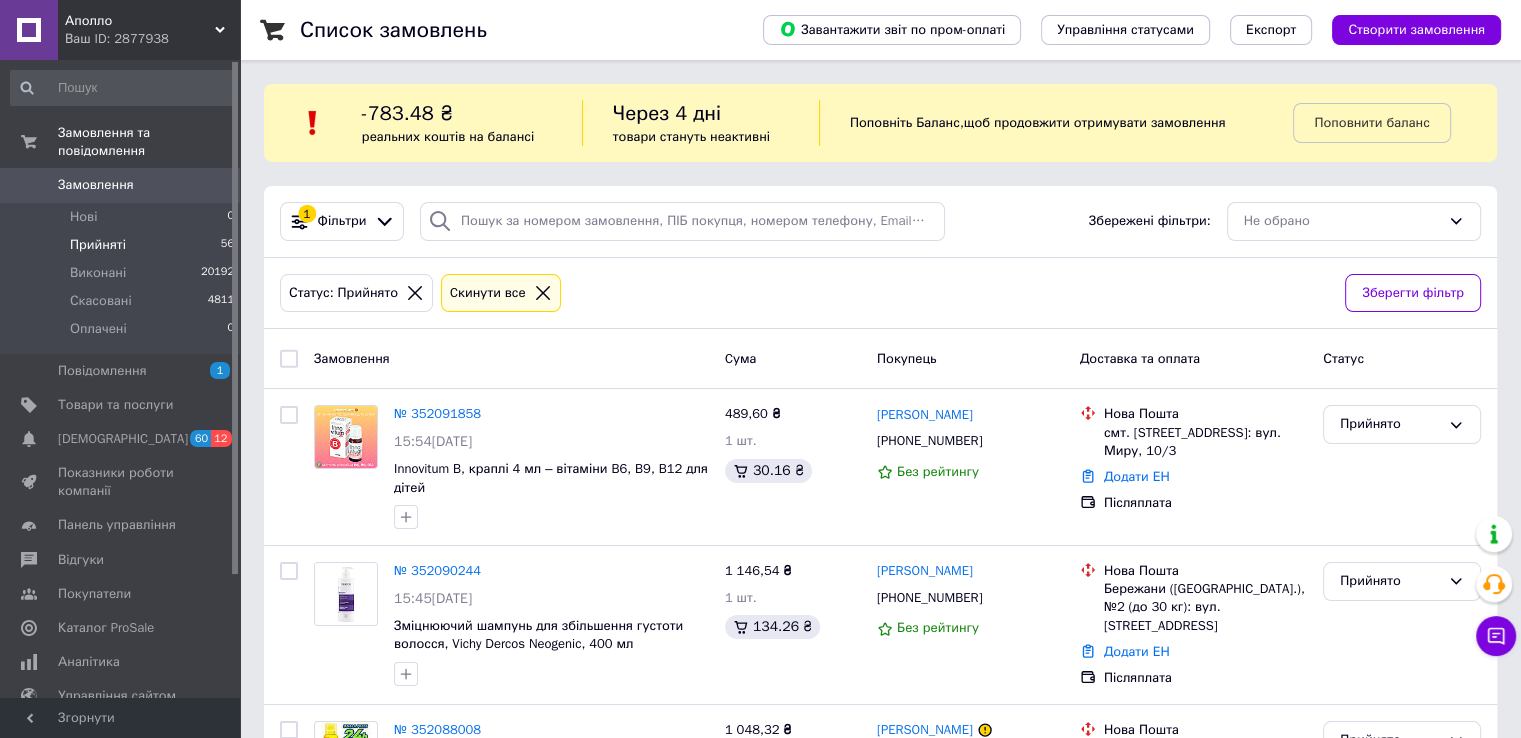 click on "Статус" at bounding box center (1402, 359) 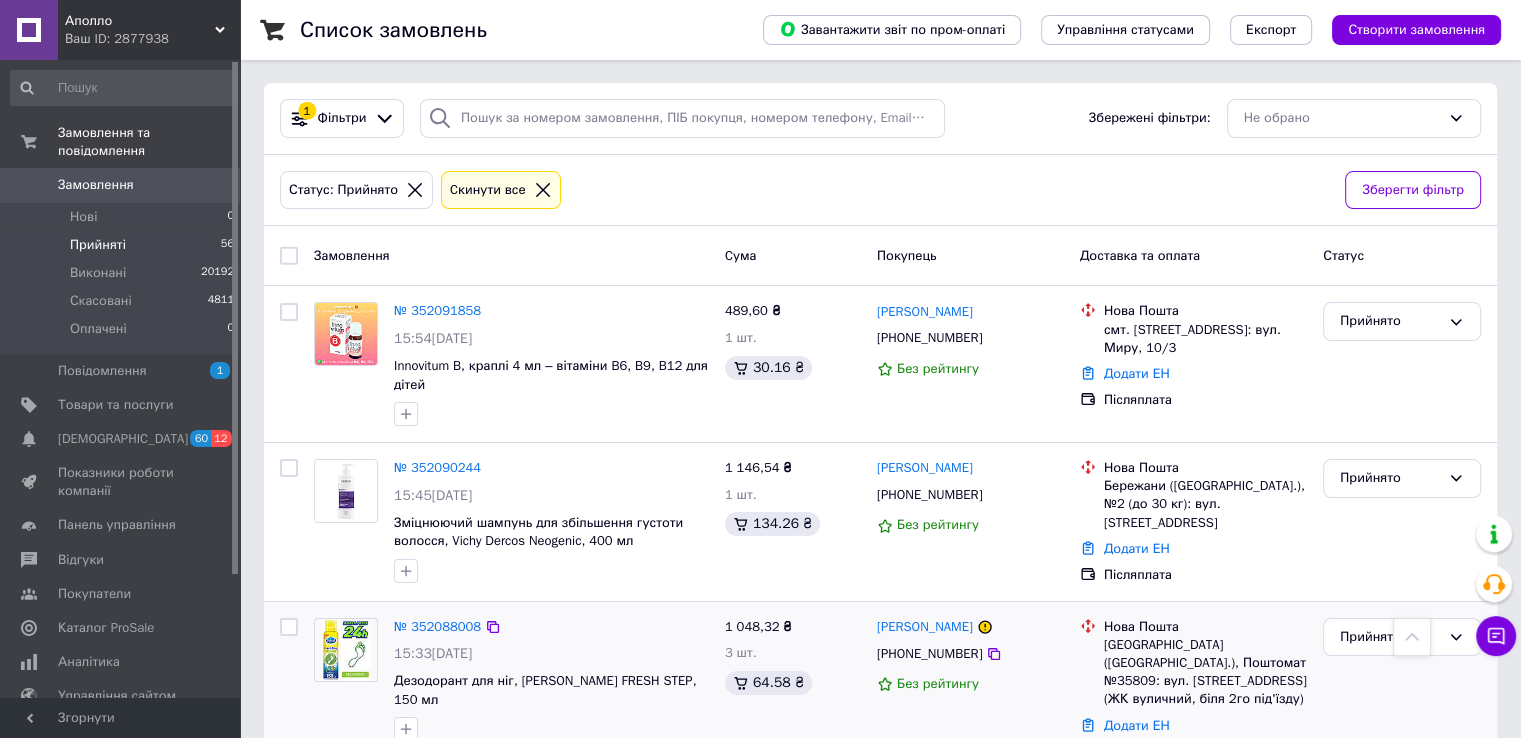 scroll, scrollTop: 100, scrollLeft: 0, axis: vertical 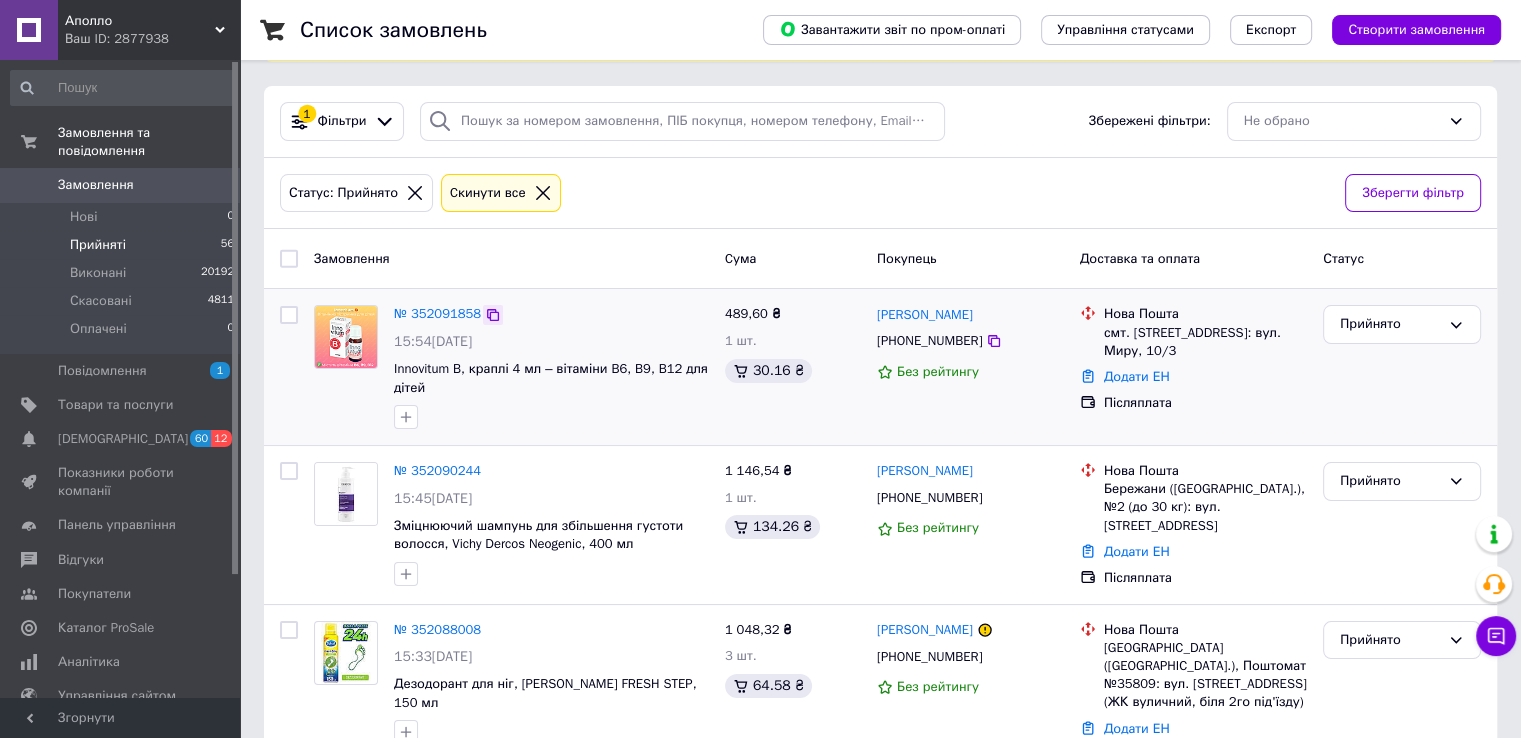 click 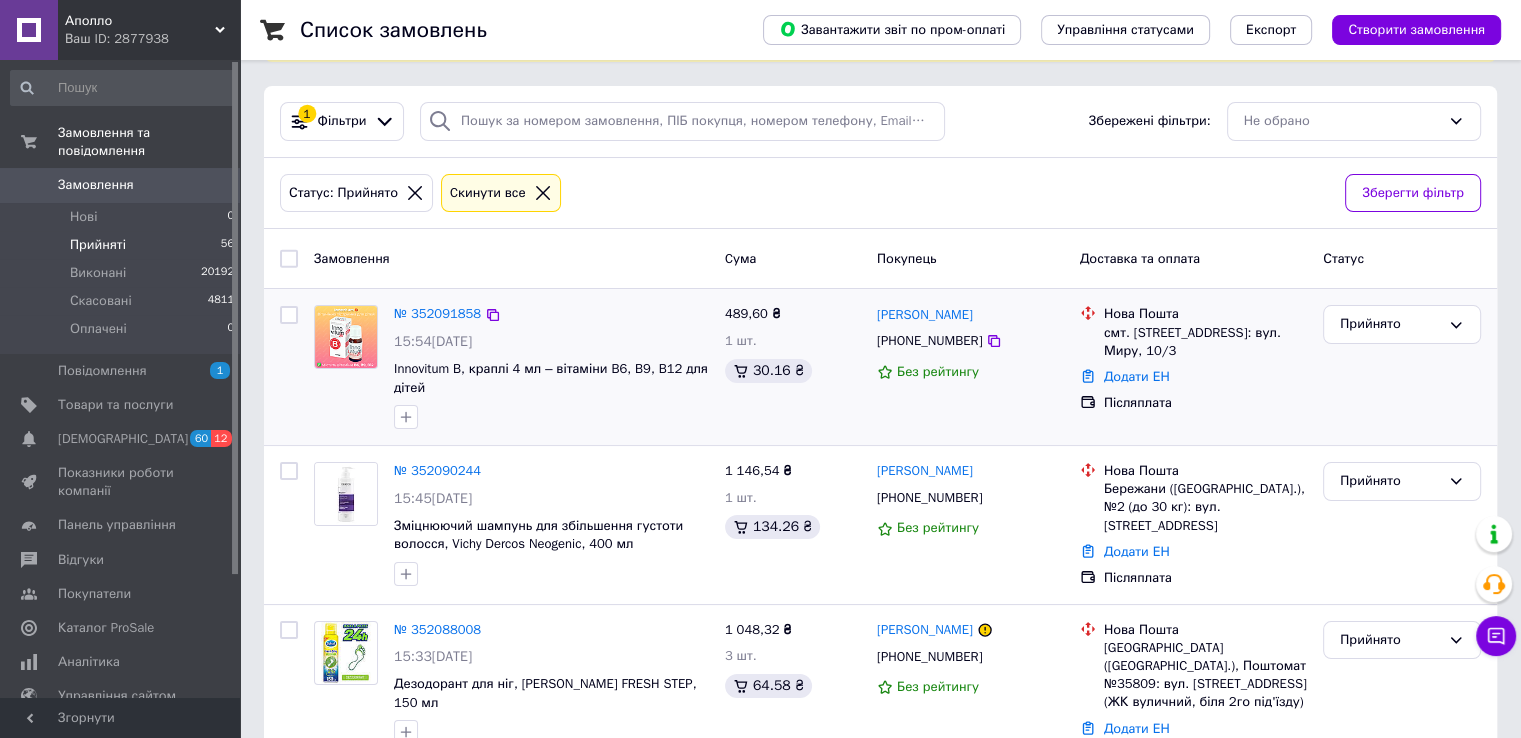 copy on "[PERSON_NAME]" 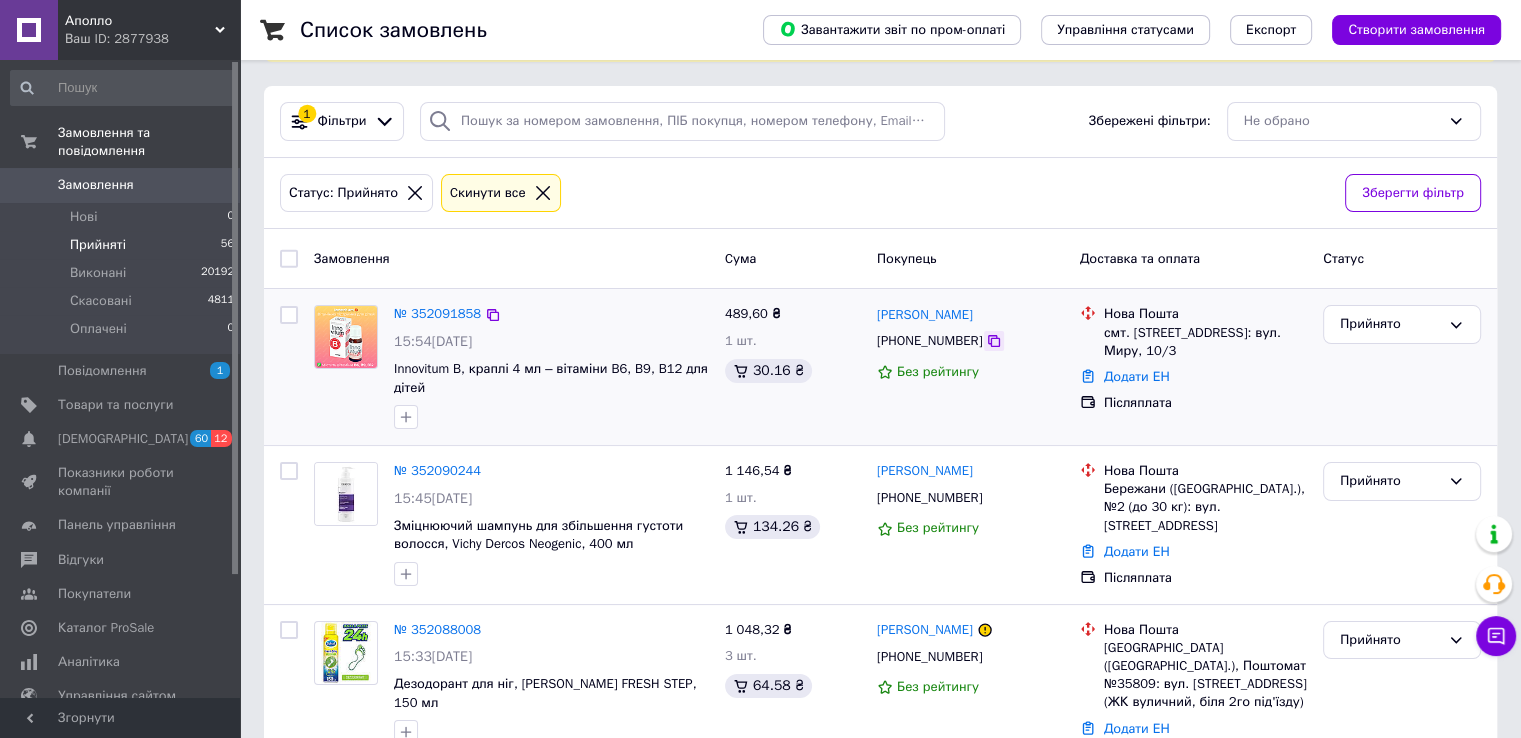 click 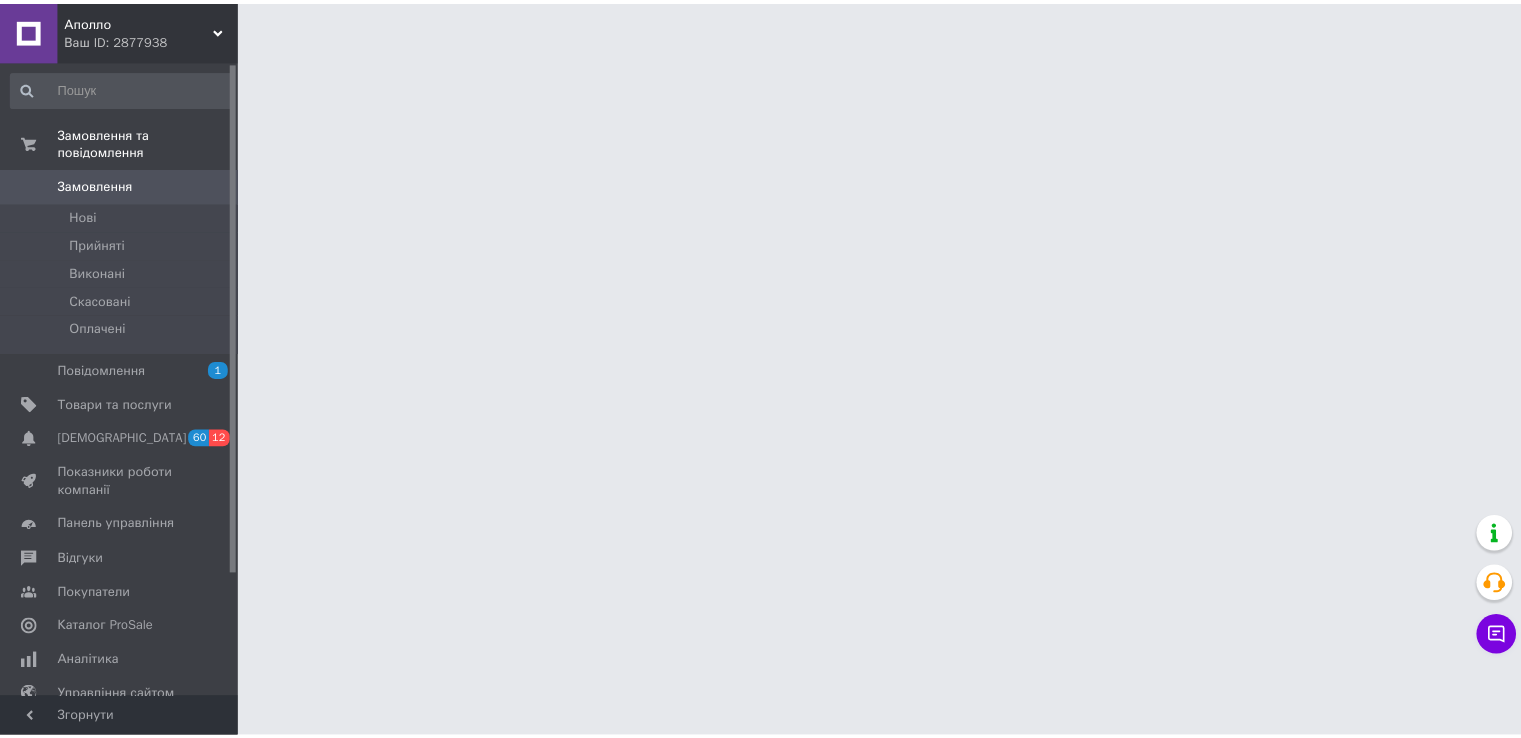 scroll, scrollTop: 0, scrollLeft: 0, axis: both 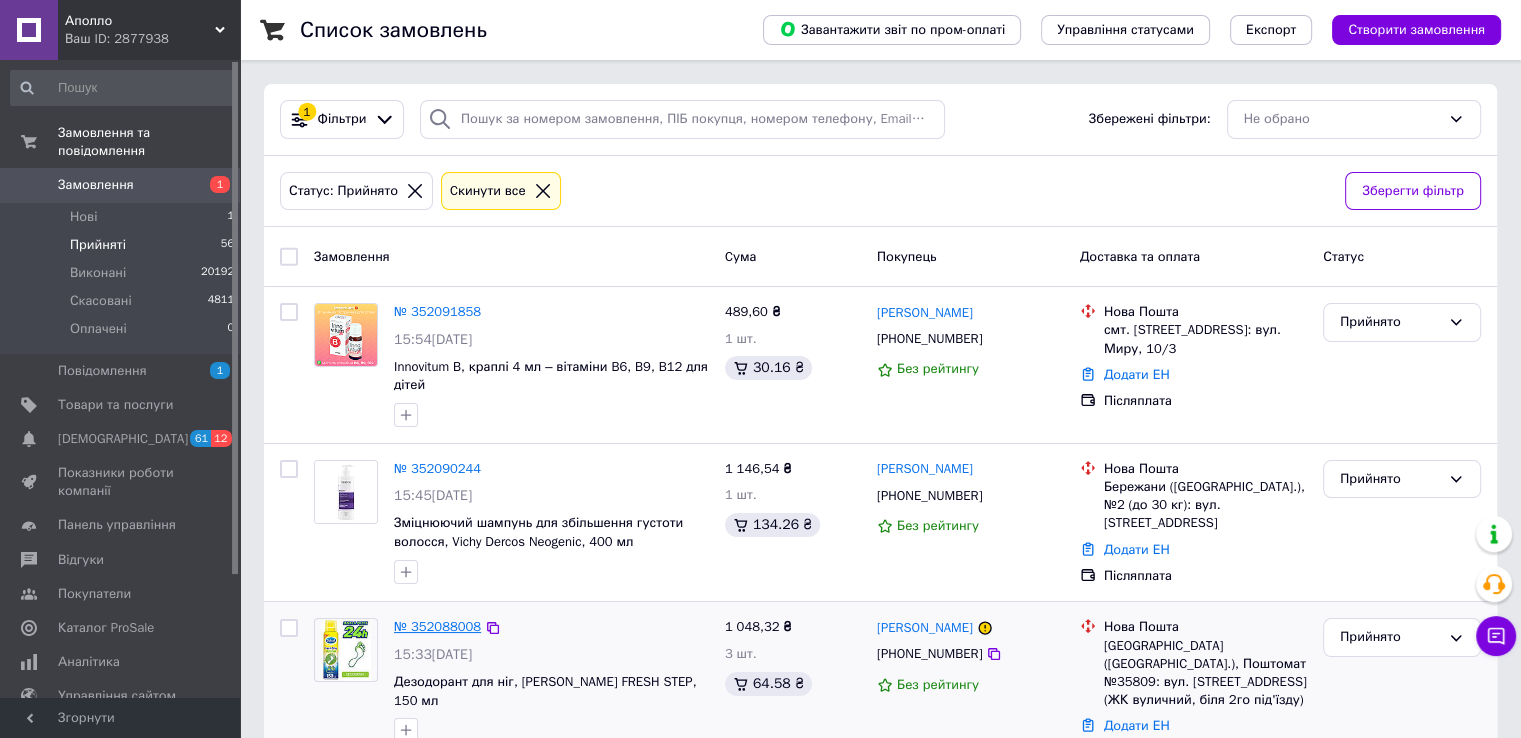 click on "№ 352088008" at bounding box center [437, 626] 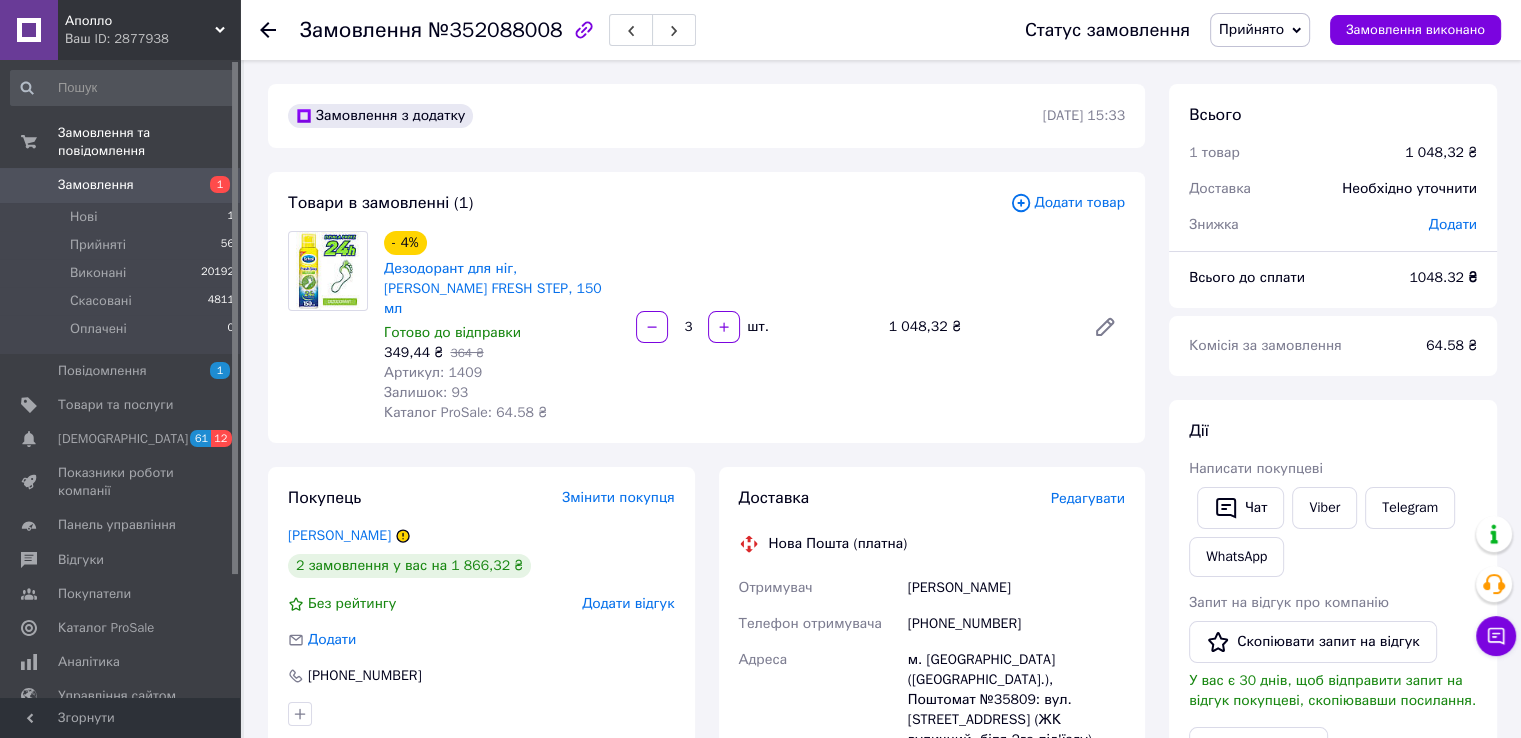 click on "Товари в замовленні (1) Додати товар - 4% Дезодорант для ніг, [PERSON_NAME] FRESH STEP, 150 мл Готово до відправки 349,44 ₴   364 ₴ Артикул: 1409 Залишок: 93 Каталог ProSale: 64.58 ₴  3   шт. 1 048,32 ₴" at bounding box center [706, 307] 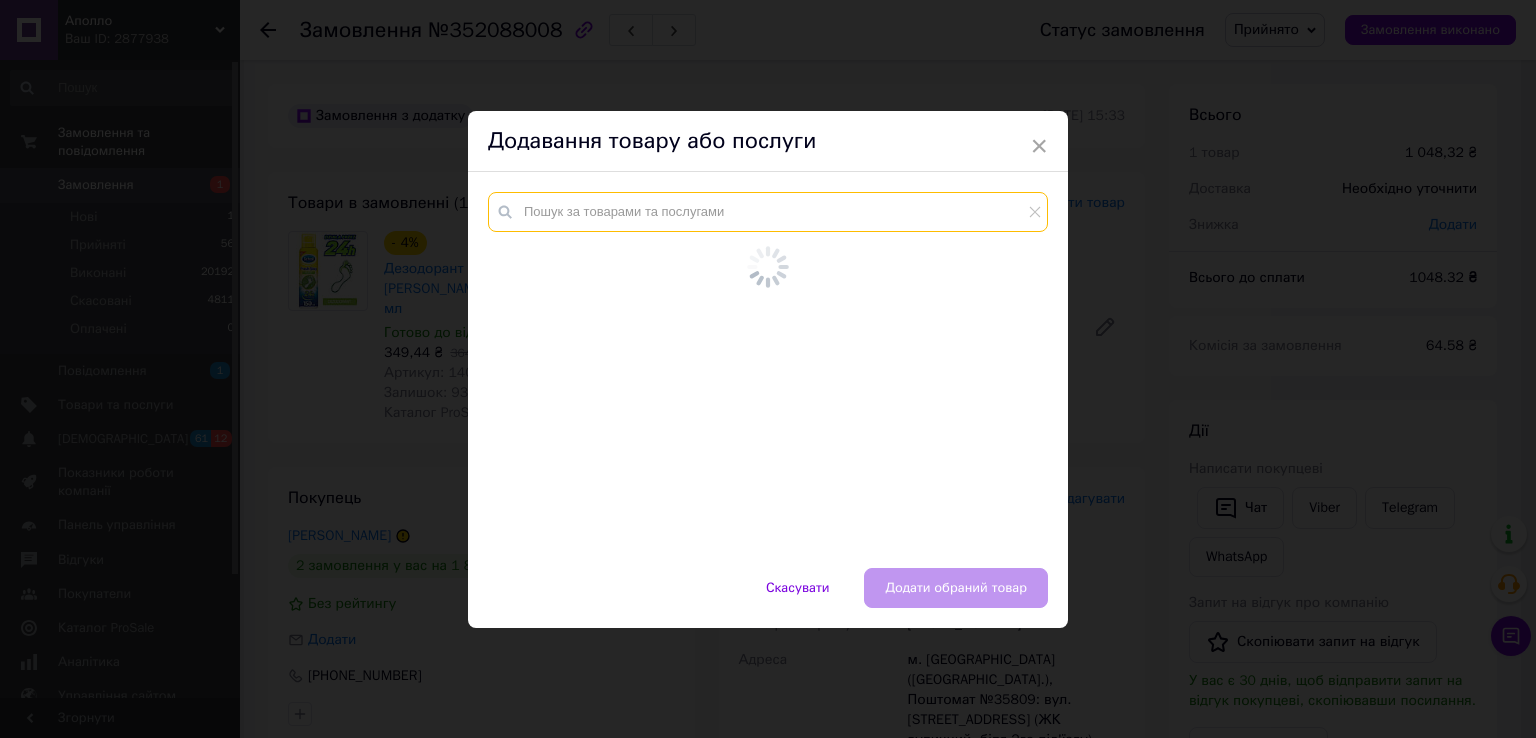 click at bounding box center (768, 212) 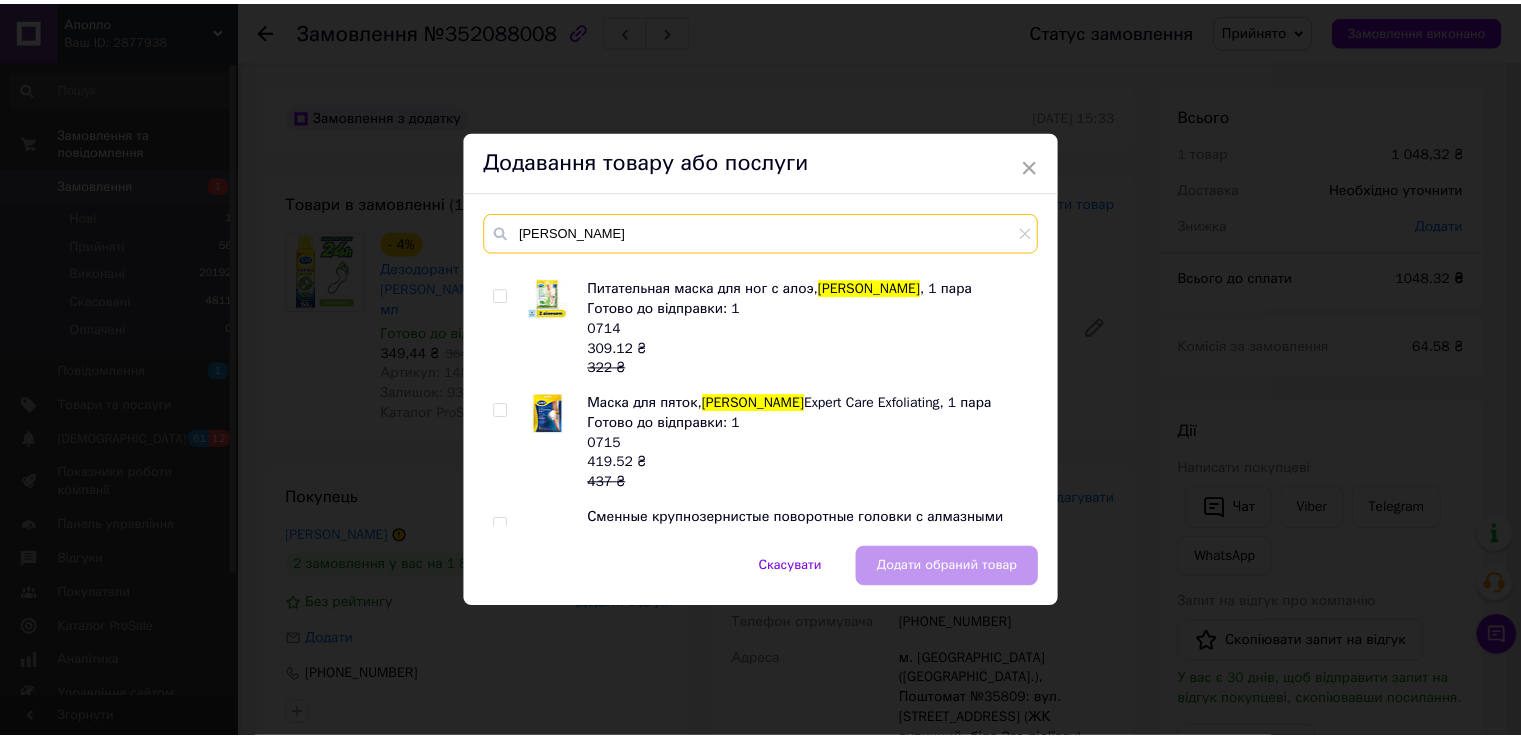 scroll, scrollTop: 3389, scrollLeft: 0, axis: vertical 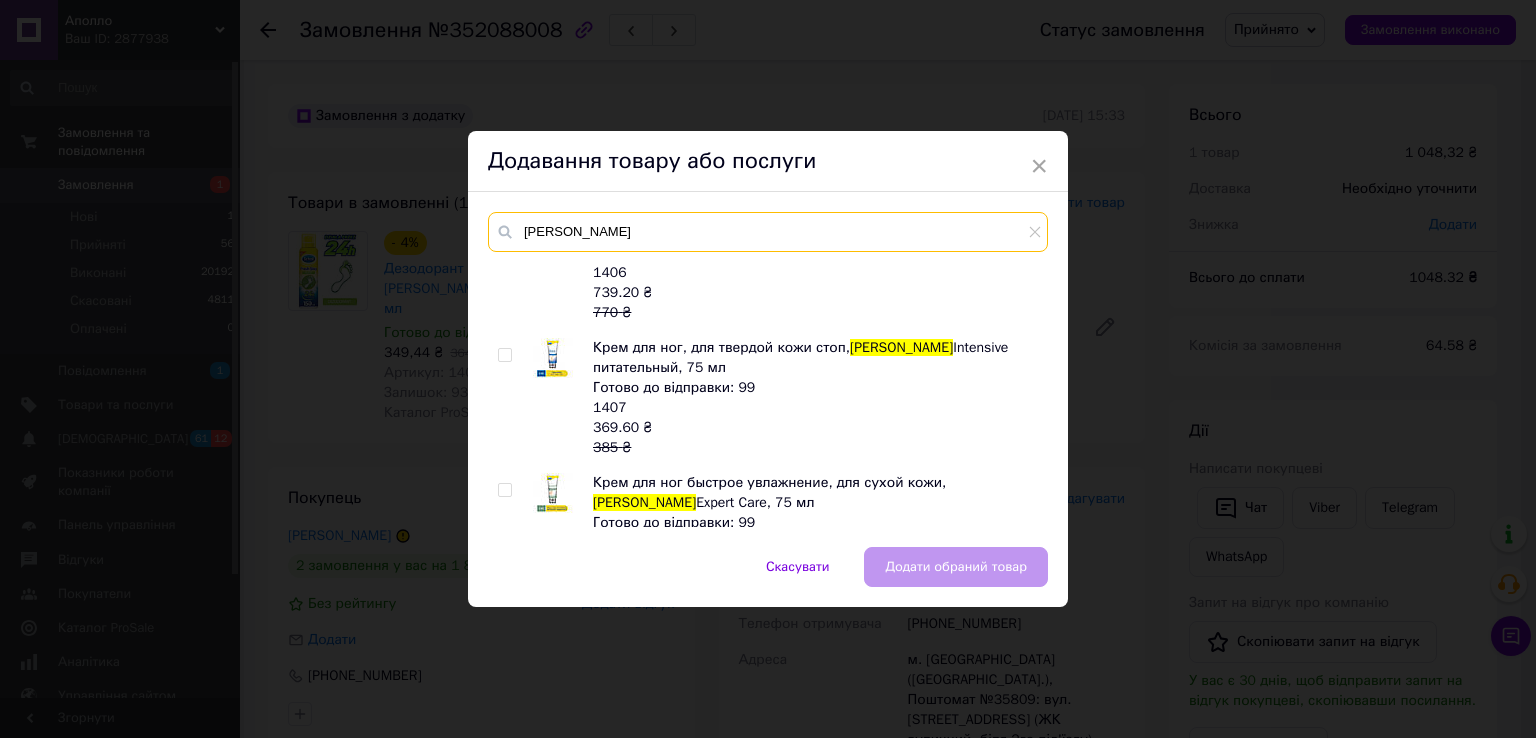 type on "[PERSON_NAME]" 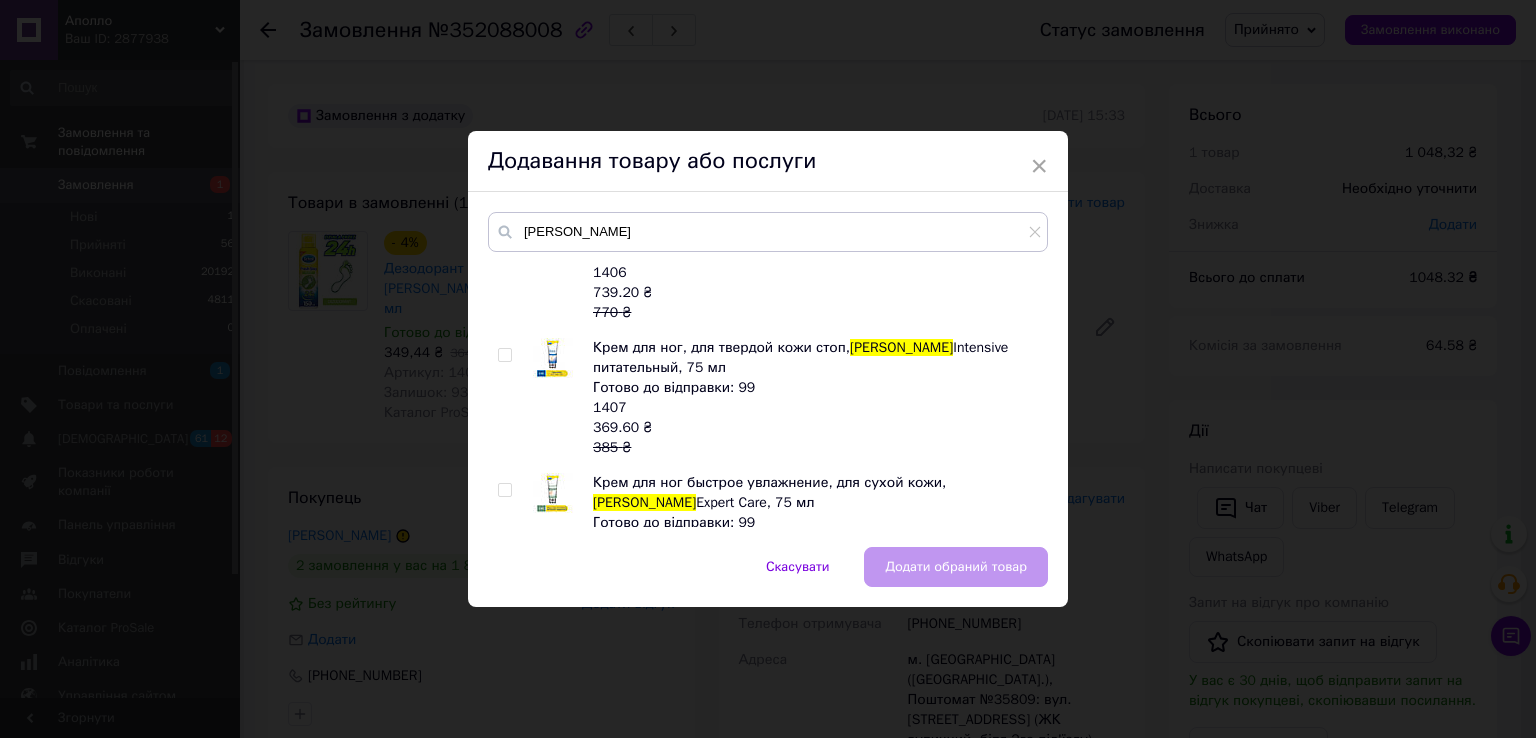 click at bounding box center (504, 625) 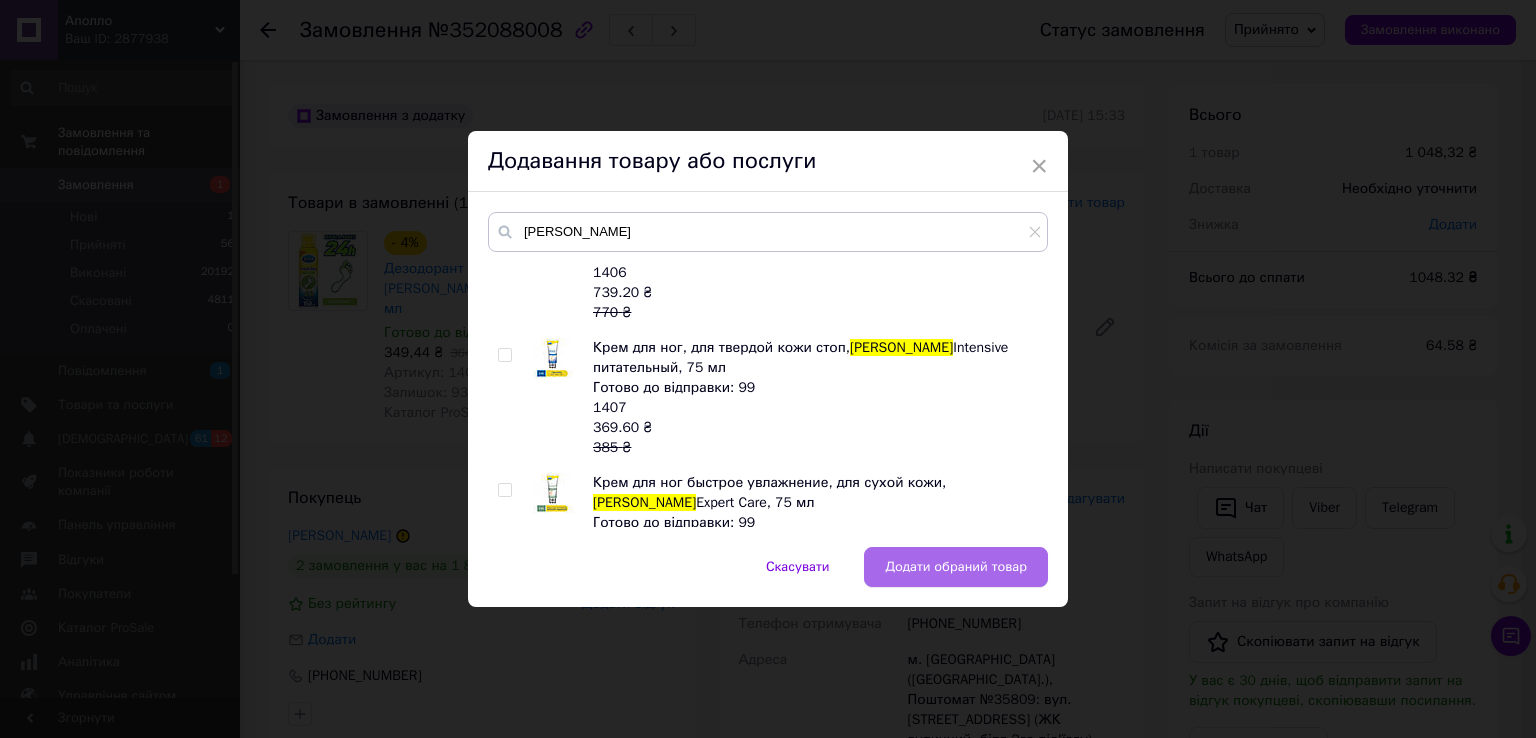 click on "Додати обраний товар" at bounding box center [956, 567] 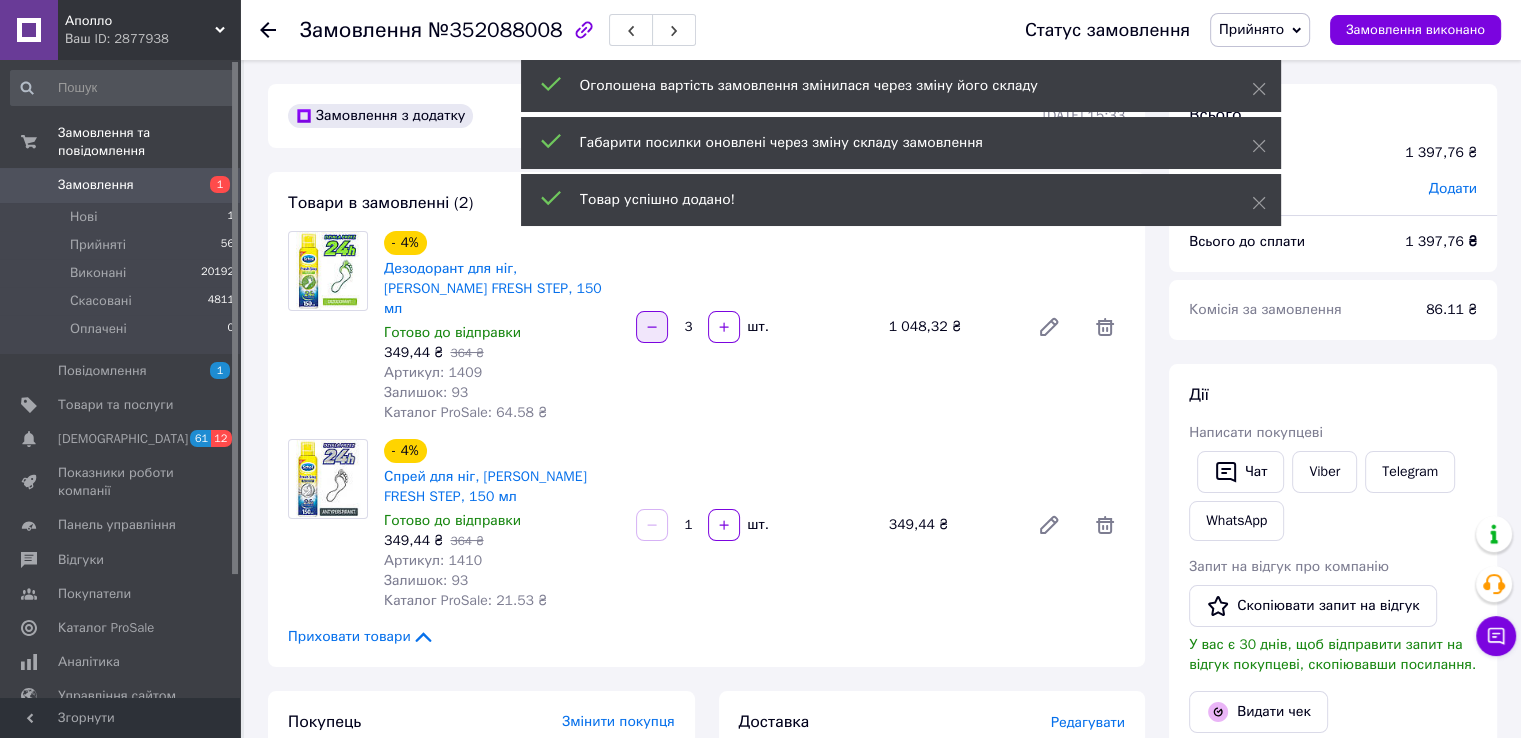 click 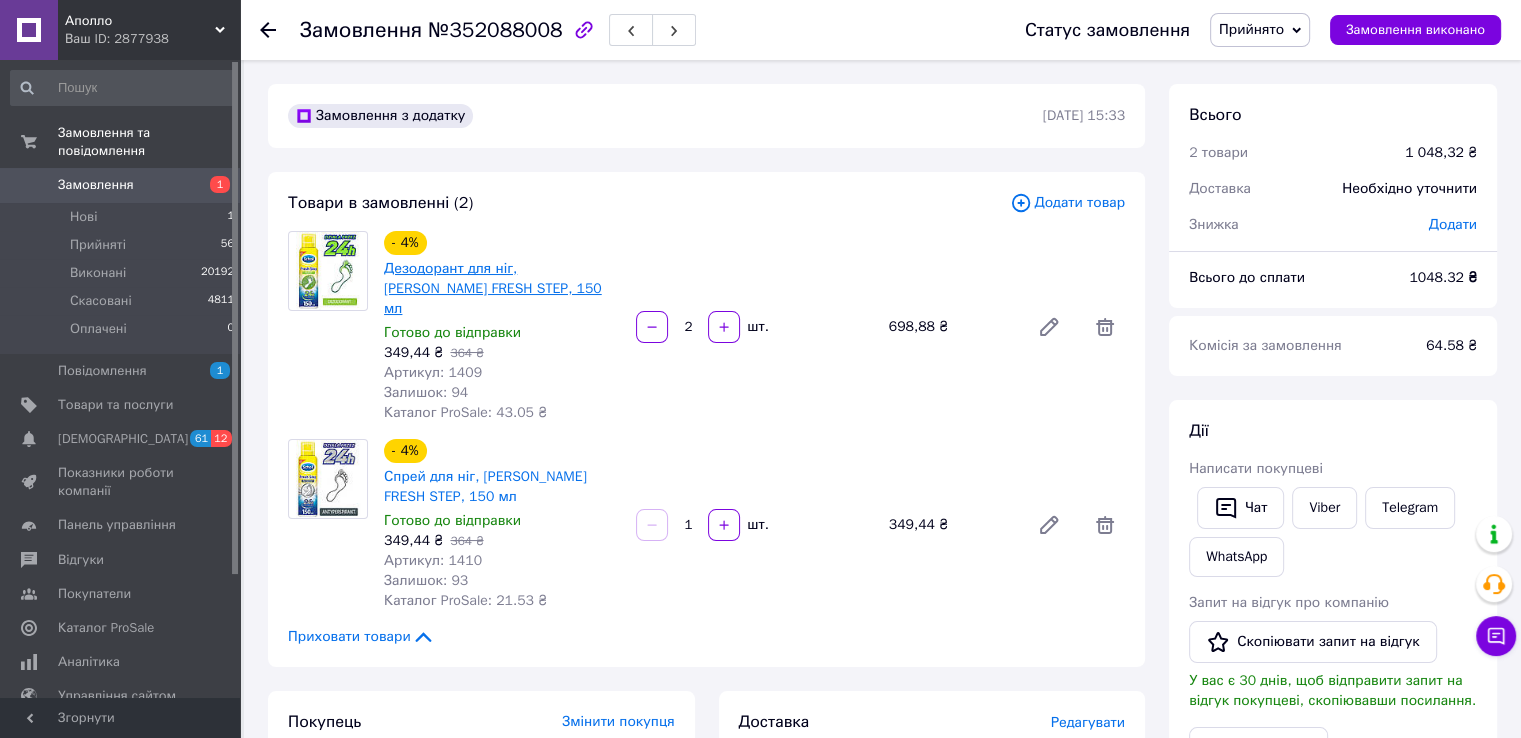 drag, startPoint x: 576, startPoint y: 257, endPoint x: 541, endPoint y: 266, distance: 36.138622 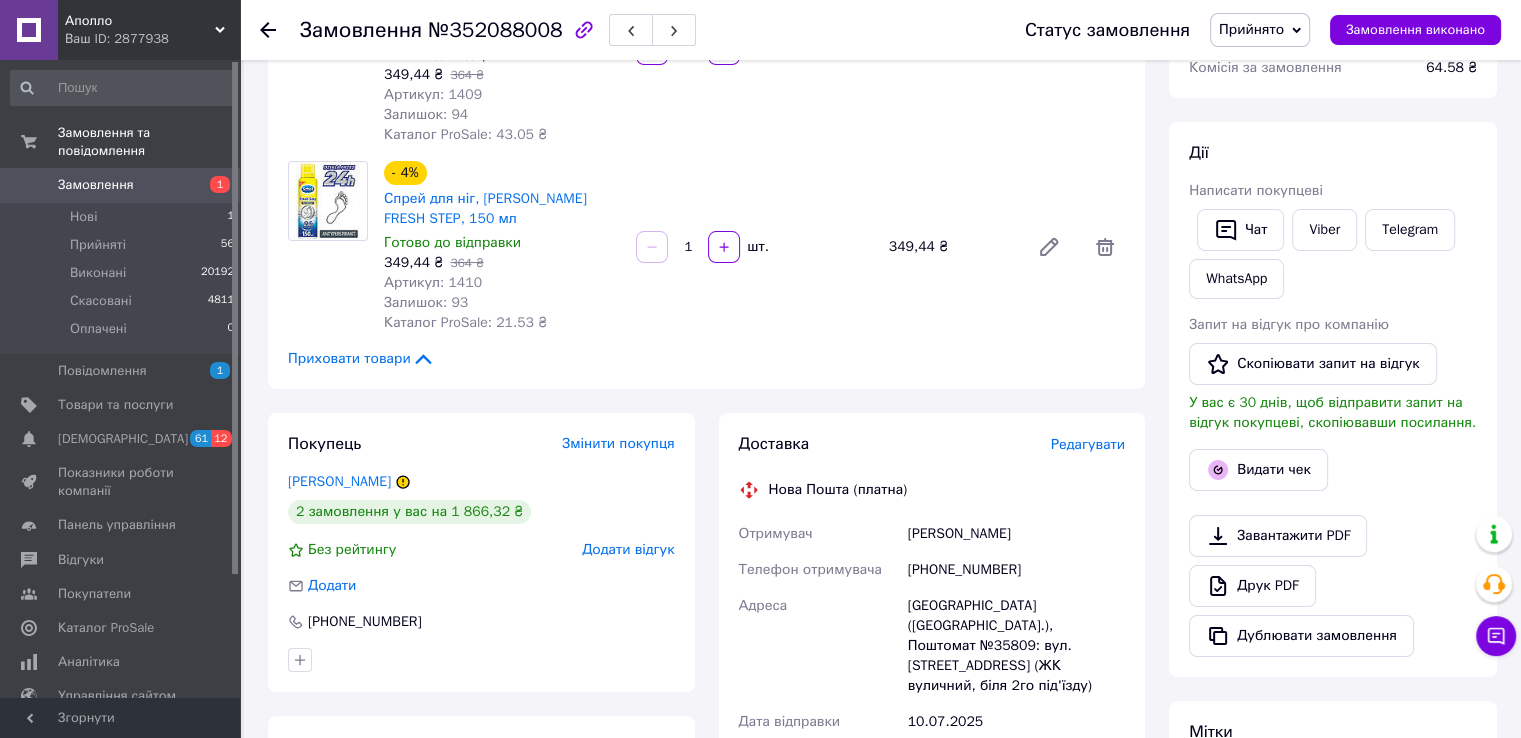 scroll, scrollTop: 0, scrollLeft: 0, axis: both 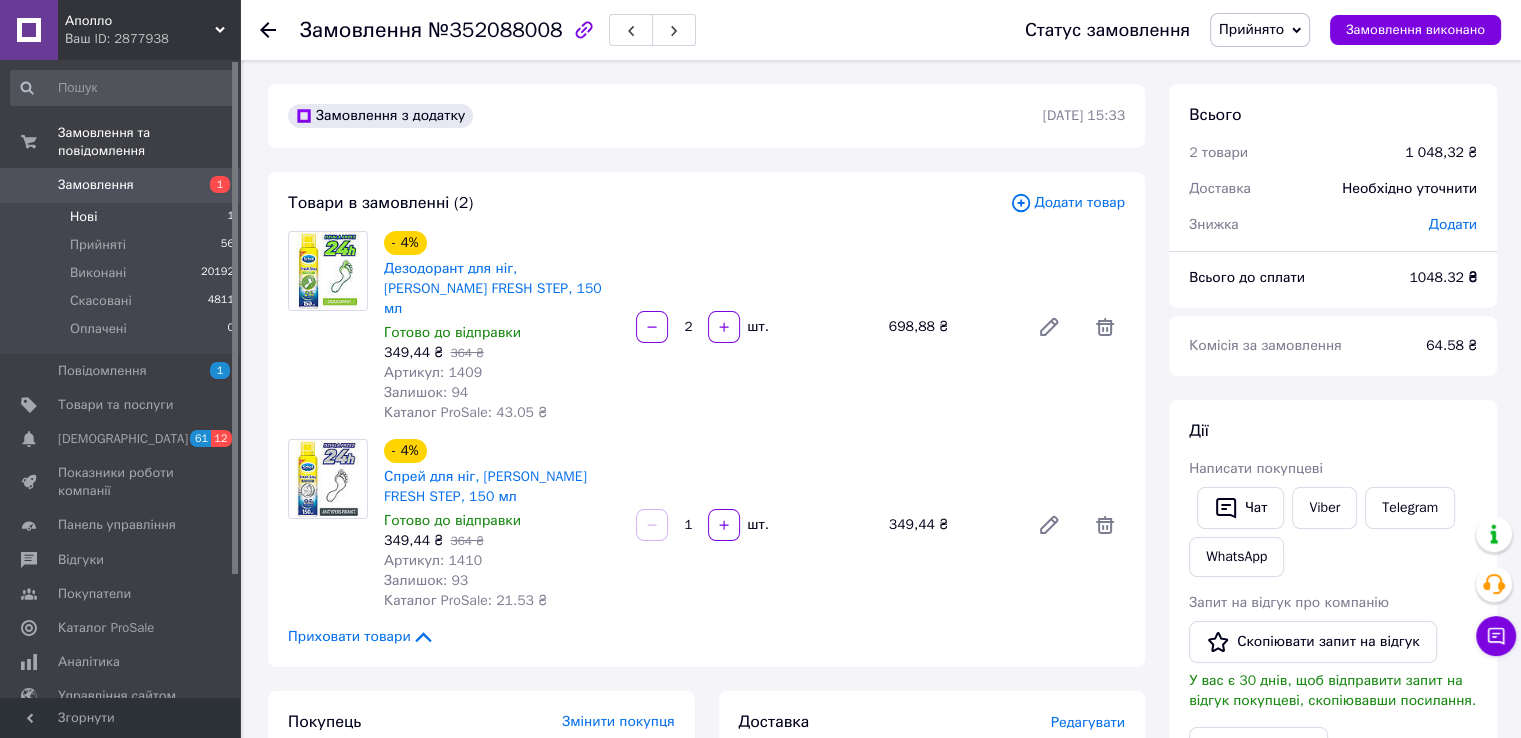 click on "Нові 1" at bounding box center (123, 217) 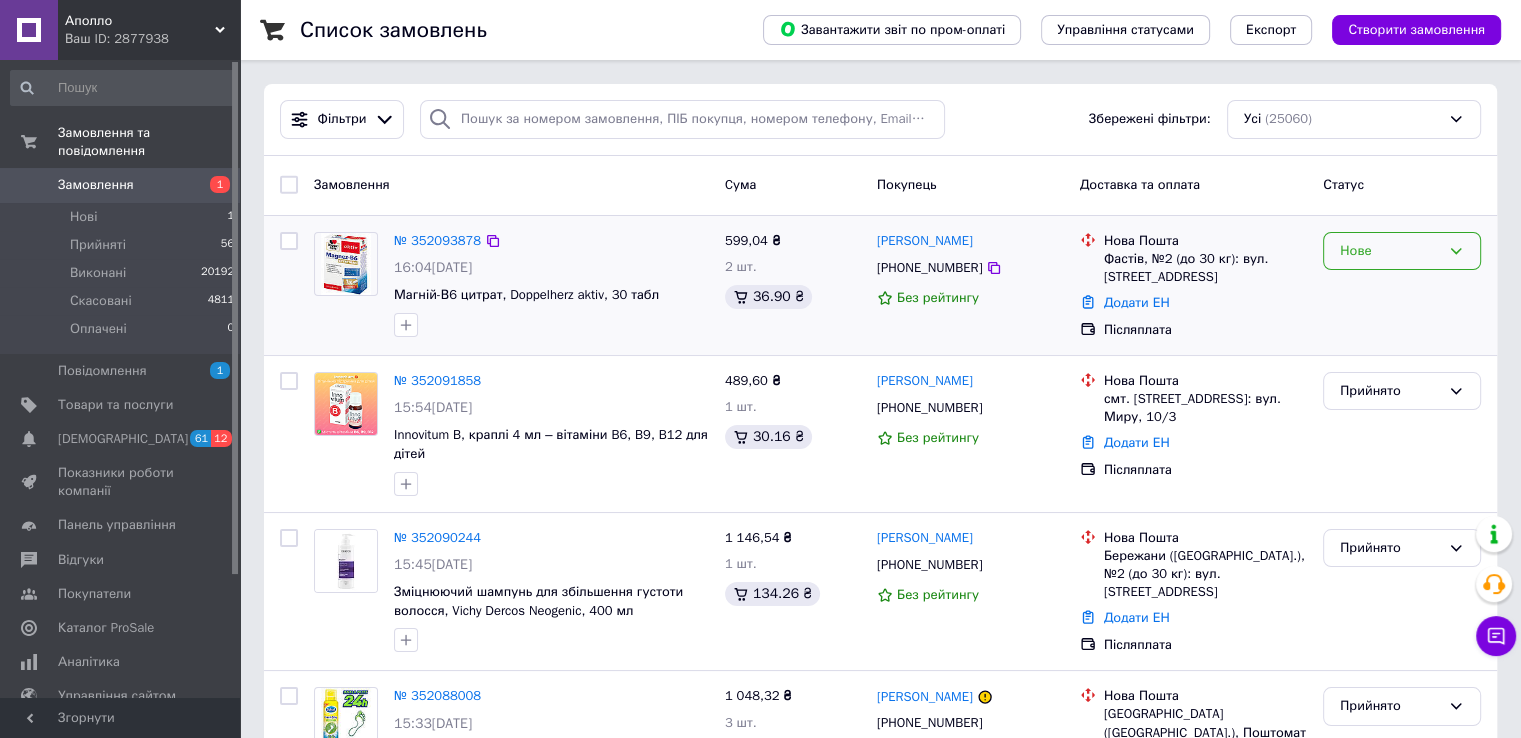 click on "Нове" at bounding box center [1390, 251] 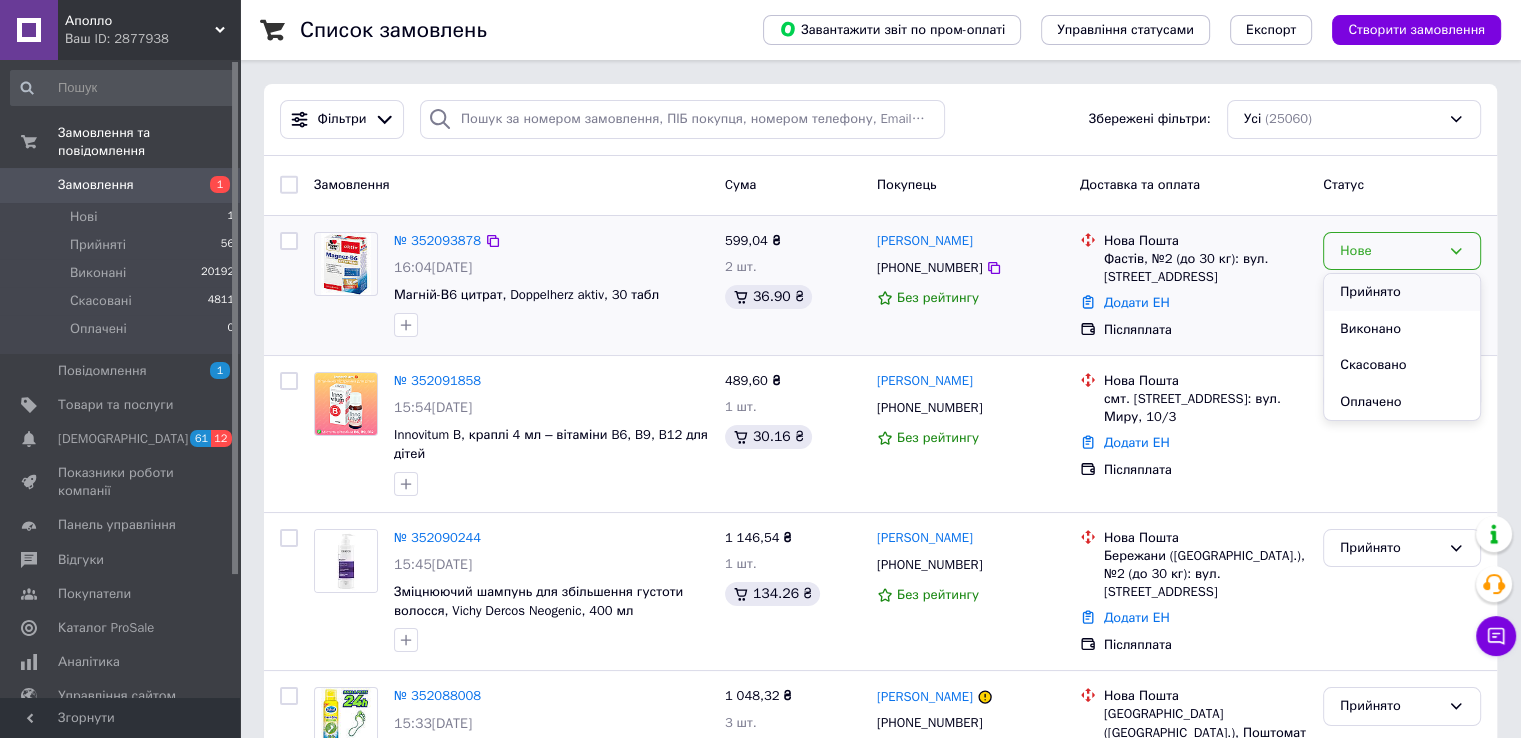 click on "Прийнято" at bounding box center (1402, 292) 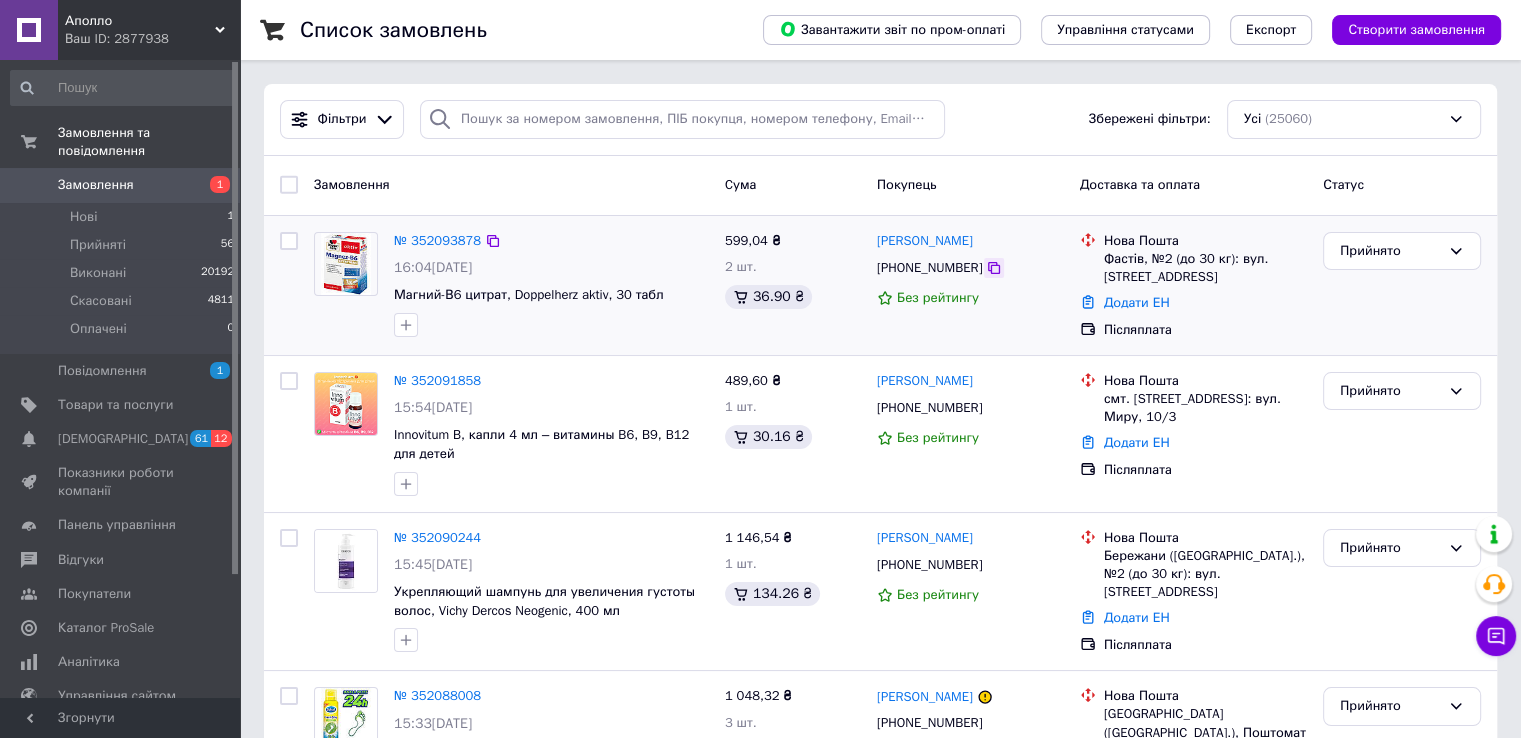 click 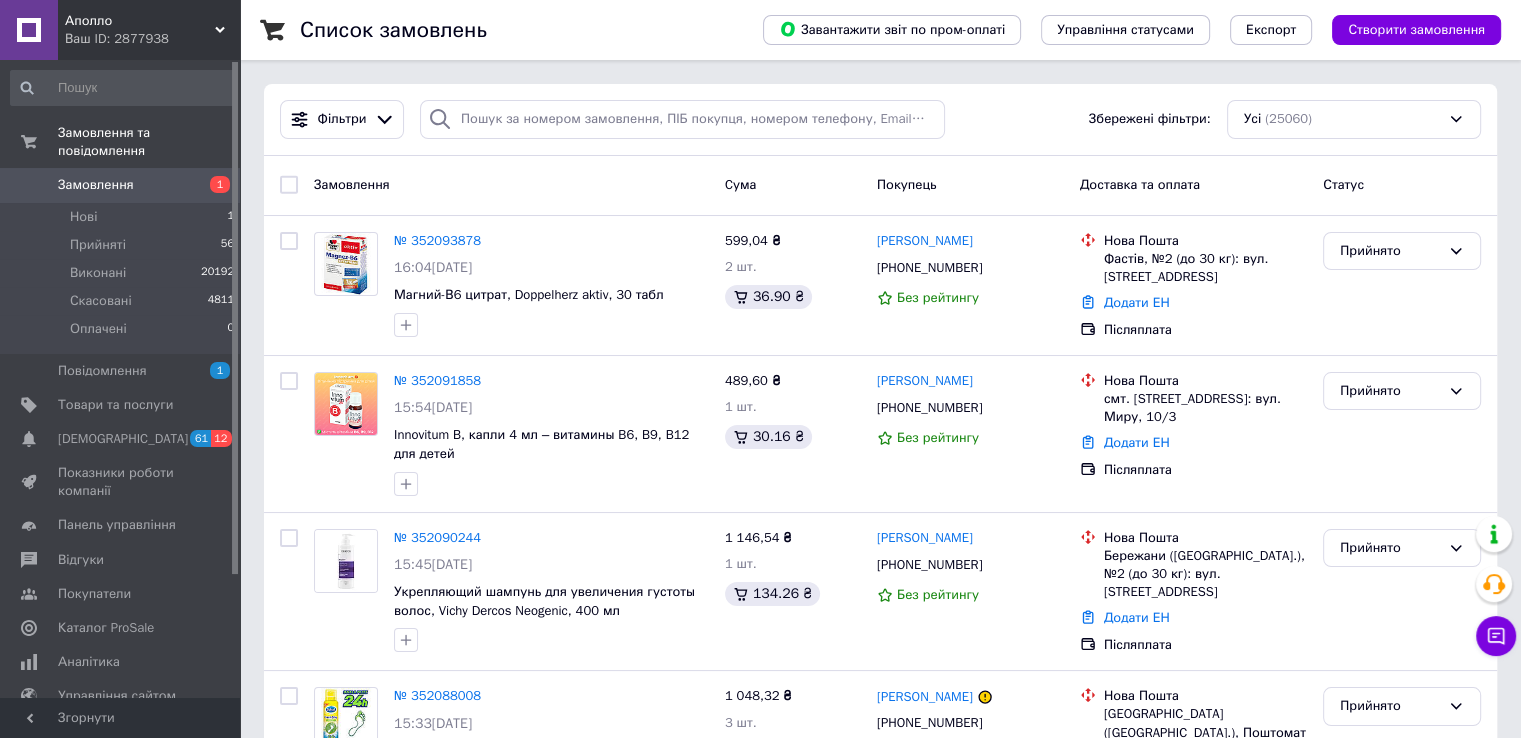 click on "Замовлення Cума Покупець Доставка та оплата Статус" at bounding box center [880, 186] 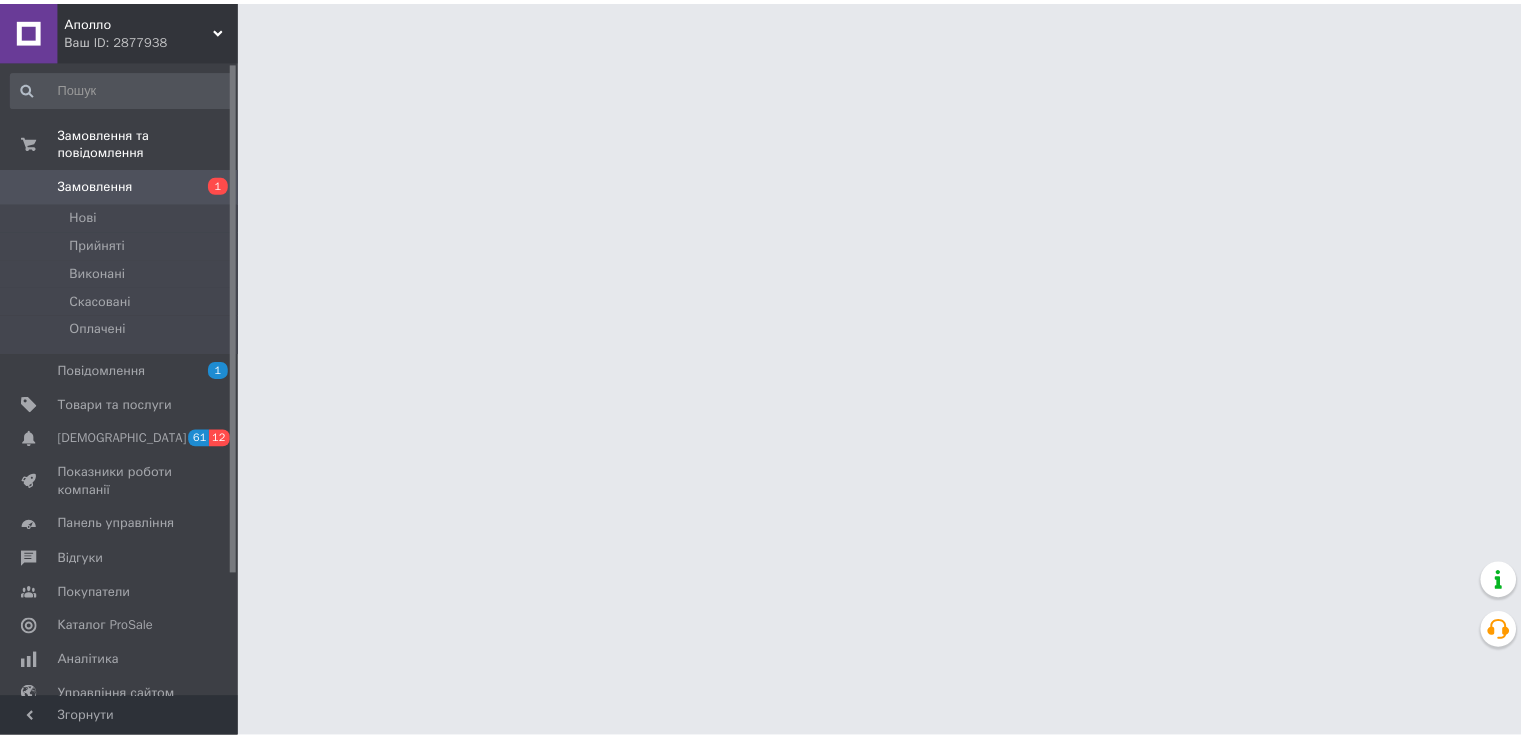 scroll, scrollTop: 0, scrollLeft: 0, axis: both 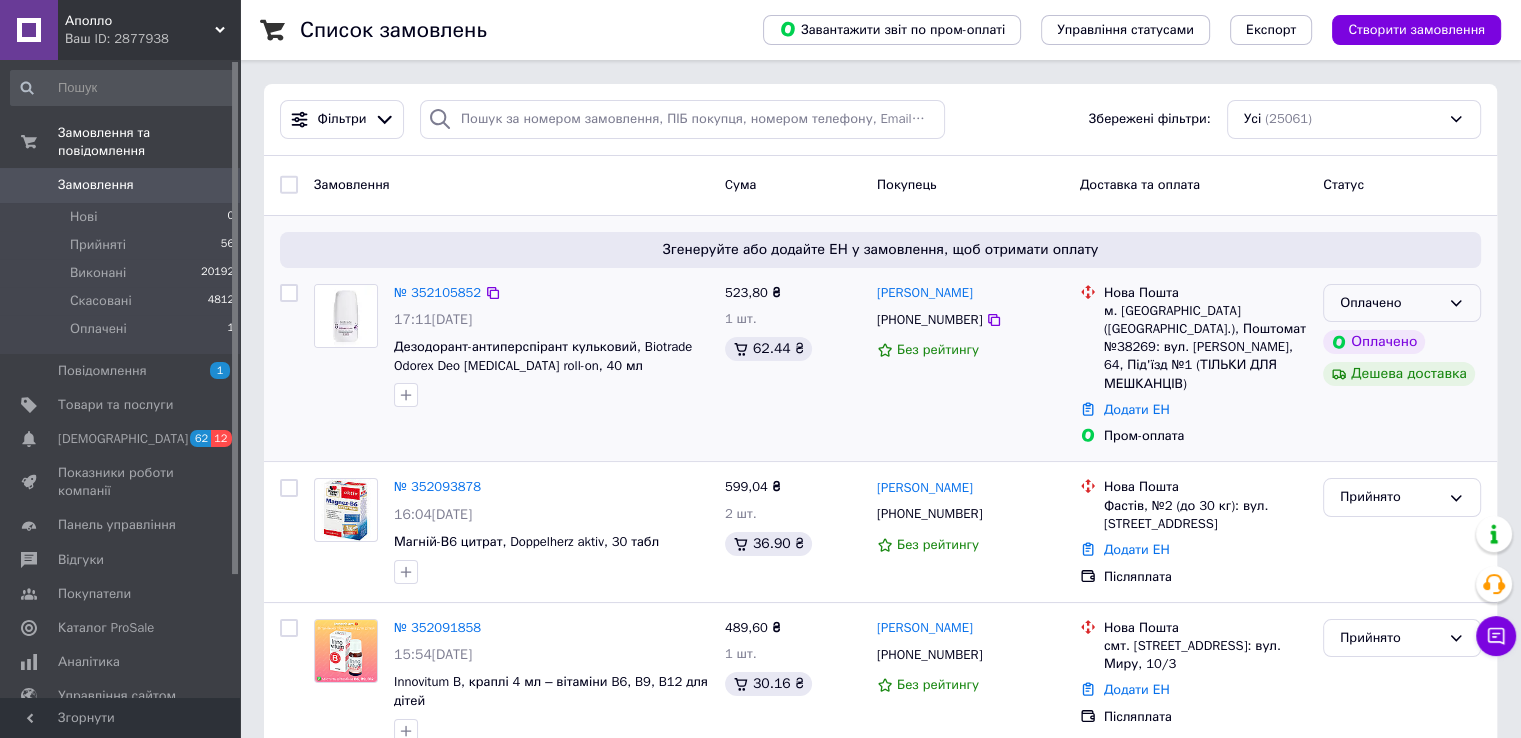 click on "Оплачено" at bounding box center [1390, 303] 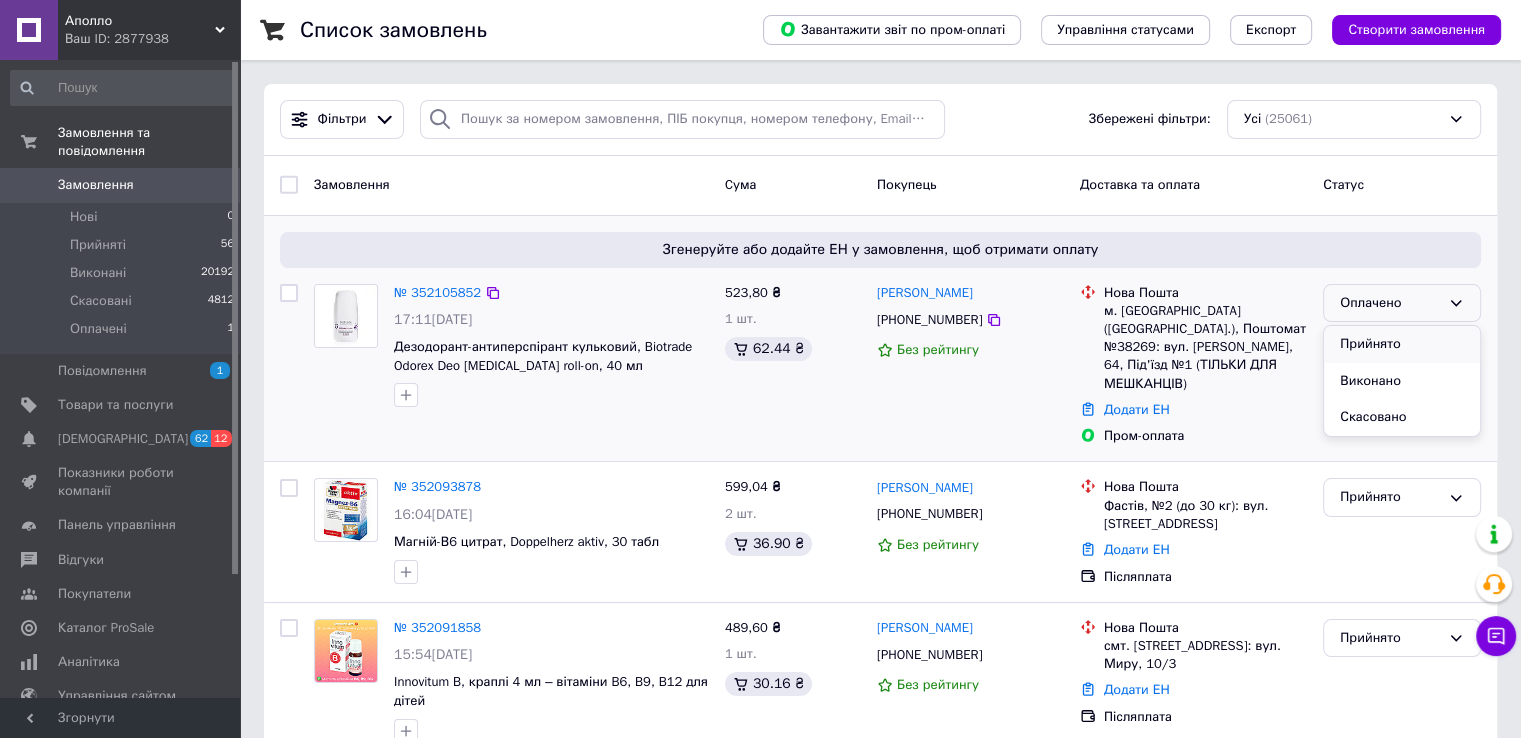 click on "Прийнято" at bounding box center [1402, 344] 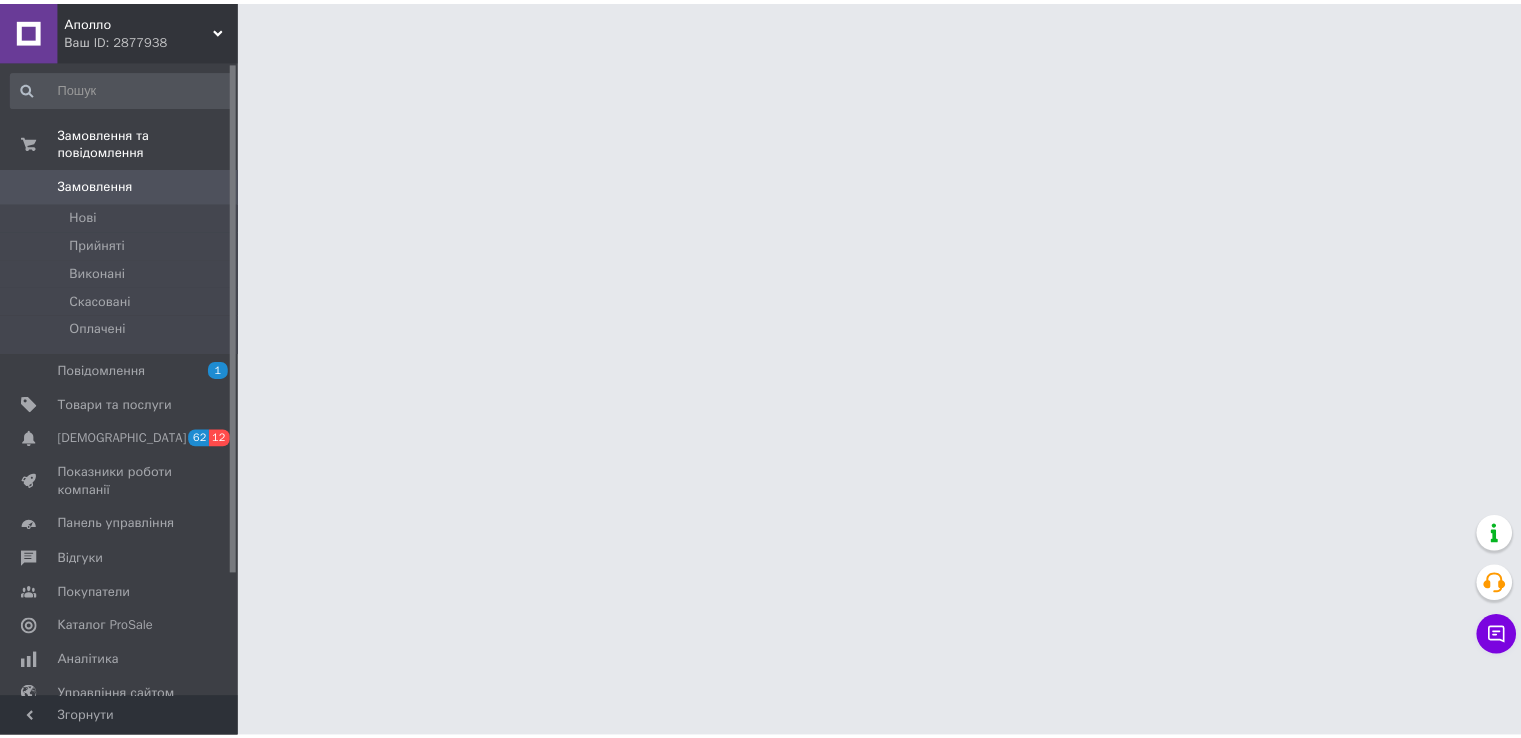 scroll, scrollTop: 0, scrollLeft: 0, axis: both 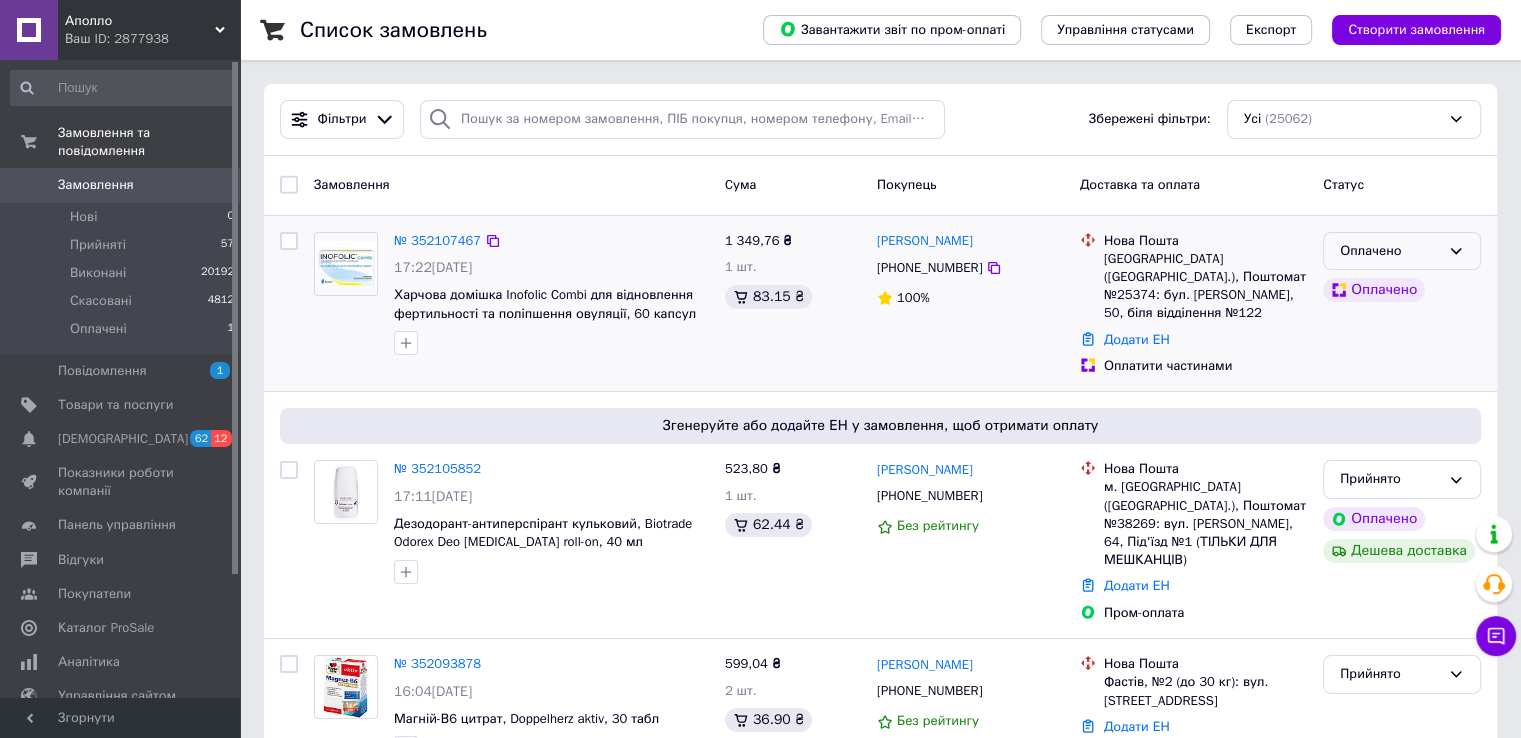 click on "Оплачено" at bounding box center (1390, 251) 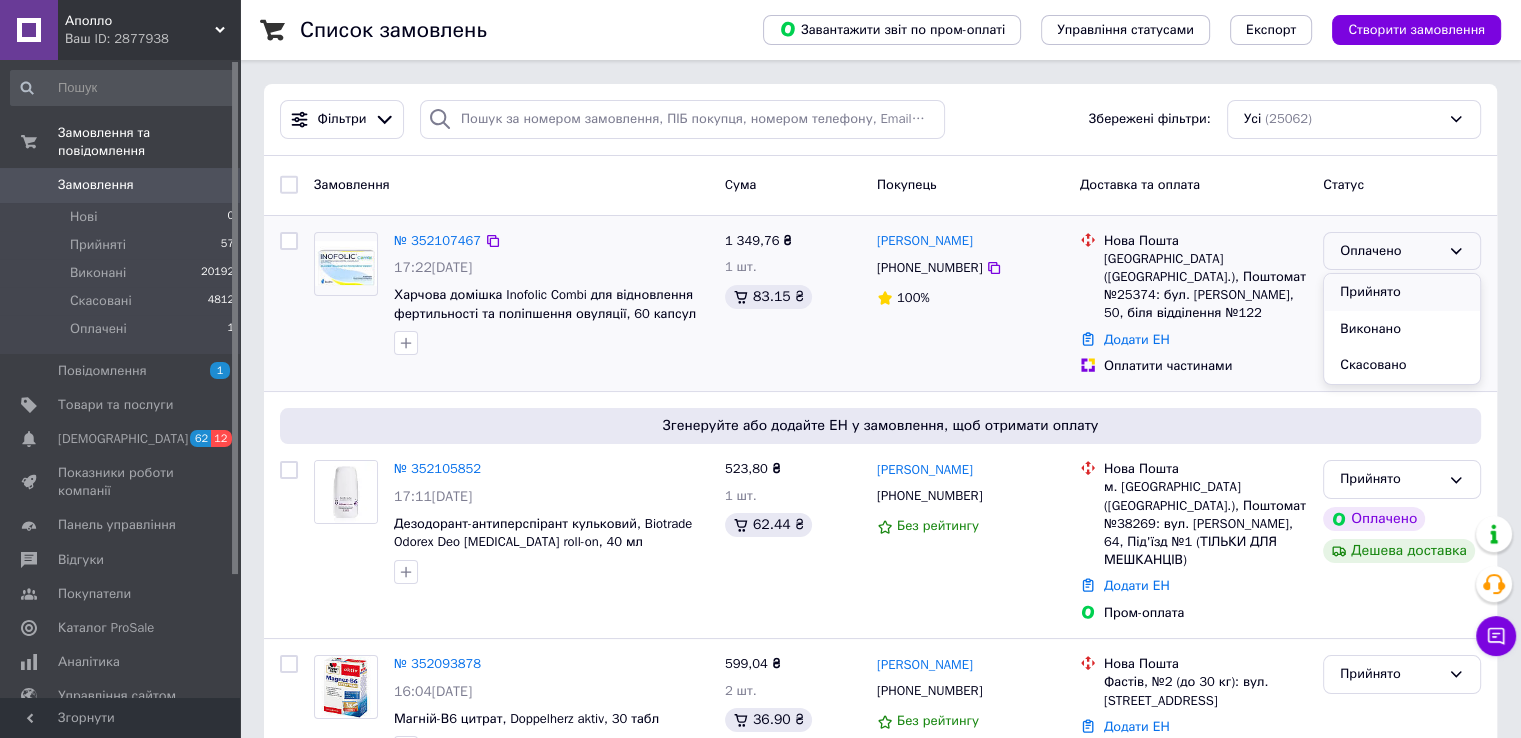 click on "Прийнято" at bounding box center [1402, 292] 